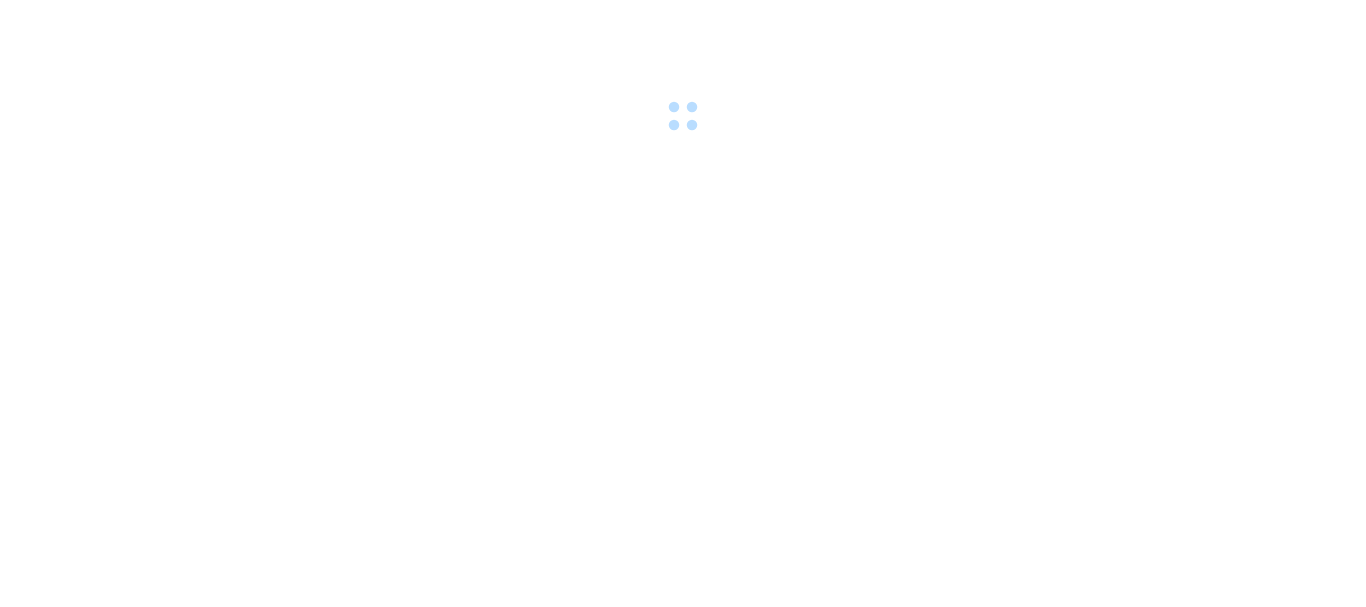 scroll, scrollTop: 0, scrollLeft: 0, axis: both 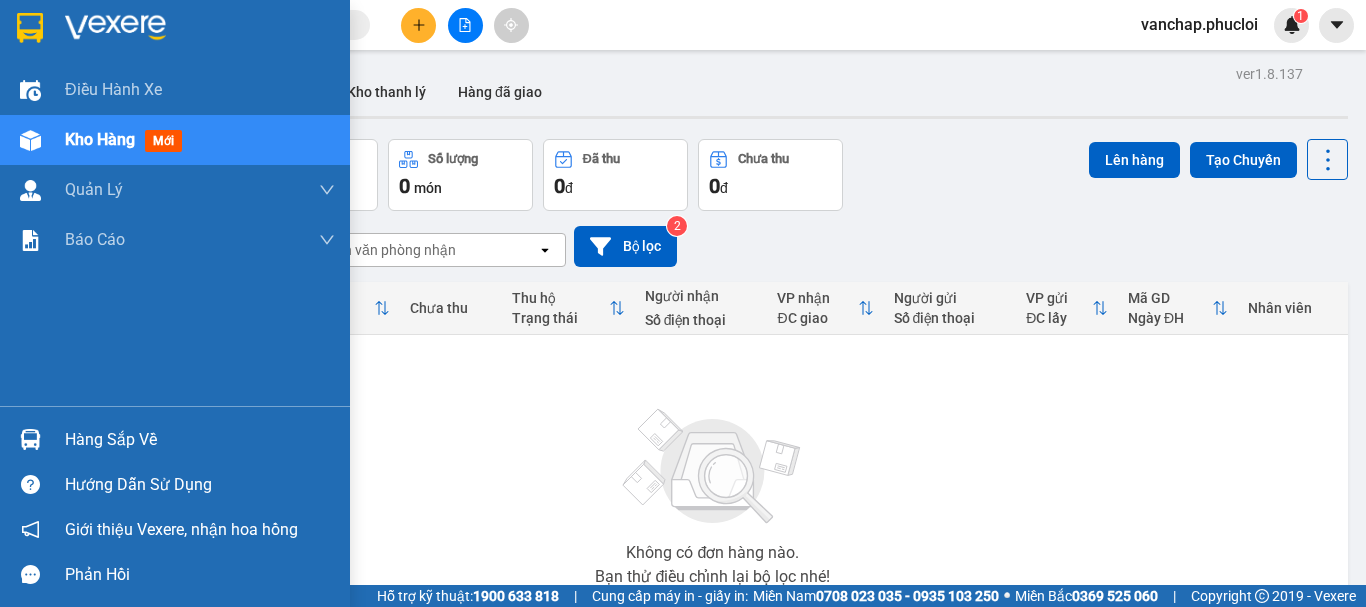 click on "Hàng sắp về" at bounding box center (200, 440) 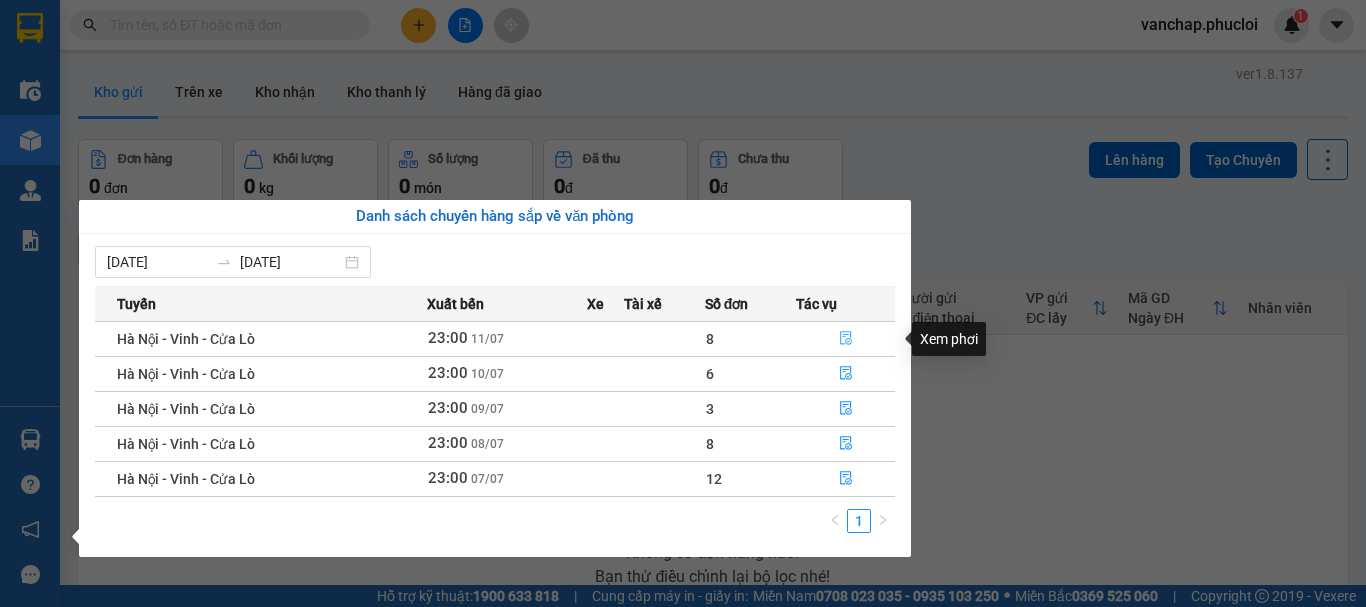 click 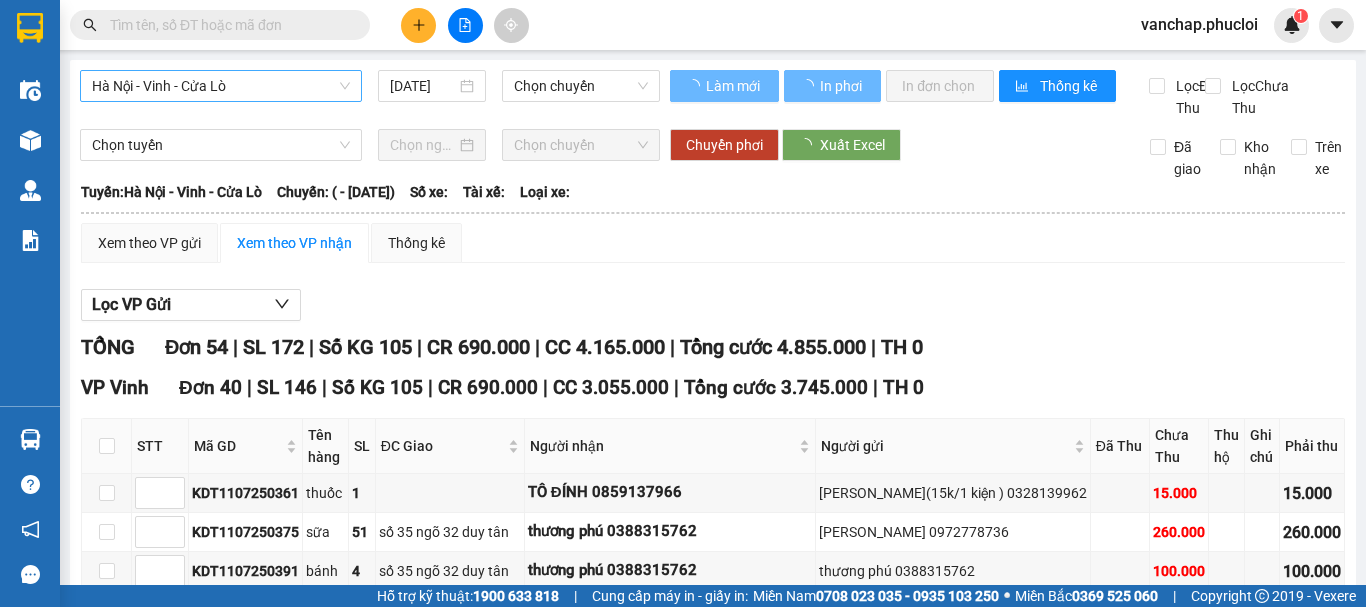 click on "Hà Nội - Vinh - Cửa Lò" at bounding box center (221, 86) 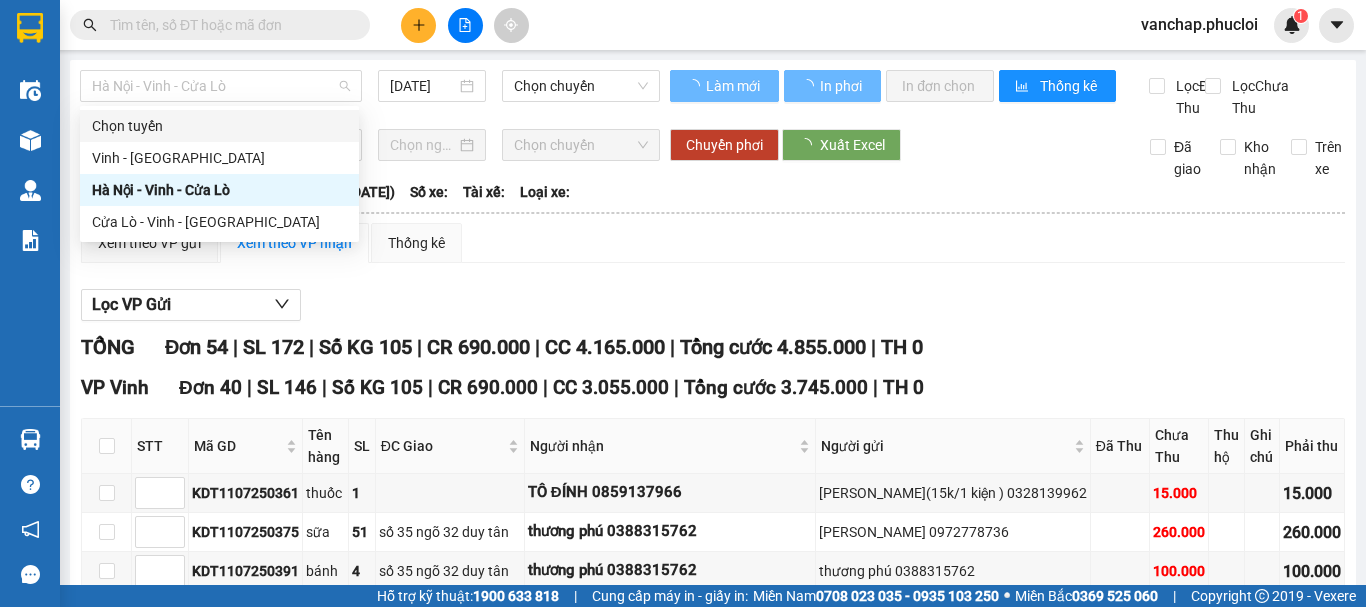 type on "[DATE]" 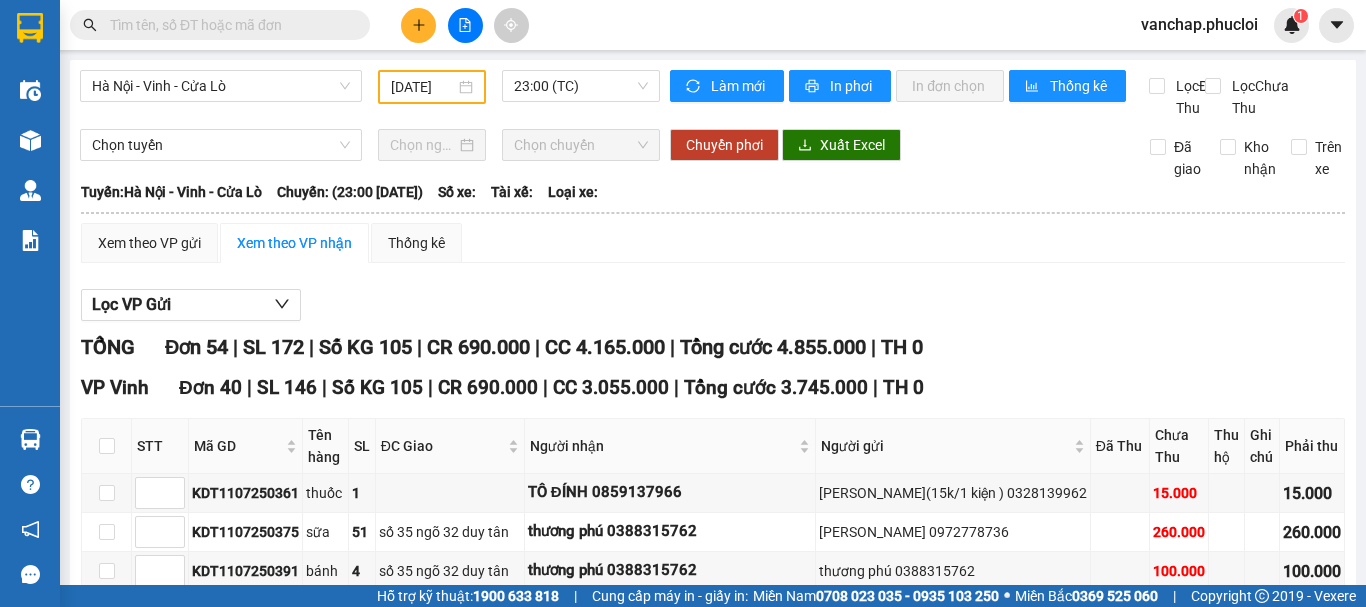 click on "Kết quả tìm kiếm ( 0 )  Bộ lọc  No Data vanchap.phucloi 1     Điều hành xe     Kho hàng mới     Quản [PERSON_NAME] lý chuyến Quản lý giao nhận mới Quản lý kiểm kho     Báo cáo 1. Chi tiết thực thu toàn nhà xe 7. Doanh số theo xe, tài xế ( mới) 9. Thống kê chi tiết đơn hàng theo văn phòng gửi Hàng sắp về Hướng dẫn sử dụng Giới thiệu Vexere, nhận hoa hồng Phản hồi Phần mềm hỗ trợ bạn tốt chứ? [GEOGRAPHIC_DATA] - [GEOGRAPHIC_DATA] - [GEOGRAPHIC_DATA] [DATE] 23:00   (TC)   Làm mới In phơi In đơn chọn Thống kê Lọc  Đã Thu Lọc  Chưa Thu Chọn tuyến Chọn chuyến Chuyển phơi Xuất Excel Đã giao Kho nhận Trên xe [GEOGRAPHIC_DATA]   0981311450   [GEOGRAPHIC_DATA][PERSON_NAME], [GEOGRAPHIC_DATA] PHƠI HÀNG 07:15 [DATE] [GEOGRAPHIC_DATA]:  [GEOGRAPHIC_DATA] - [GEOGRAPHIC_DATA] - [GEOGRAPHIC_DATA]:   (23:00 [DATE]) [GEOGRAPHIC_DATA]:  [GEOGRAPHIC_DATA] - [GEOGRAPHIC_DATA] - [GEOGRAPHIC_DATA]:   (23:00 [DATE]) Số xe:  Tài xế:  Loại xe:  Xem theo VP gửi   |" at bounding box center [683, 303] 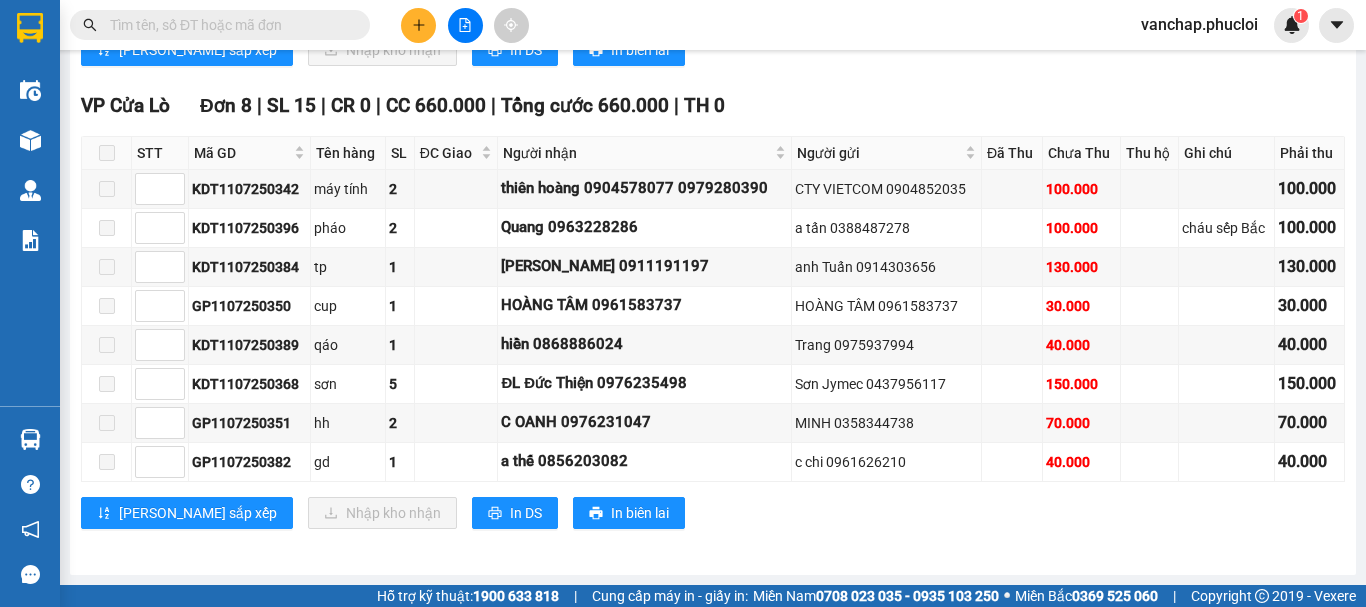 scroll, scrollTop: 3241, scrollLeft: 0, axis: vertical 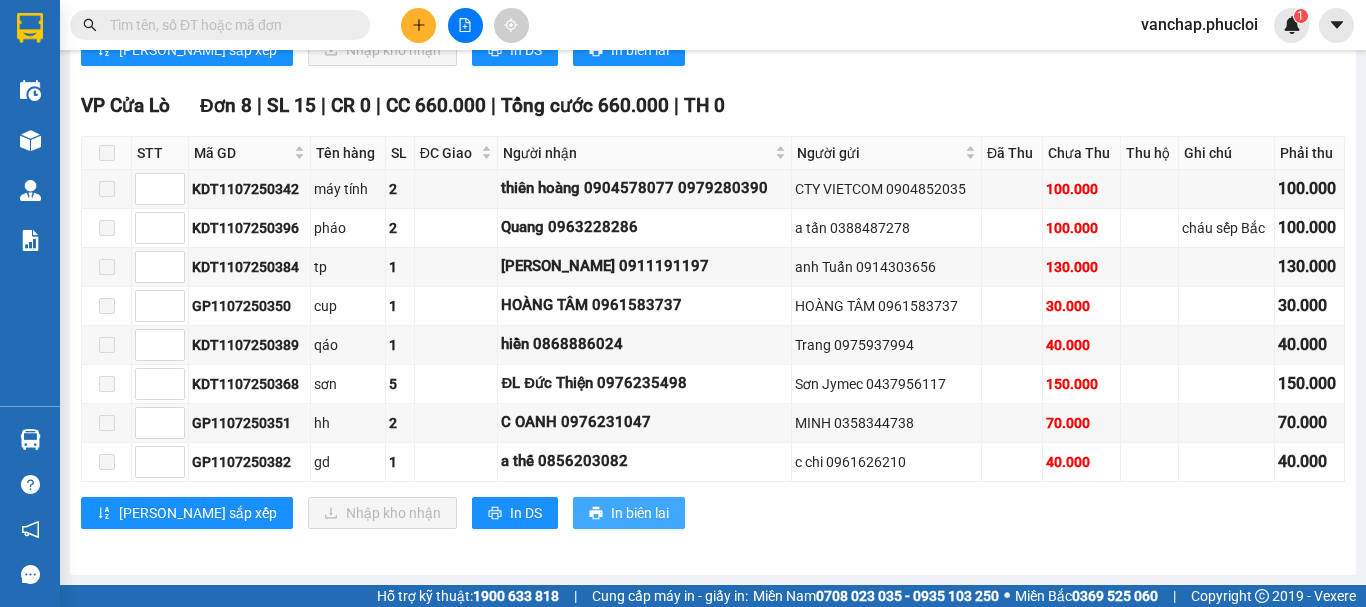 click on "In biên lai" at bounding box center (640, 513) 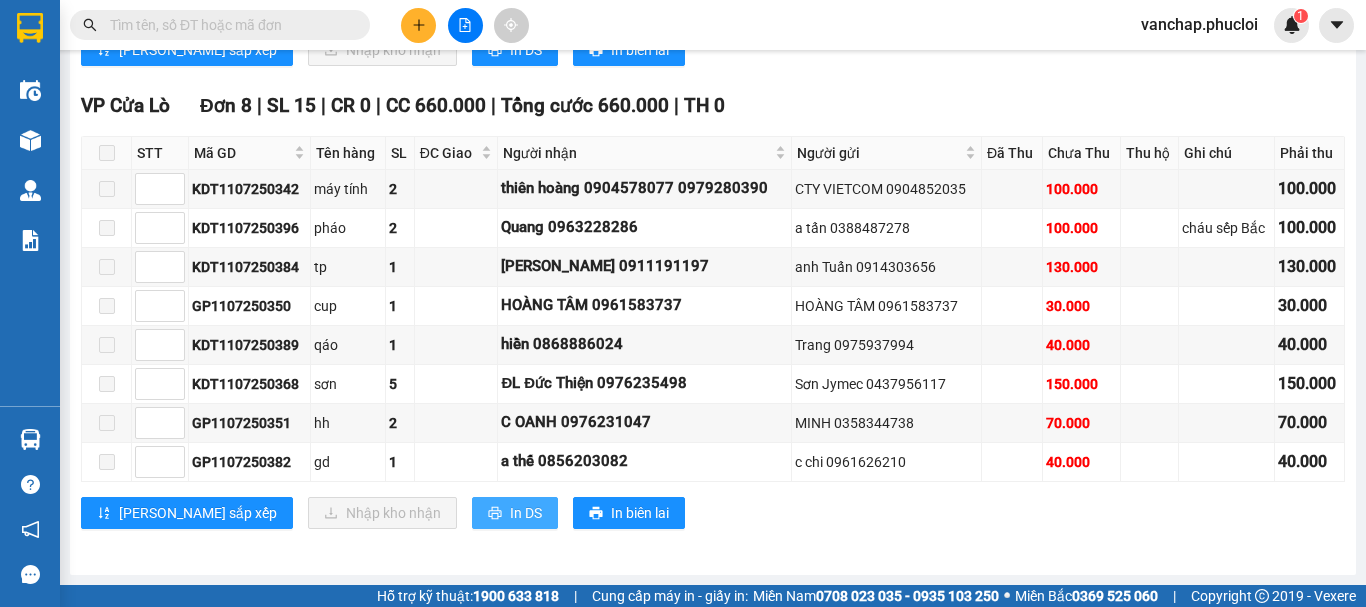 click on "In DS" at bounding box center (526, 513) 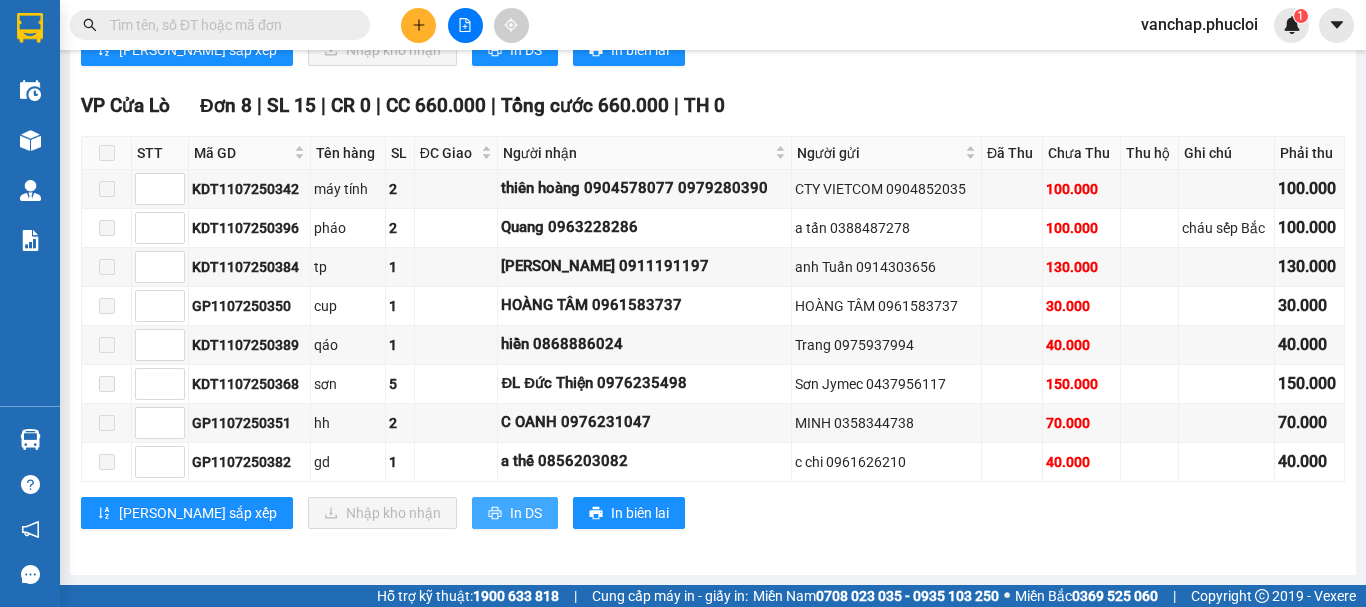 scroll, scrollTop: 0, scrollLeft: 0, axis: both 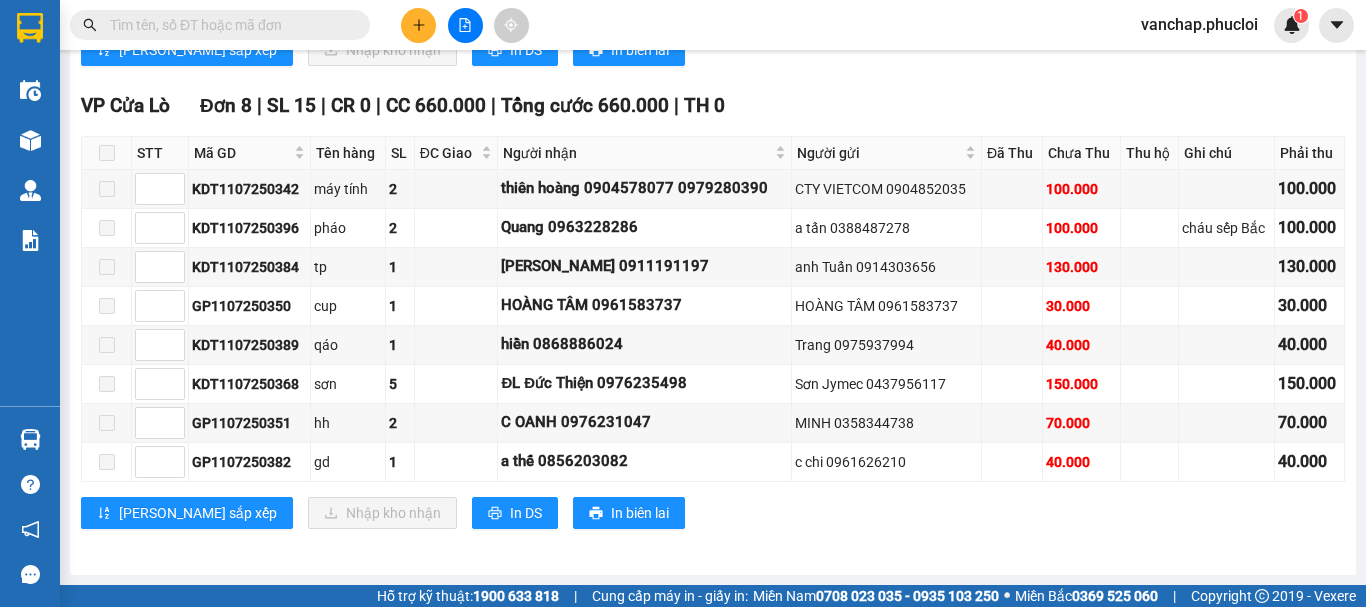 click at bounding box center (228, 25) 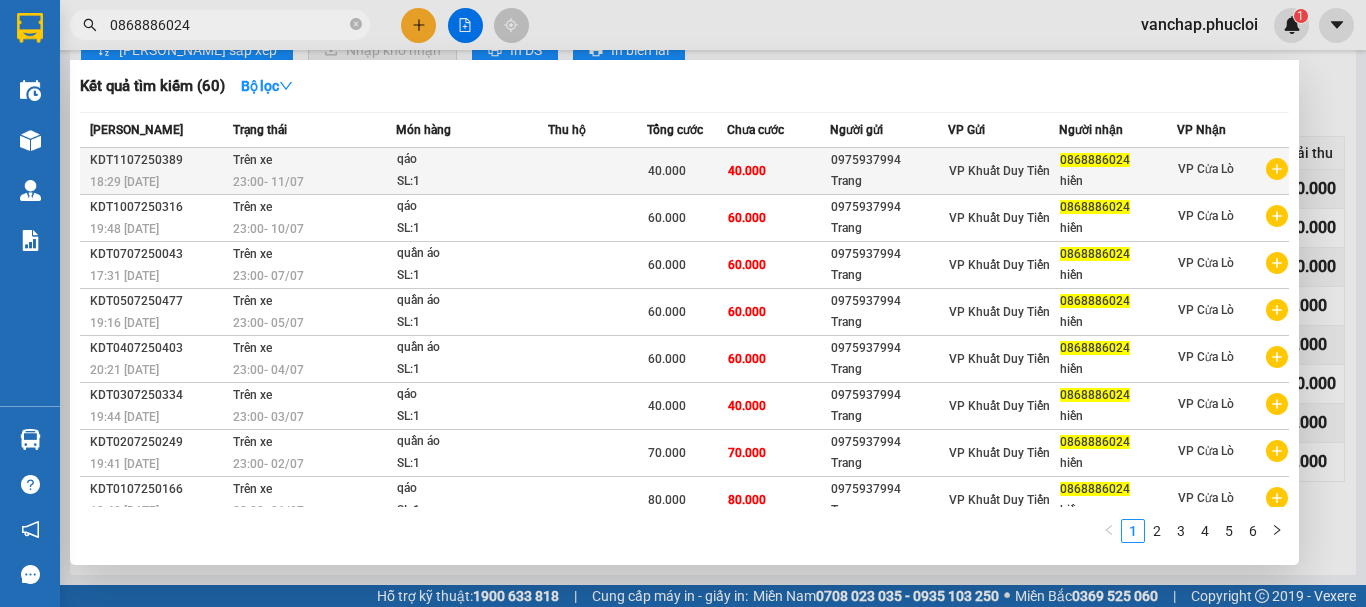 type on "0868886024" 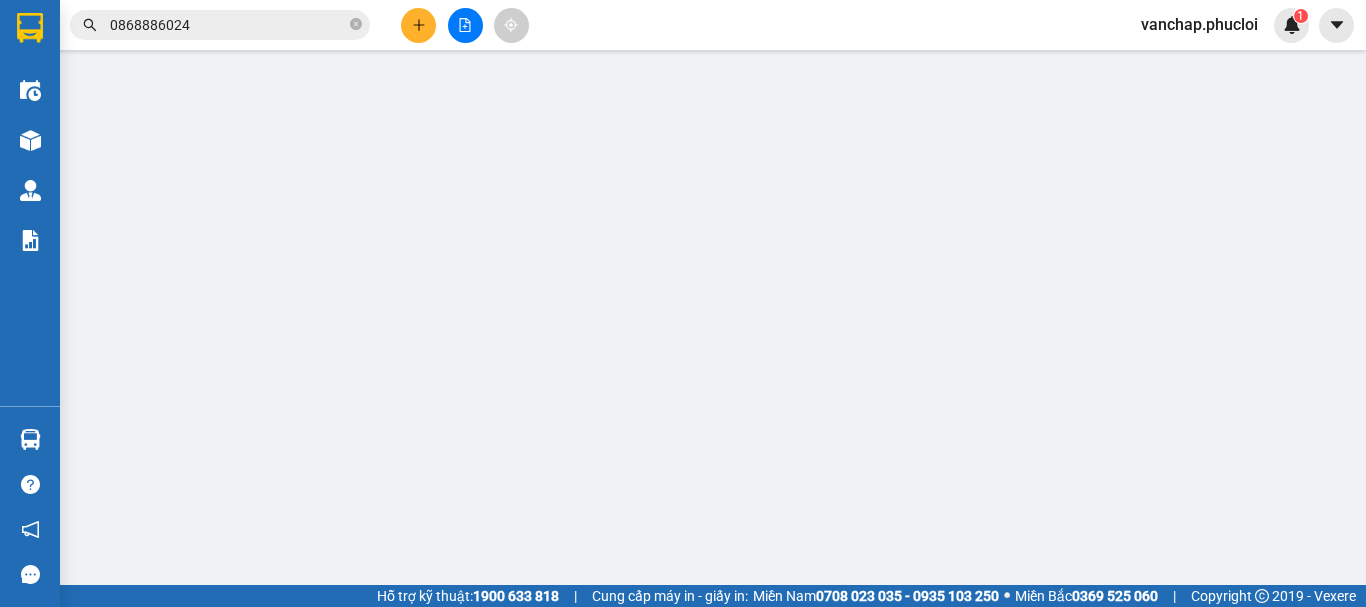 scroll, scrollTop: 0, scrollLeft: 0, axis: both 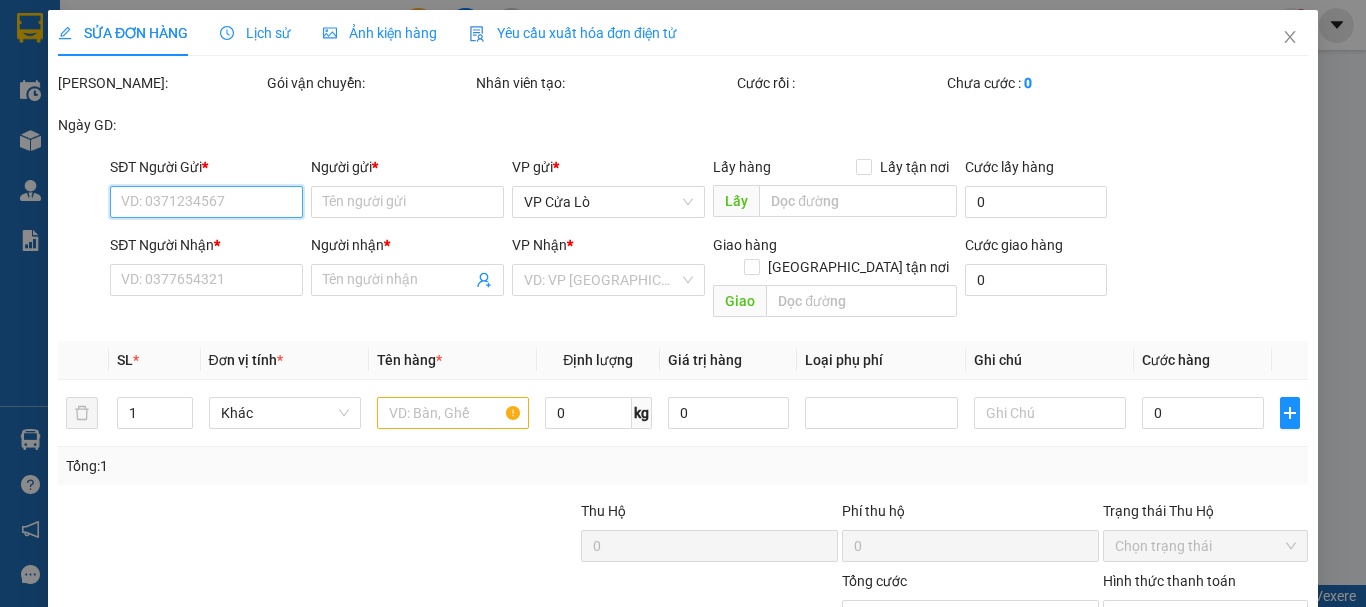 type on "0975937994" 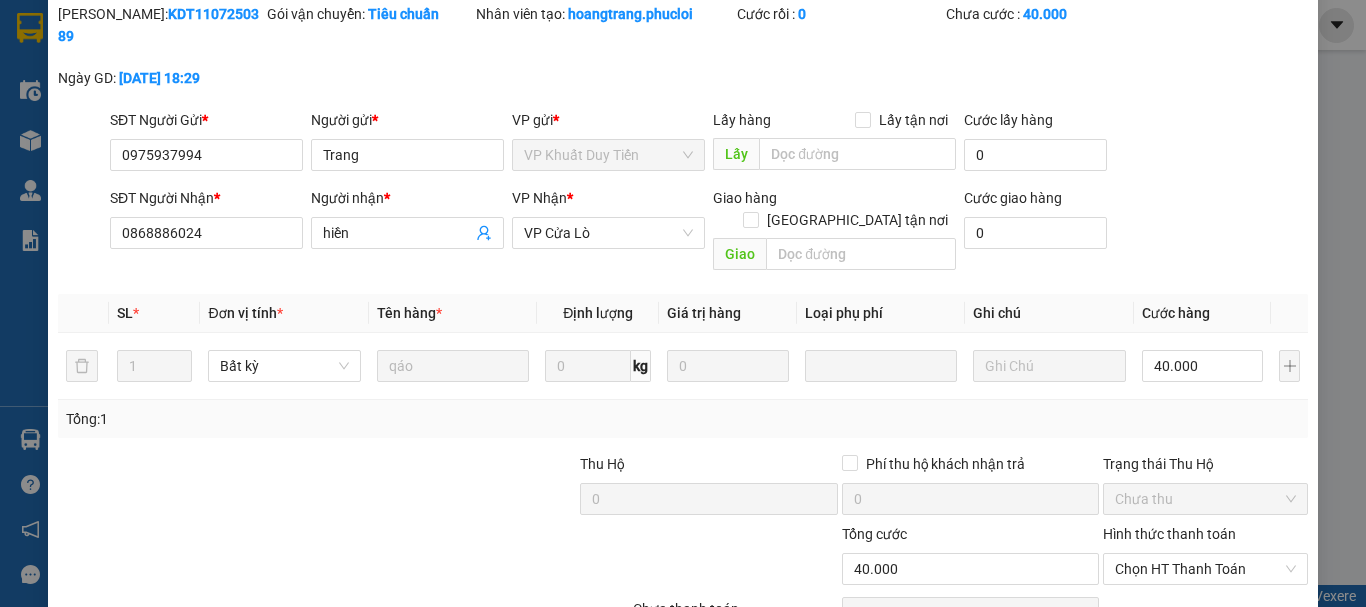 scroll, scrollTop: 226, scrollLeft: 0, axis: vertical 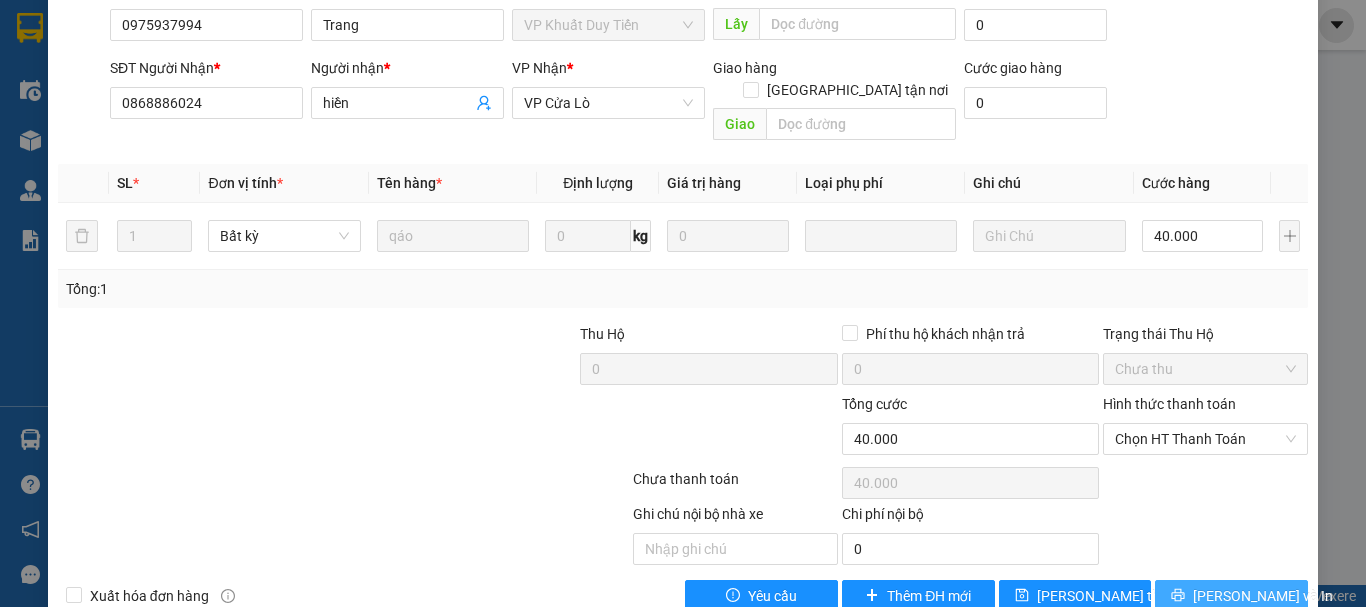 click on "[PERSON_NAME] và In" at bounding box center (1263, 596) 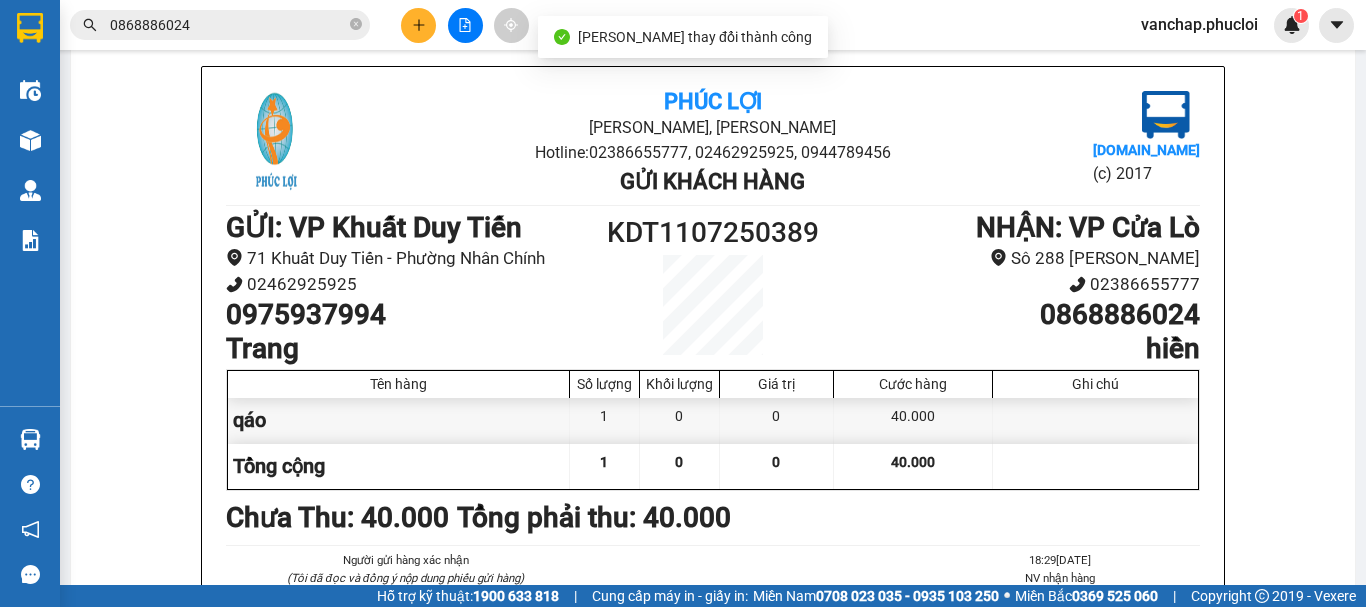 scroll, scrollTop: 126, scrollLeft: 0, axis: vertical 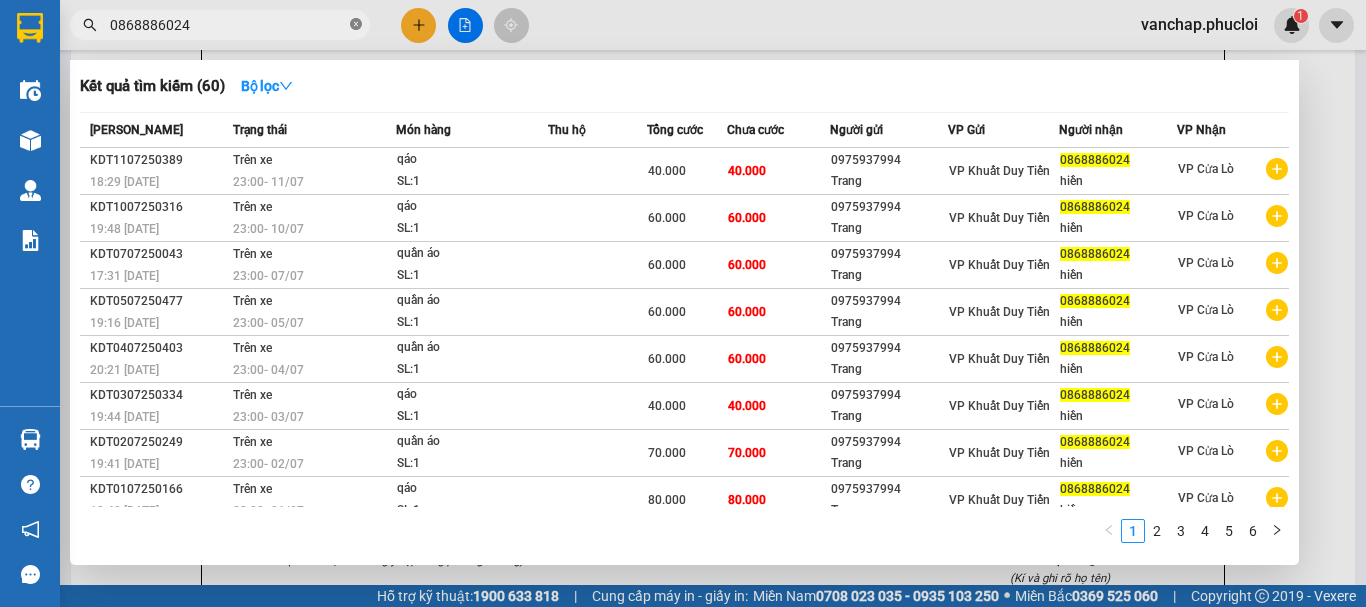 click 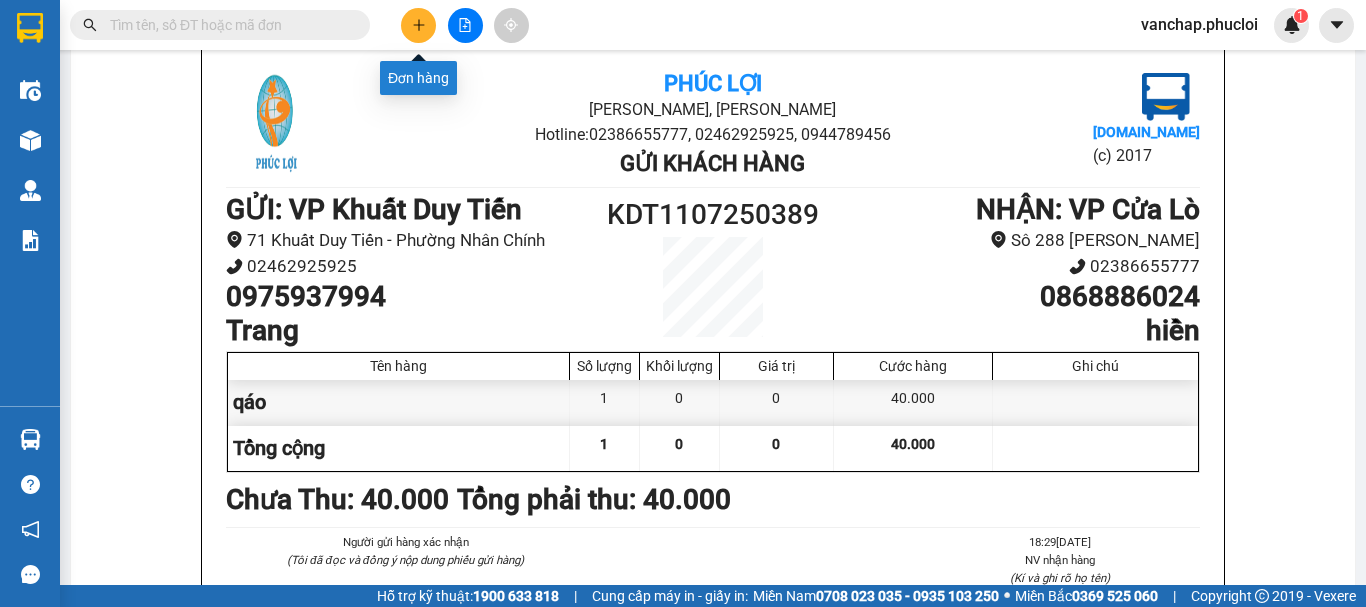 click at bounding box center (418, 25) 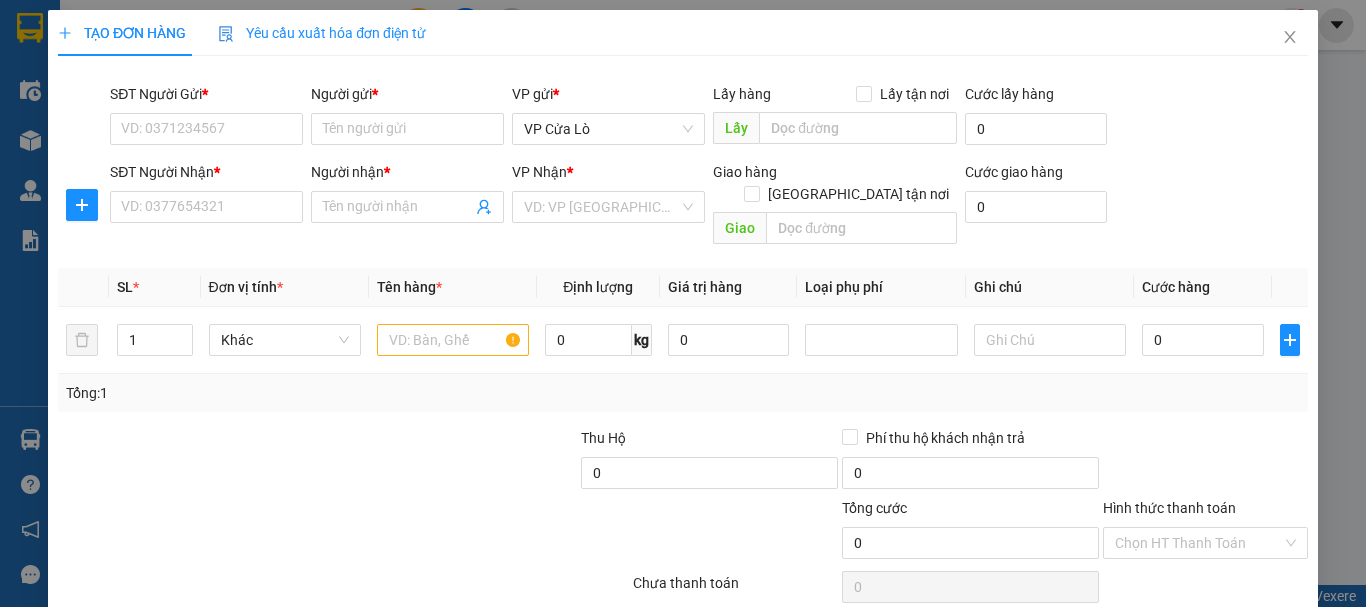 scroll, scrollTop: 0, scrollLeft: 0, axis: both 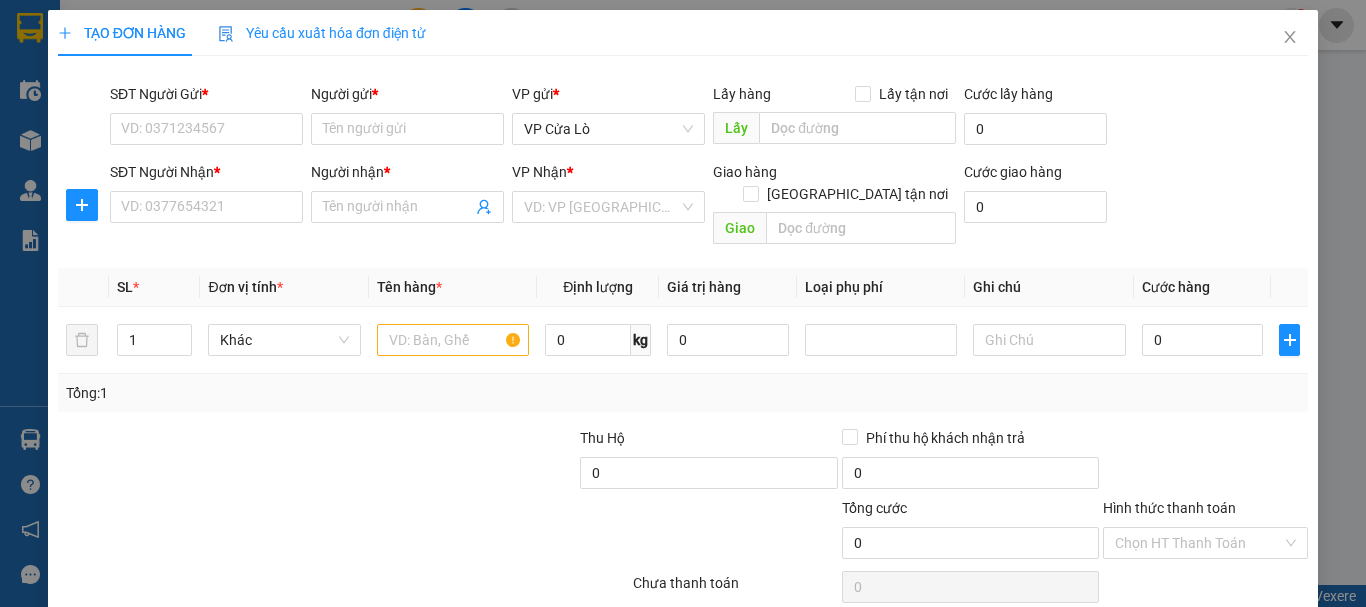 click on "SĐT Người Gửi  *" at bounding box center [206, 98] 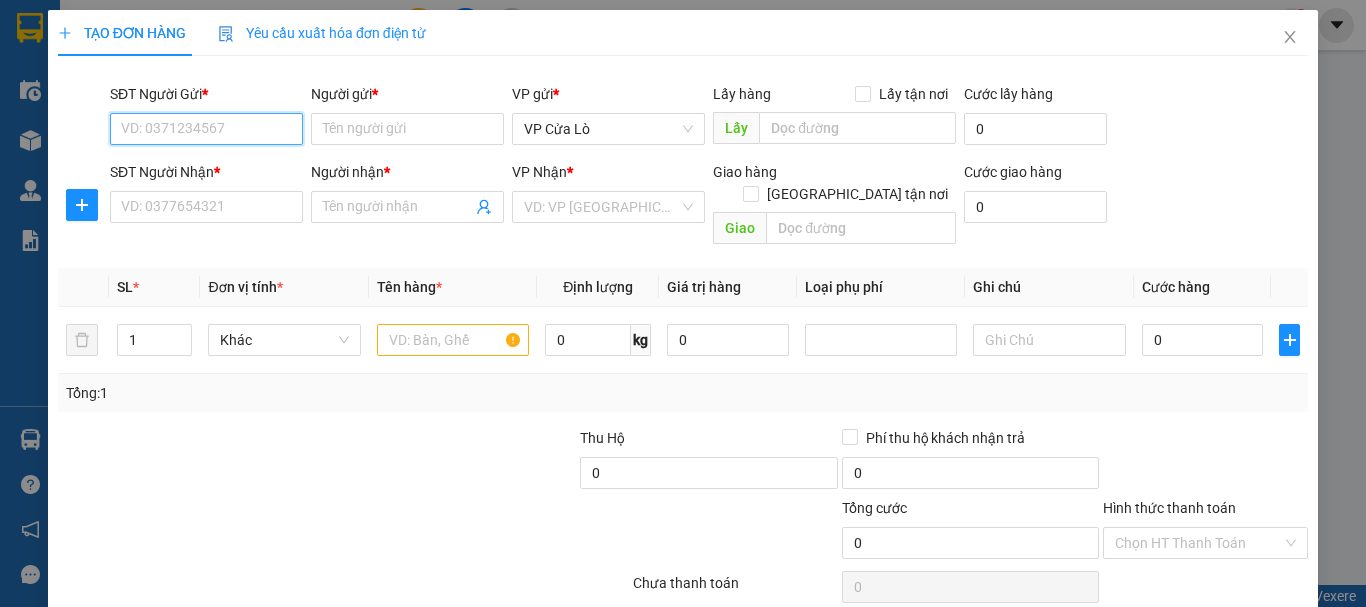 click on "SĐT Người Gửi  *" at bounding box center (206, 129) 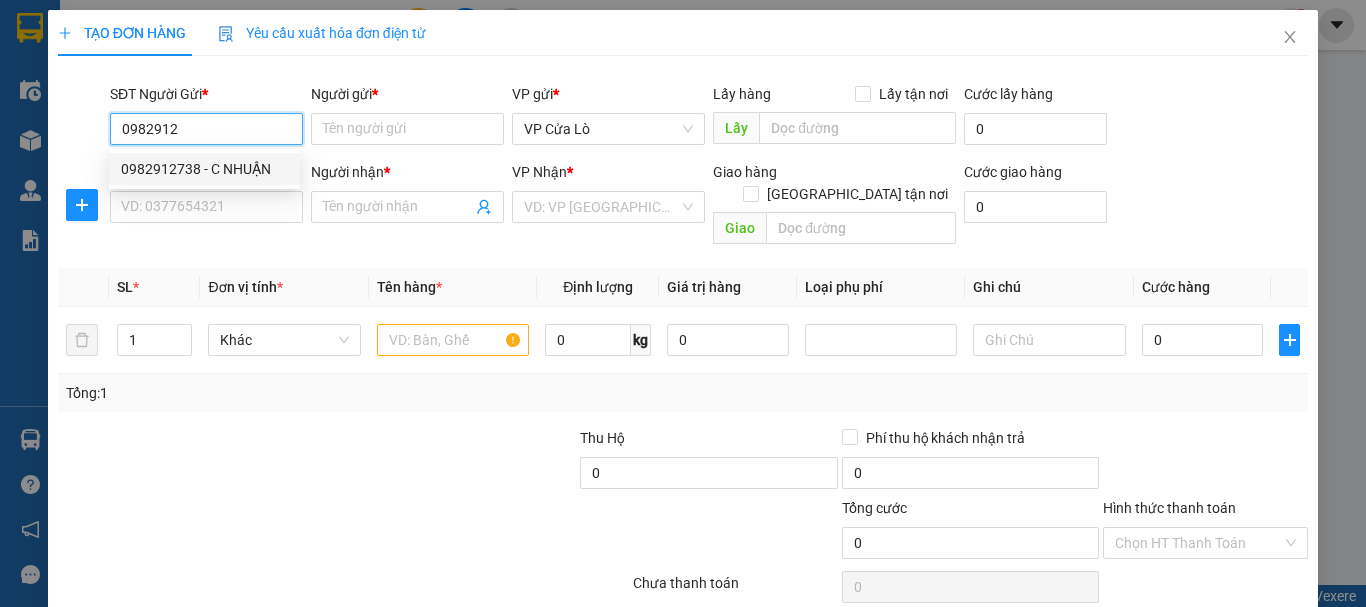 click on "0982912738 - C NHUẬN" at bounding box center [204, 169] 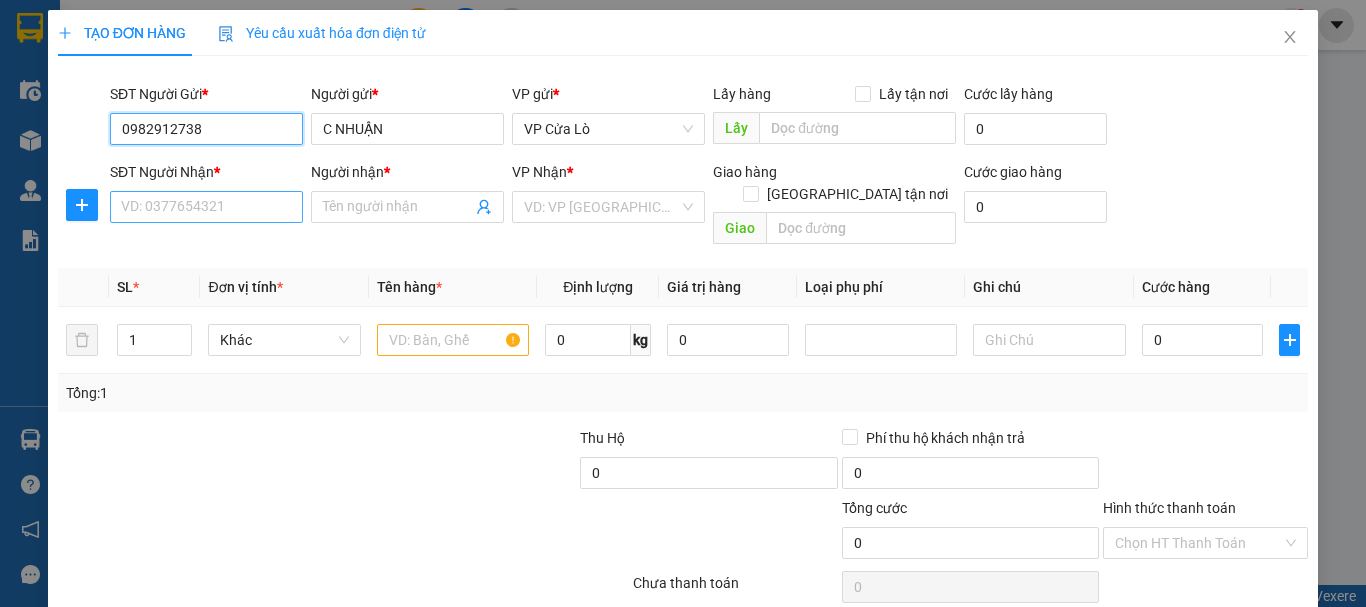 type on "0982912738" 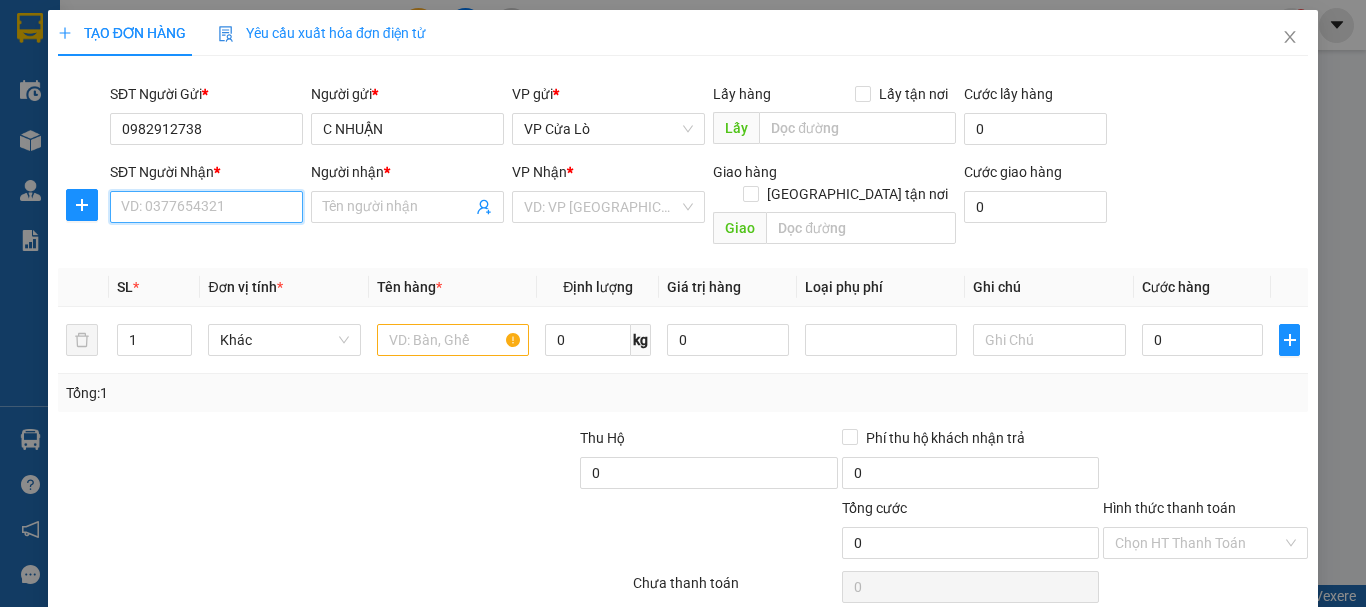 click on "SĐT Người Nhận  *" at bounding box center [206, 207] 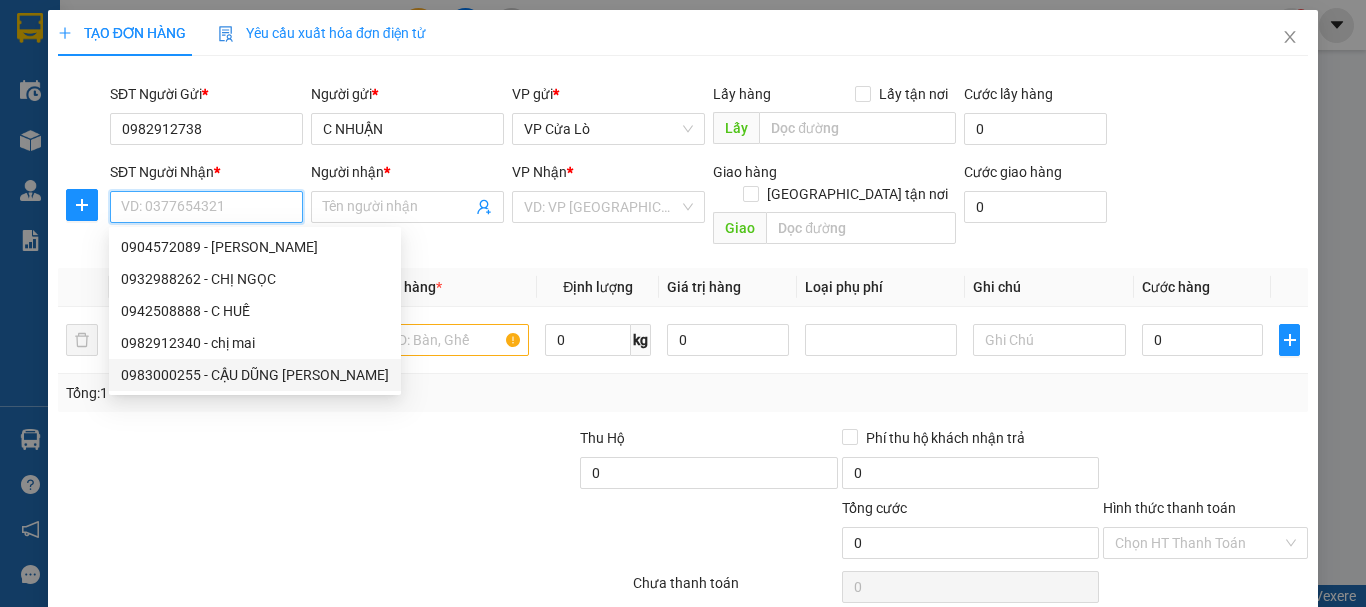 click on "0983000255 - CẬU DŨNG [PERSON_NAME]" at bounding box center (255, 375) 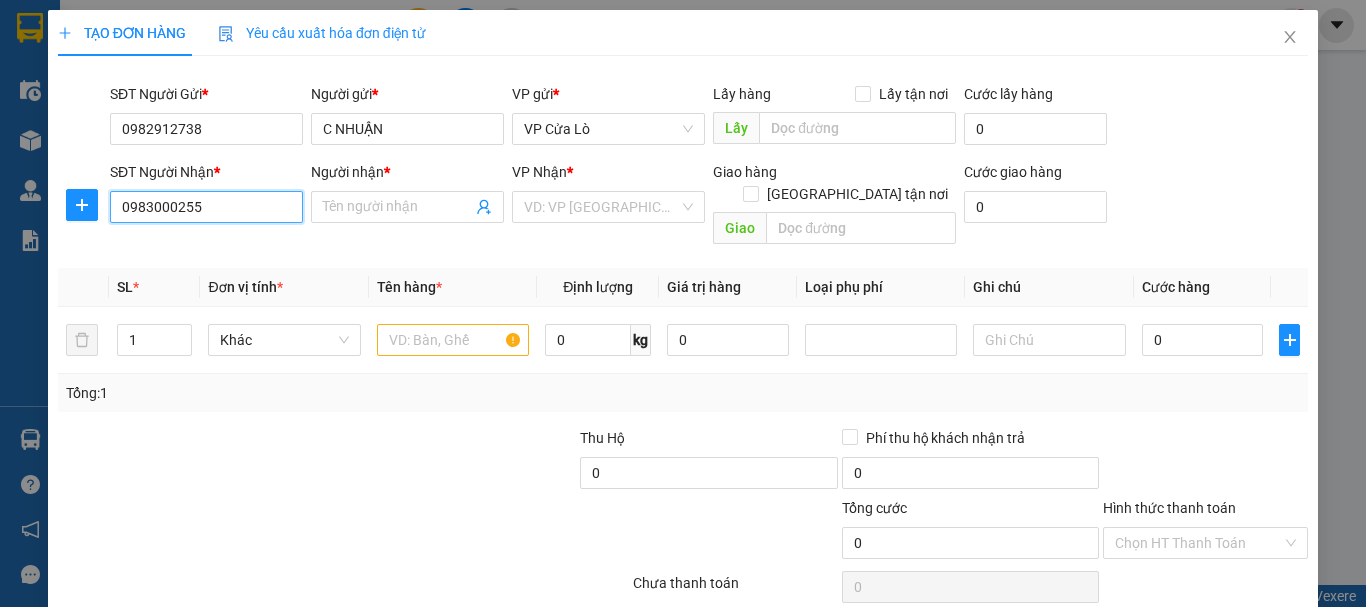 type on "CẬU DŨNG [PERSON_NAME]" 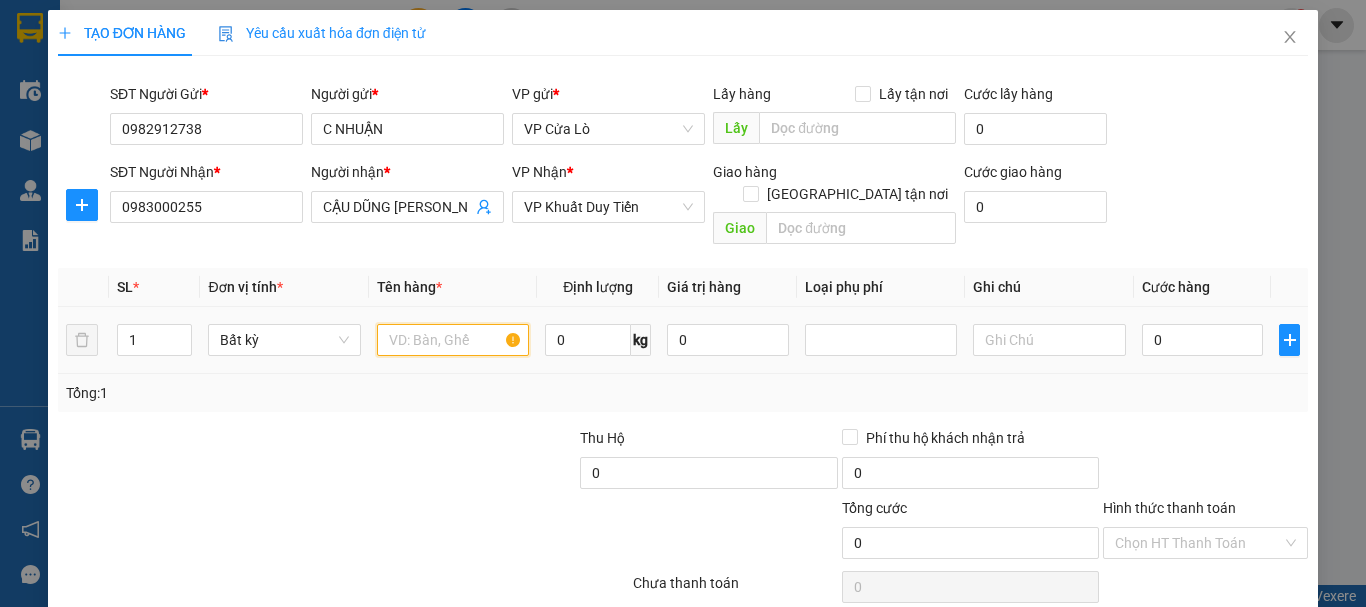 click at bounding box center [453, 340] 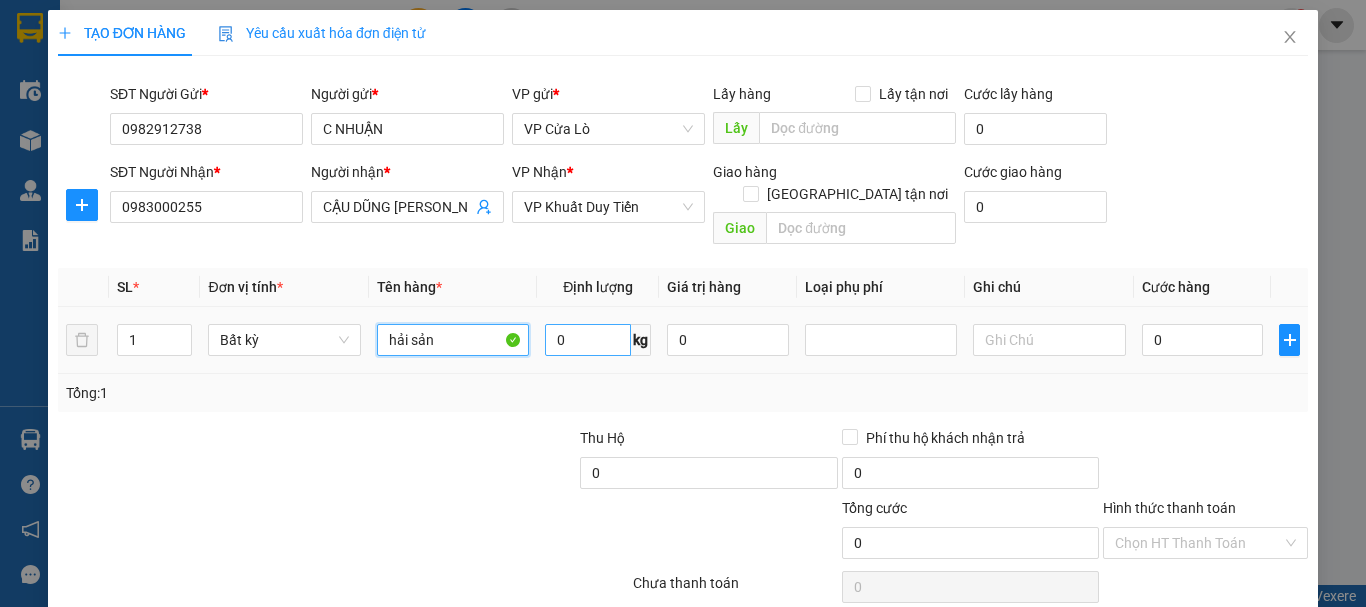 type on "hải sản" 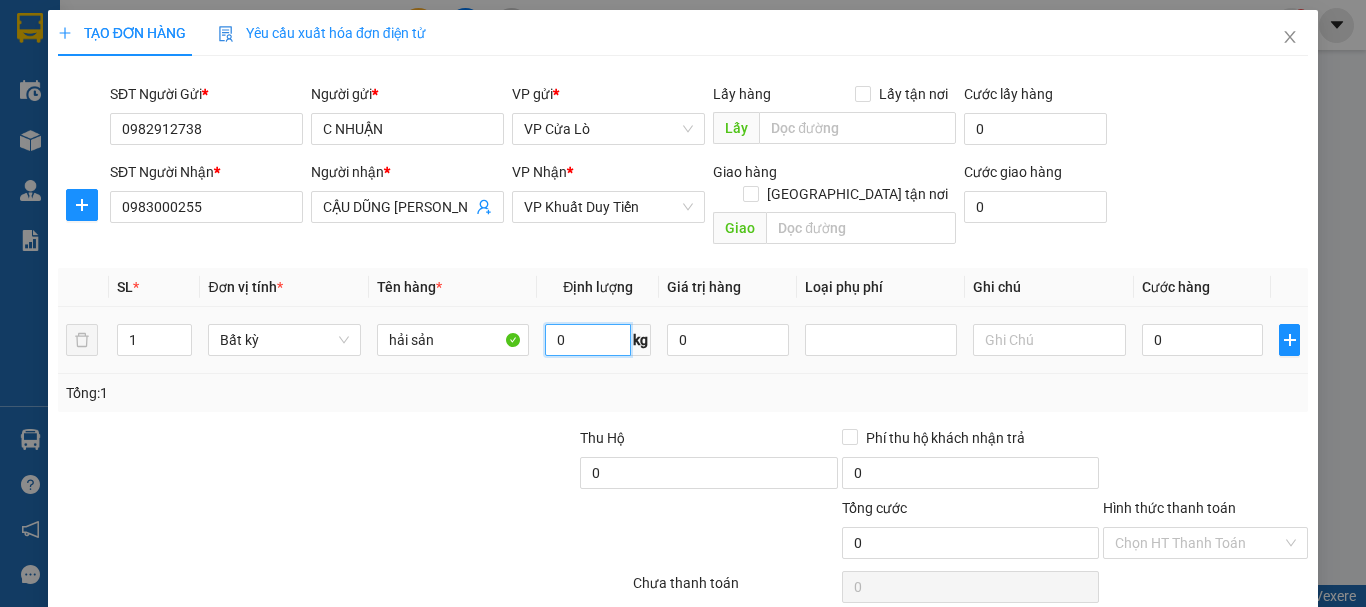 click on "0" at bounding box center [588, 340] 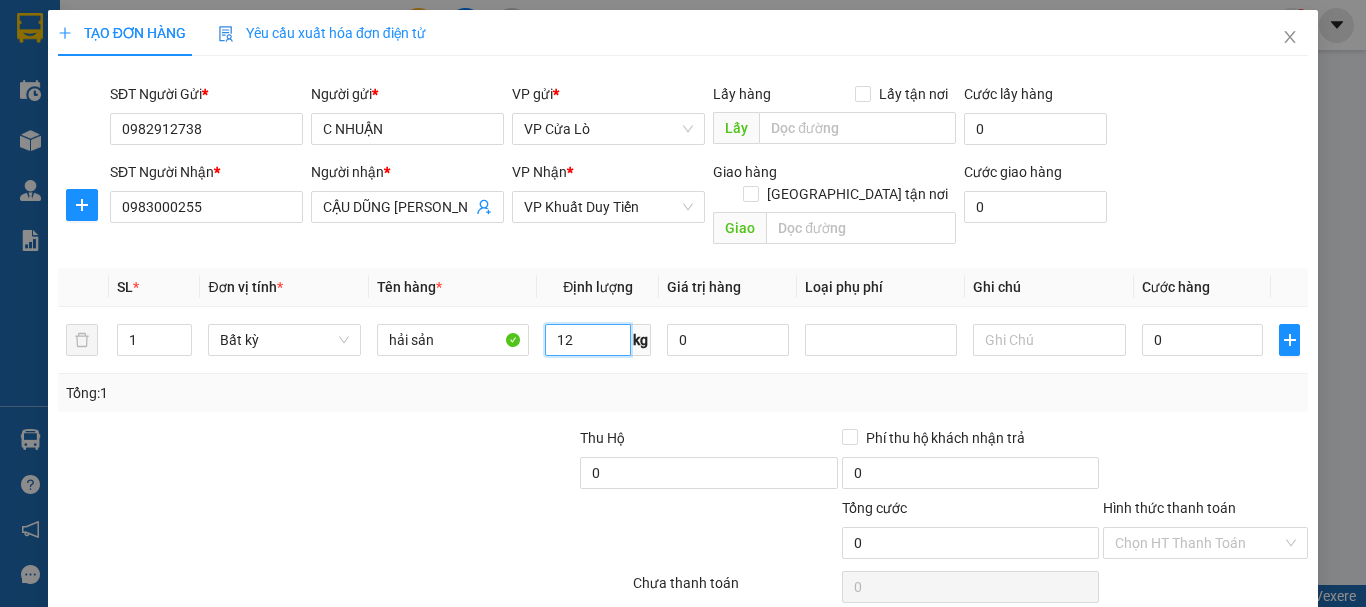 type on "12" 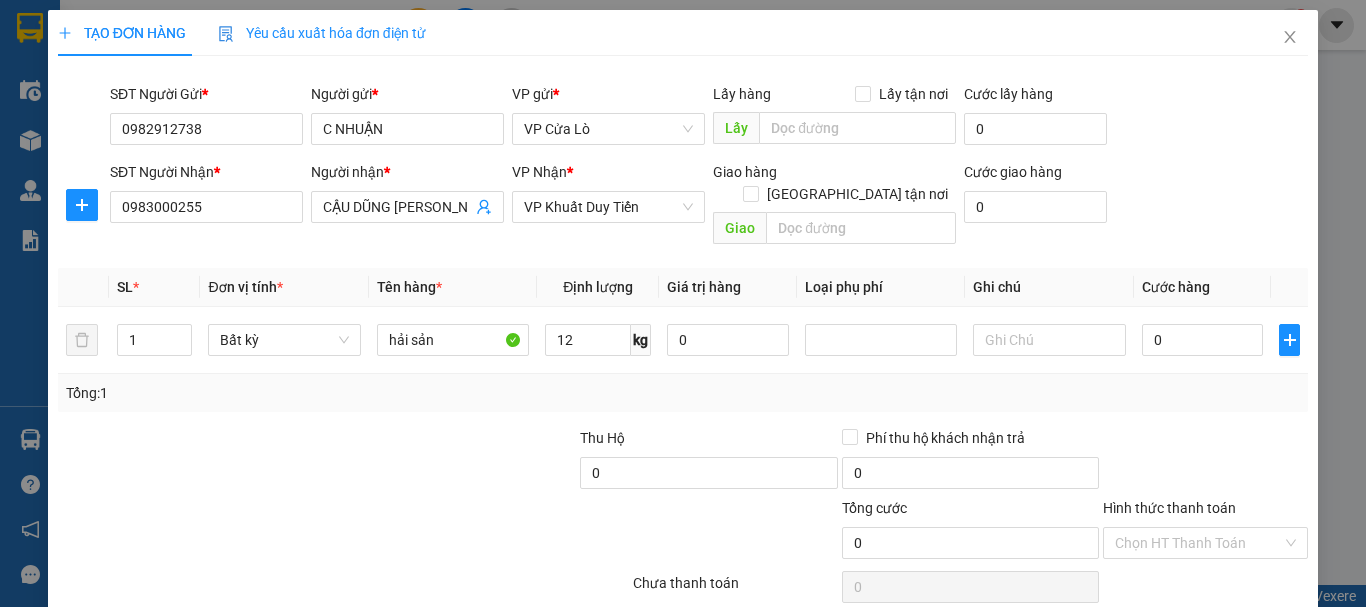 click on "Tổng:  1" at bounding box center (683, 393) 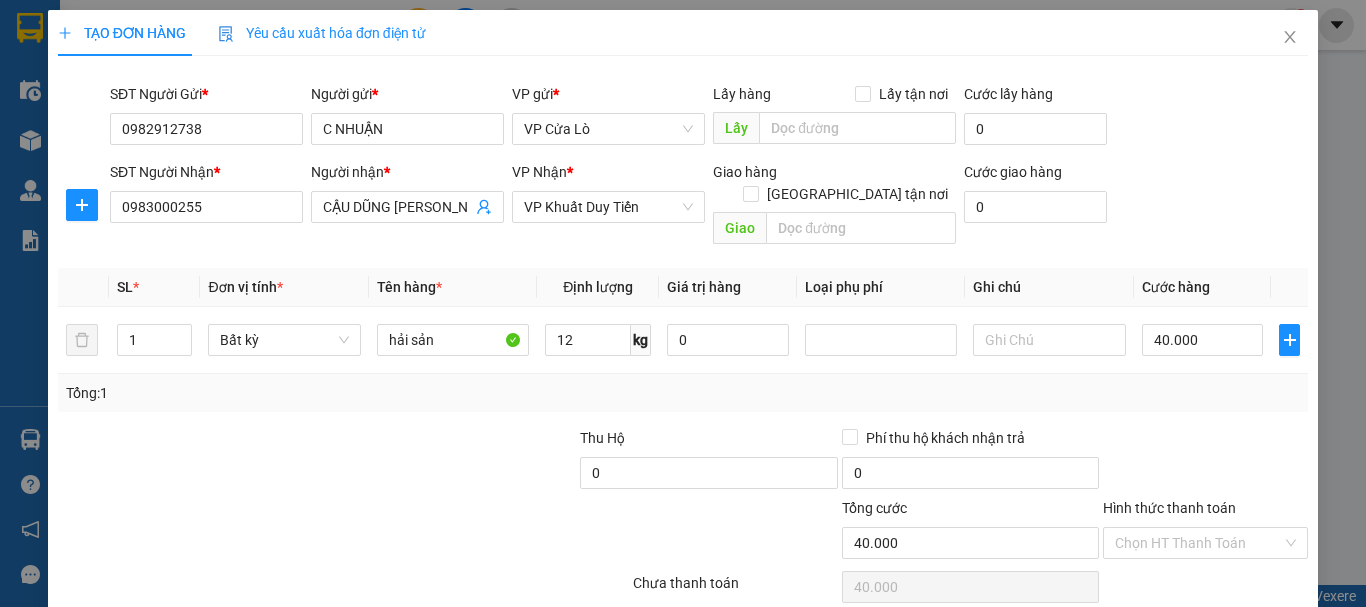 type on "40.000" 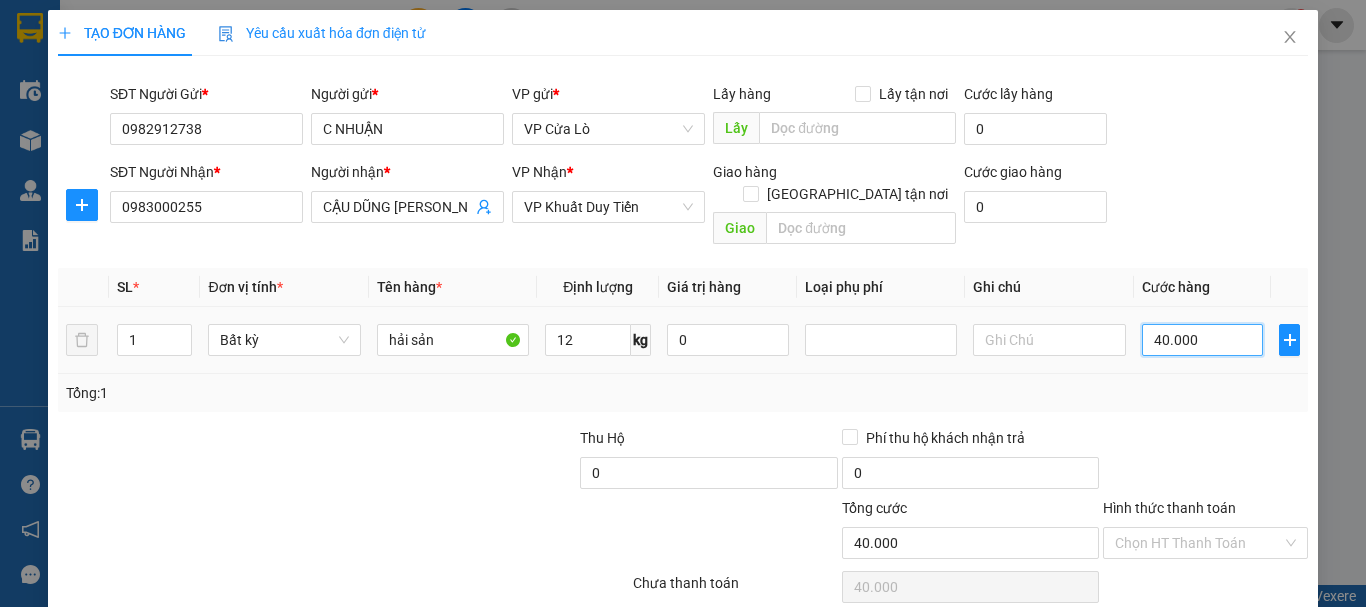 click on "40.000" at bounding box center [1203, 340] 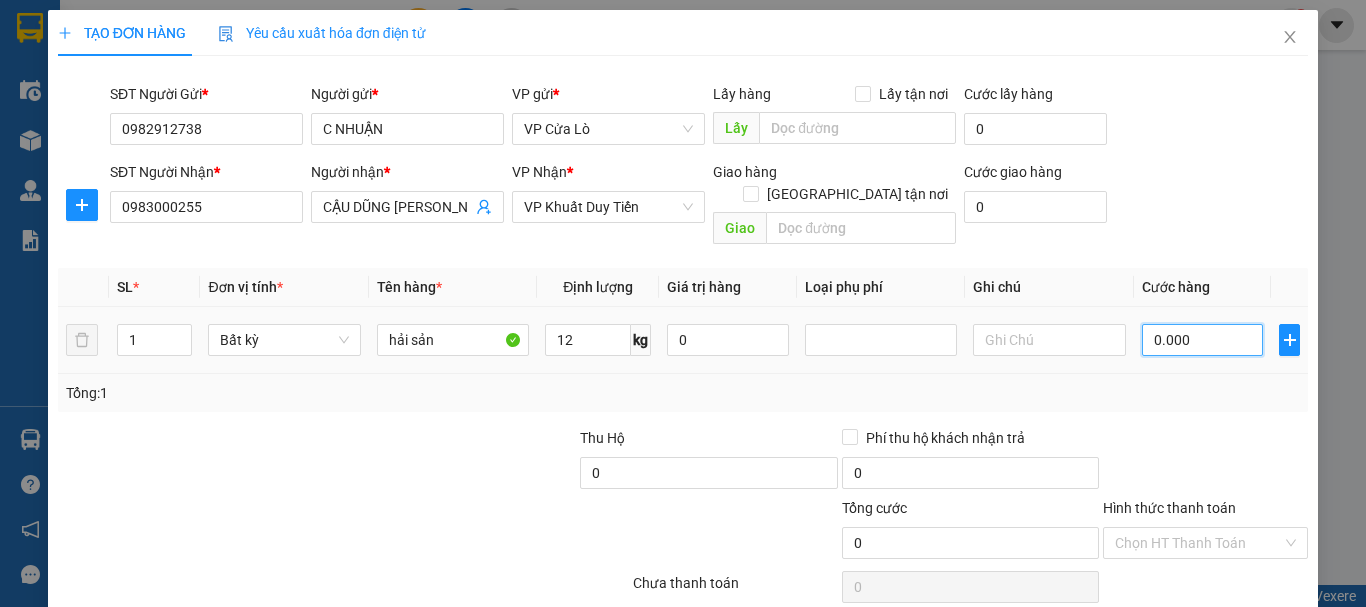 type on "50.000" 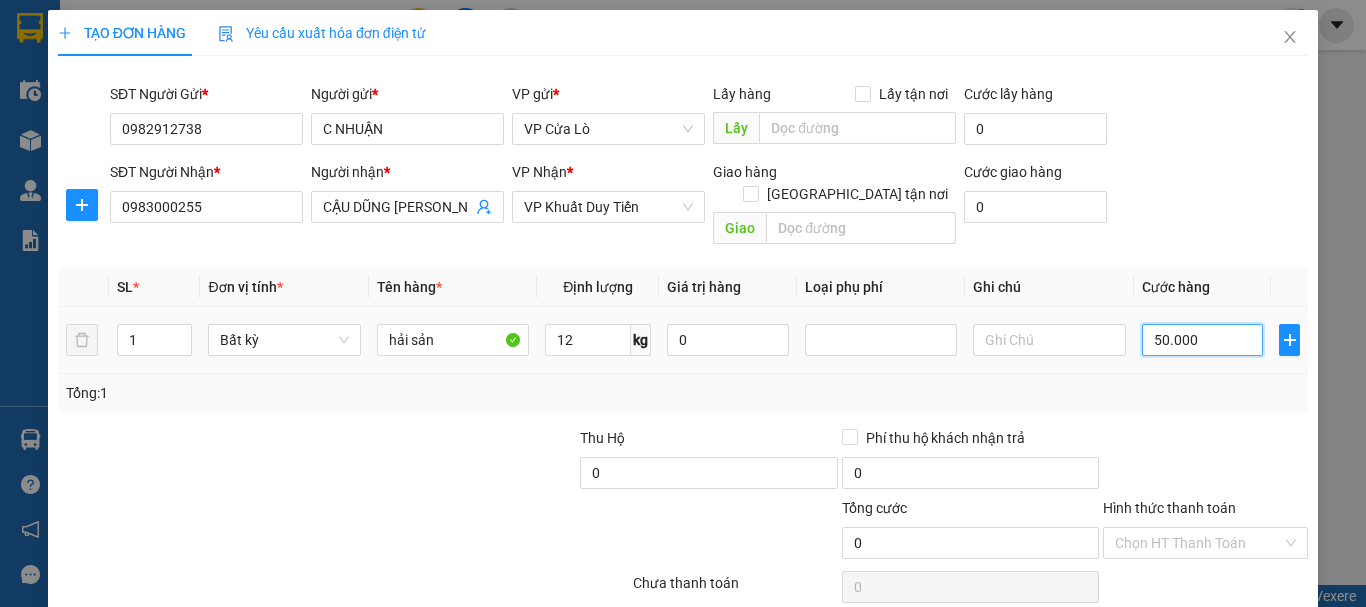 type on "50.000" 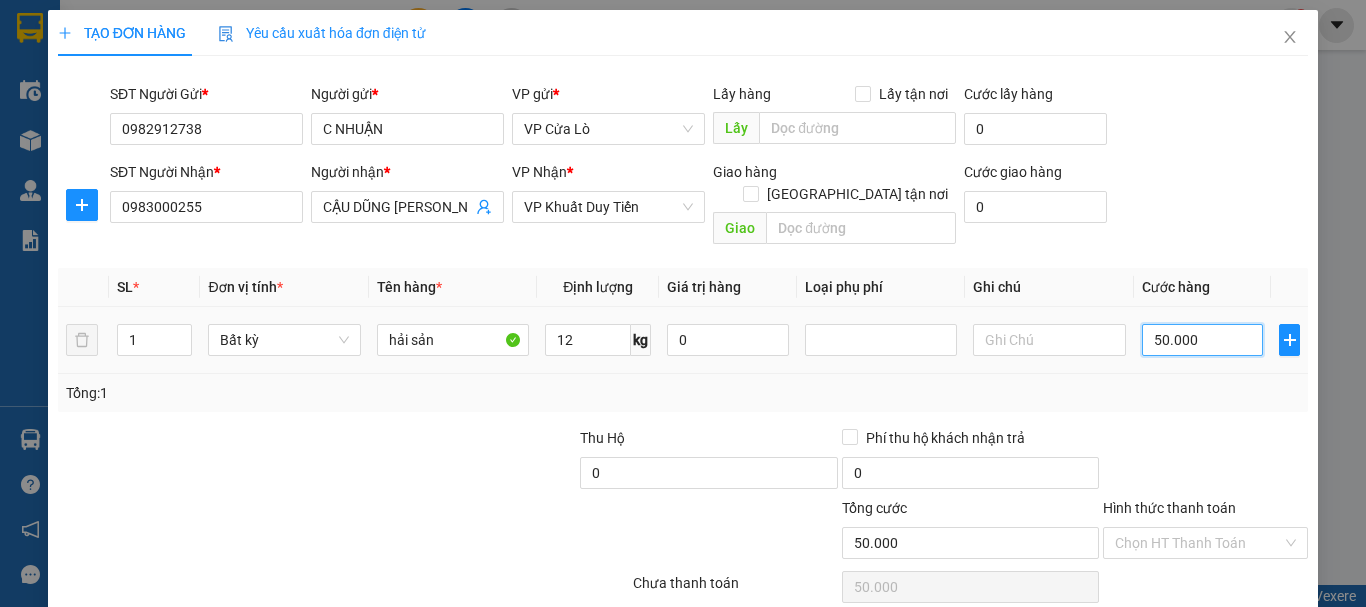 type on "50.000" 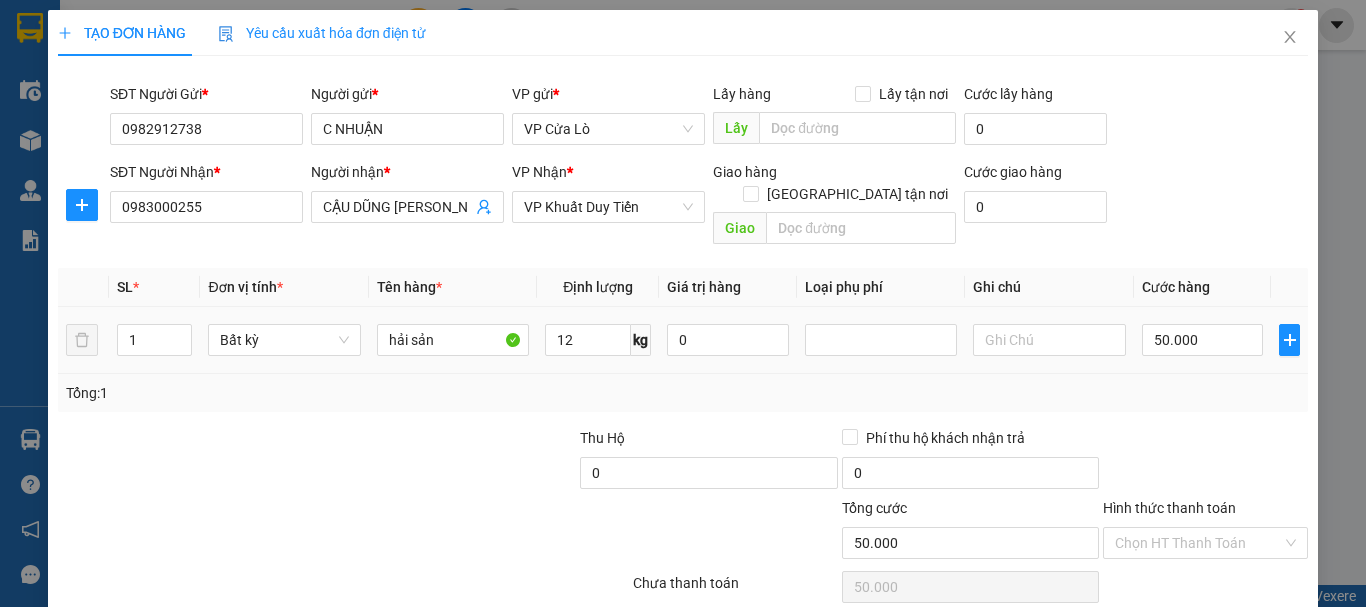 click on "Tổng:  1" at bounding box center [683, 393] 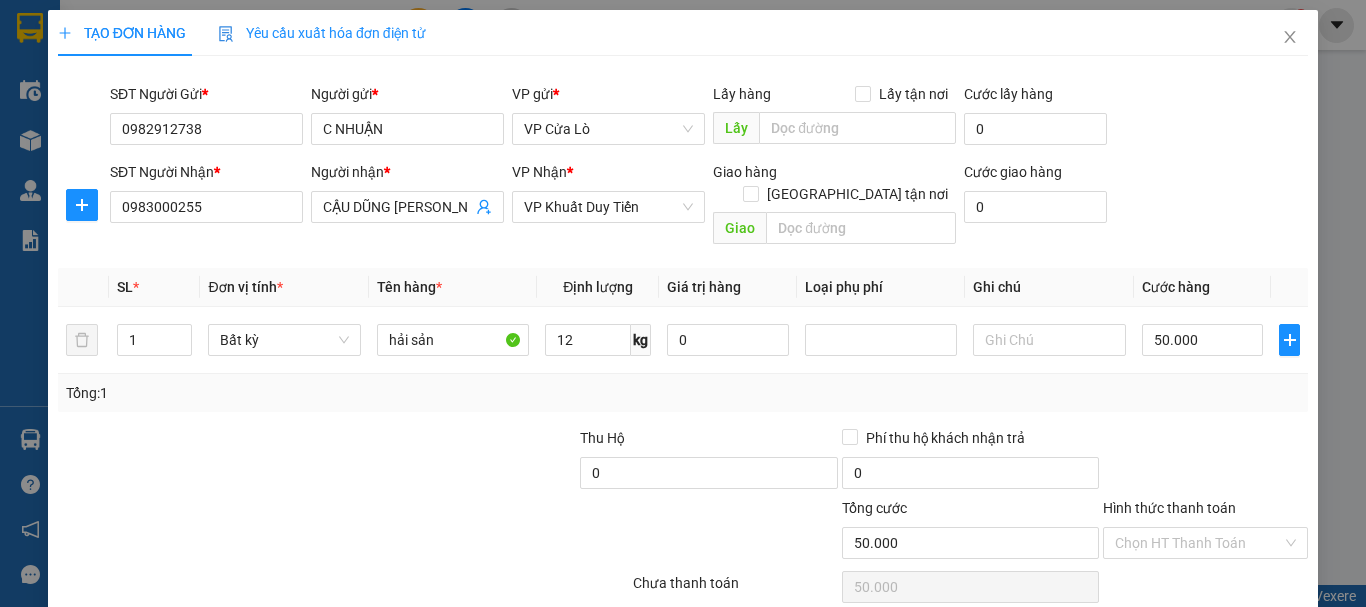 scroll, scrollTop: 126, scrollLeft: 0, axis: vertical 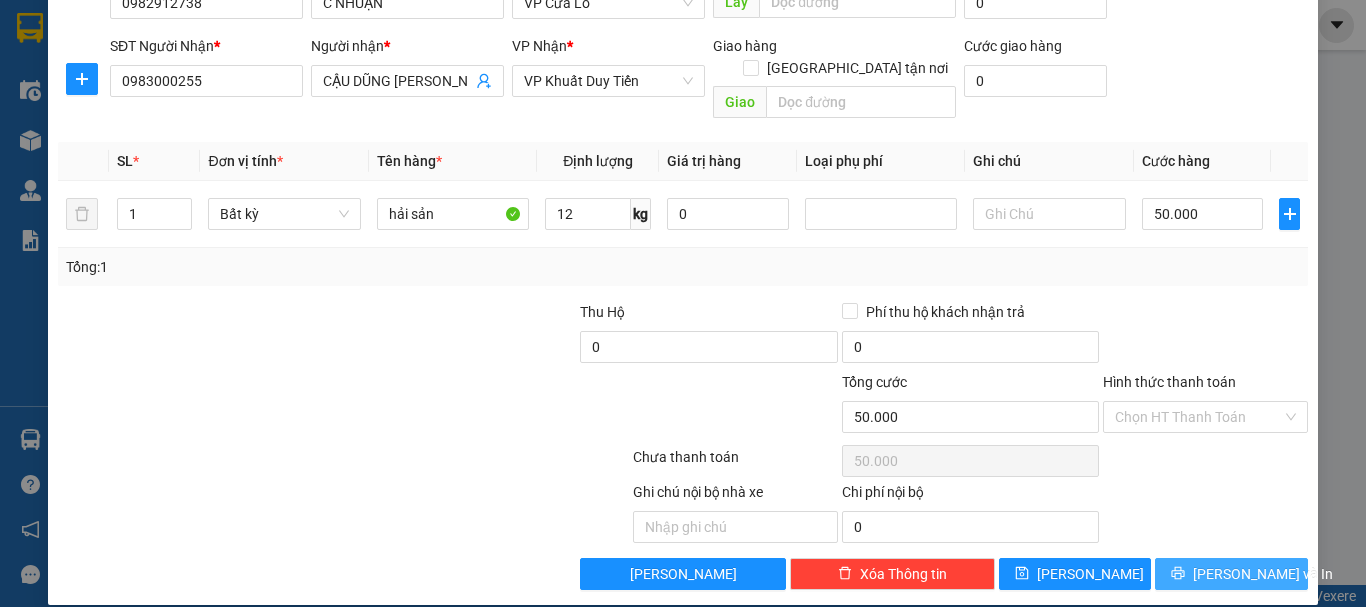 click on "[PERSON_NAME] và In" at bounding box center [1263, 574] 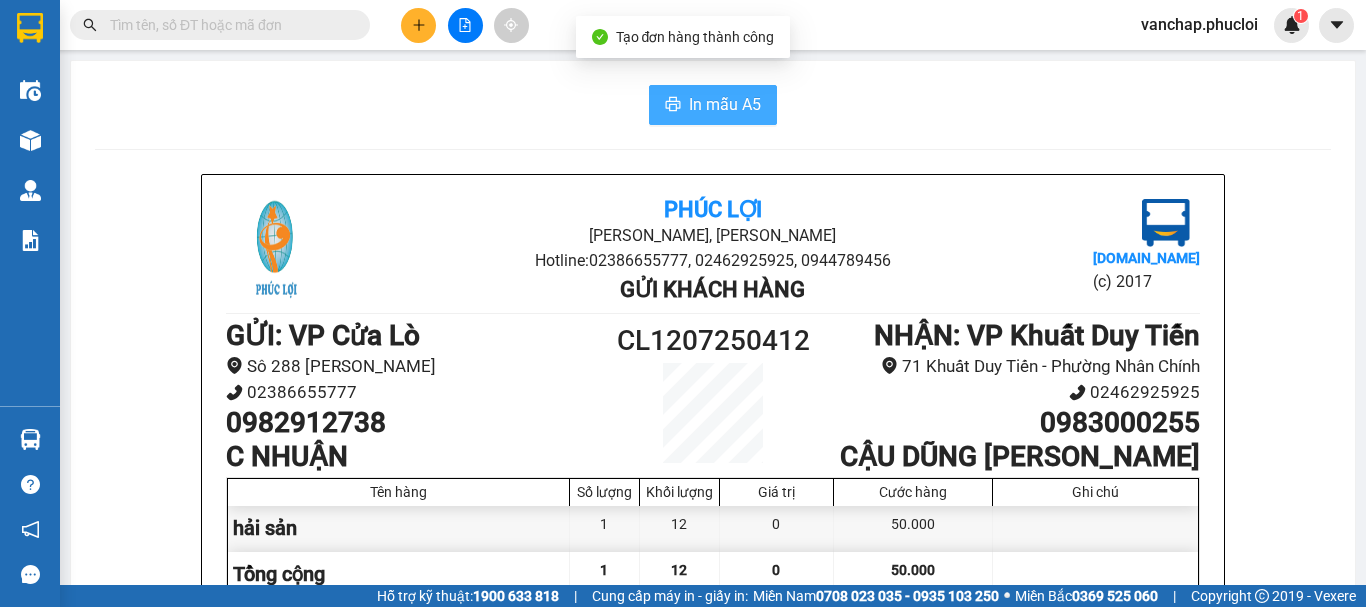 click on "In mẫu A5" at bounding box center (725, 104) 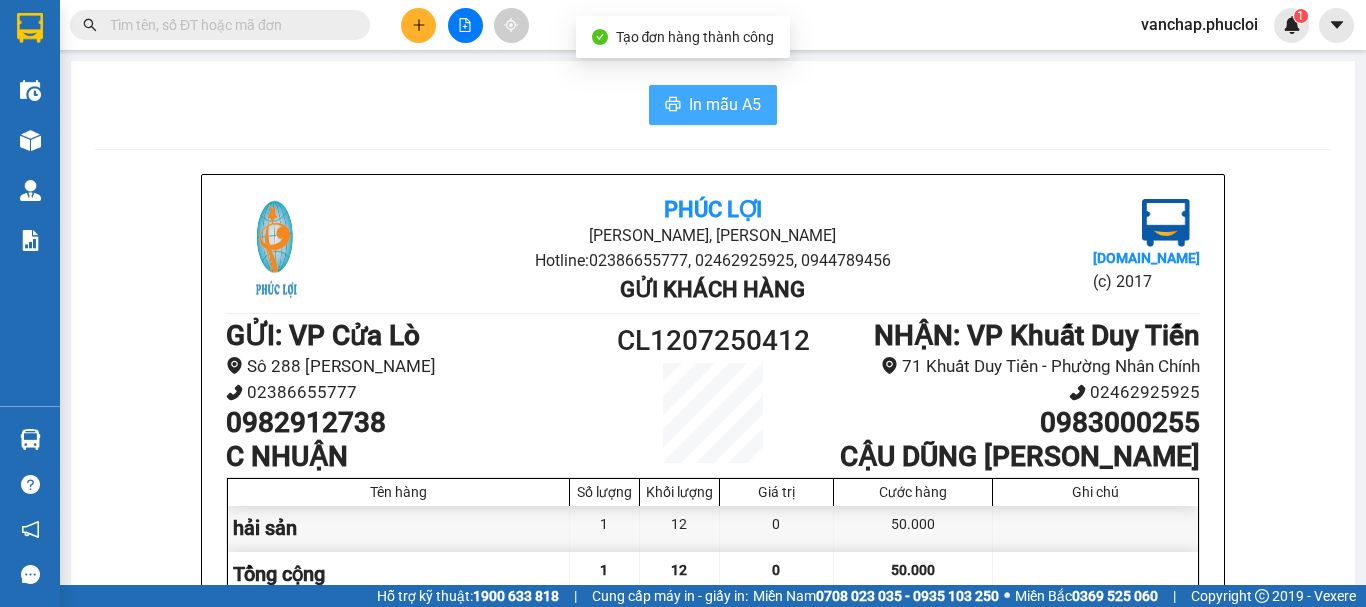 scroll, scrollTop: 0, scrollLeft: 0, axis: both 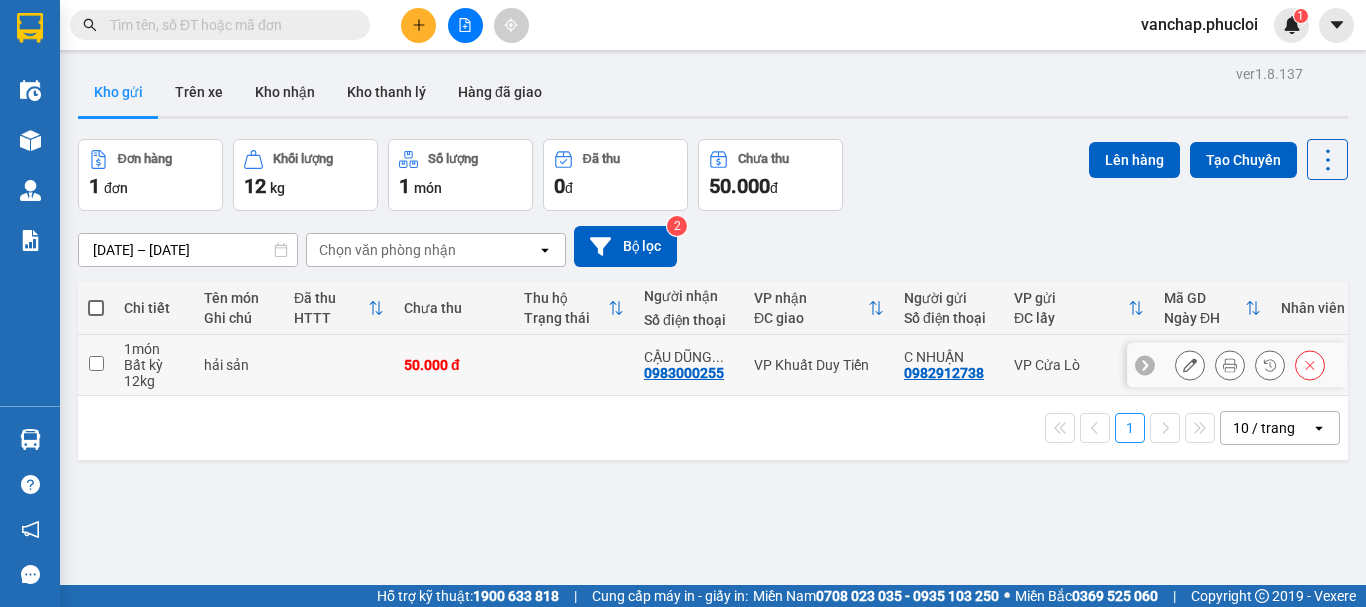 click 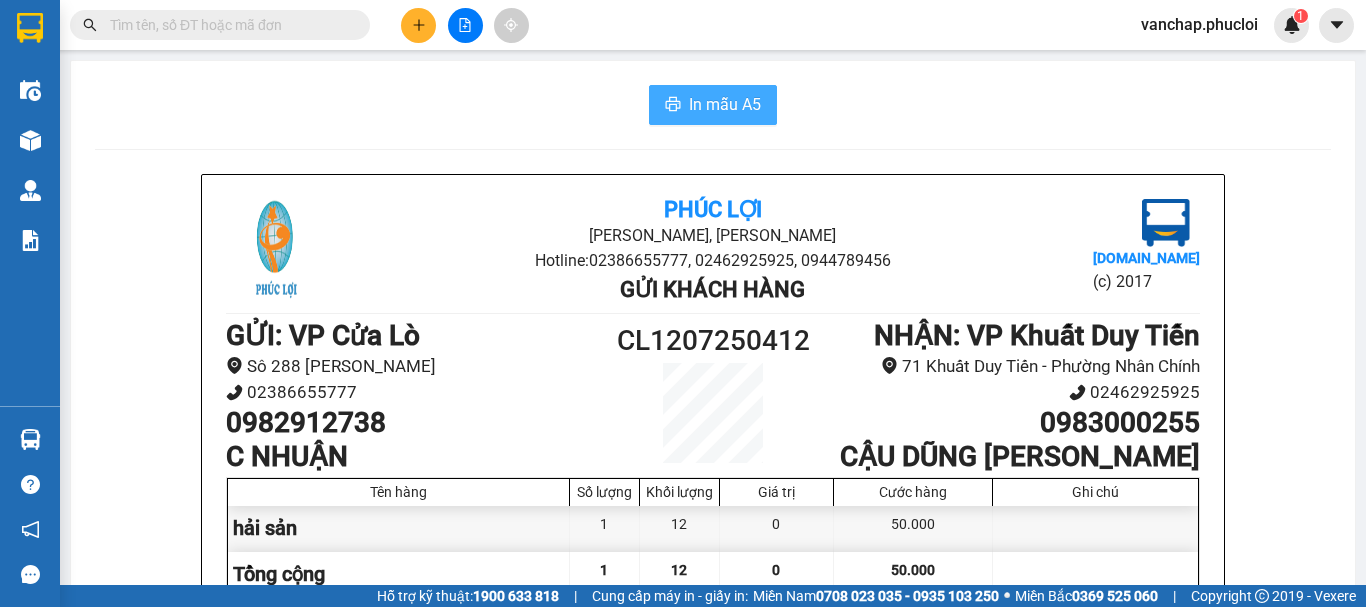 click on "In mẫu A5" at bounding box center (713, 105) 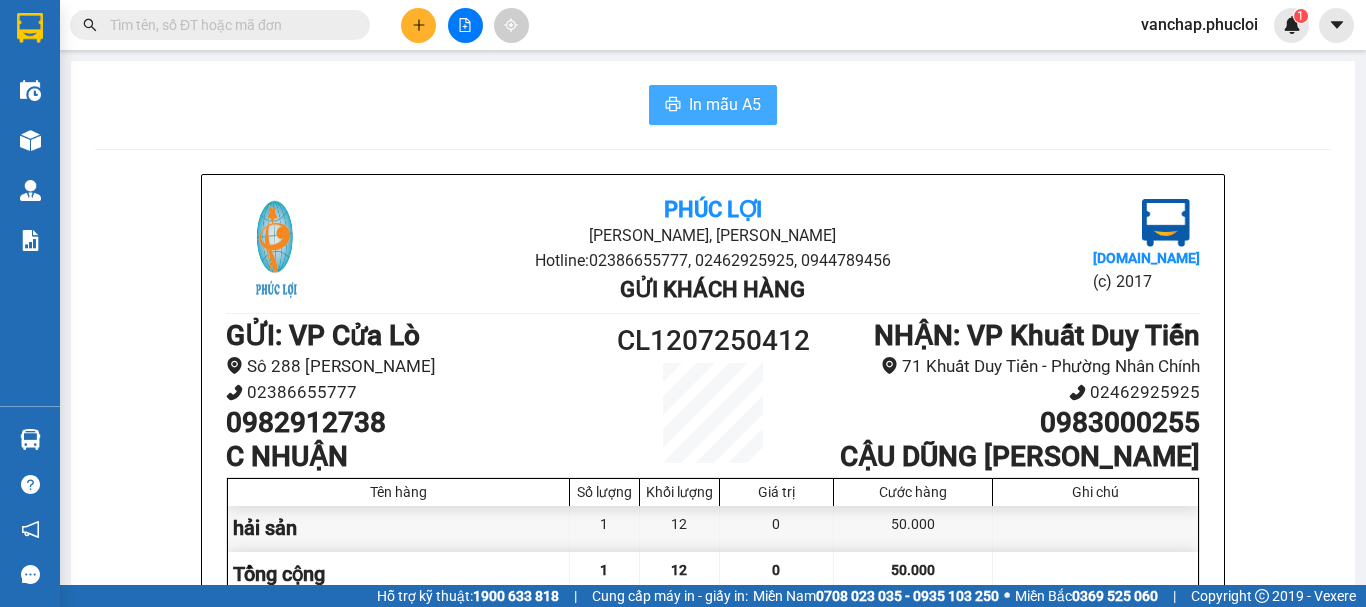 scroll, scrollTop: 0, scrollLeft: 0, axis: both 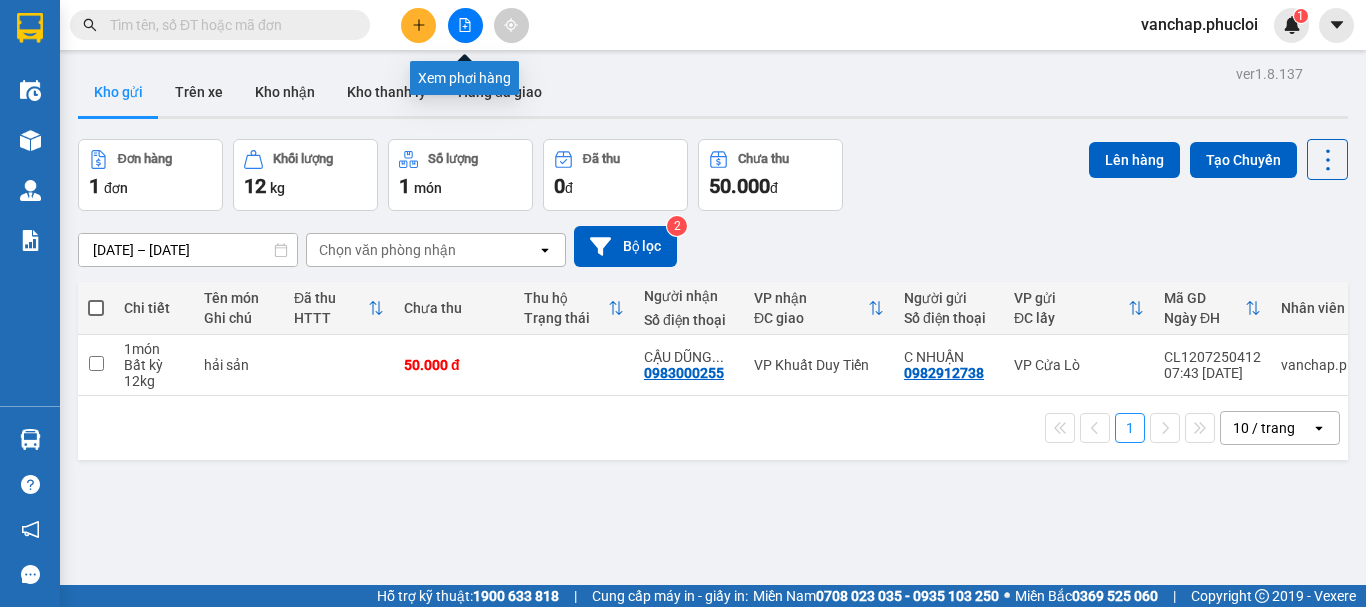 click at bounding box center (465, 25) 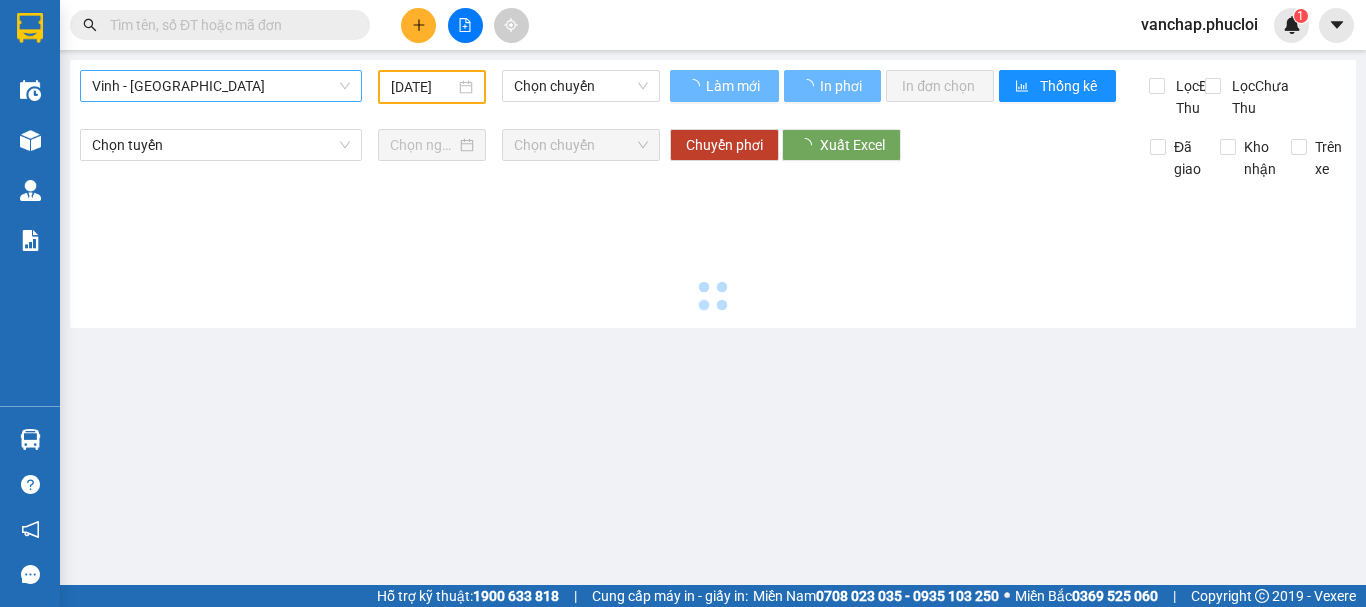 type on "[DATE]" 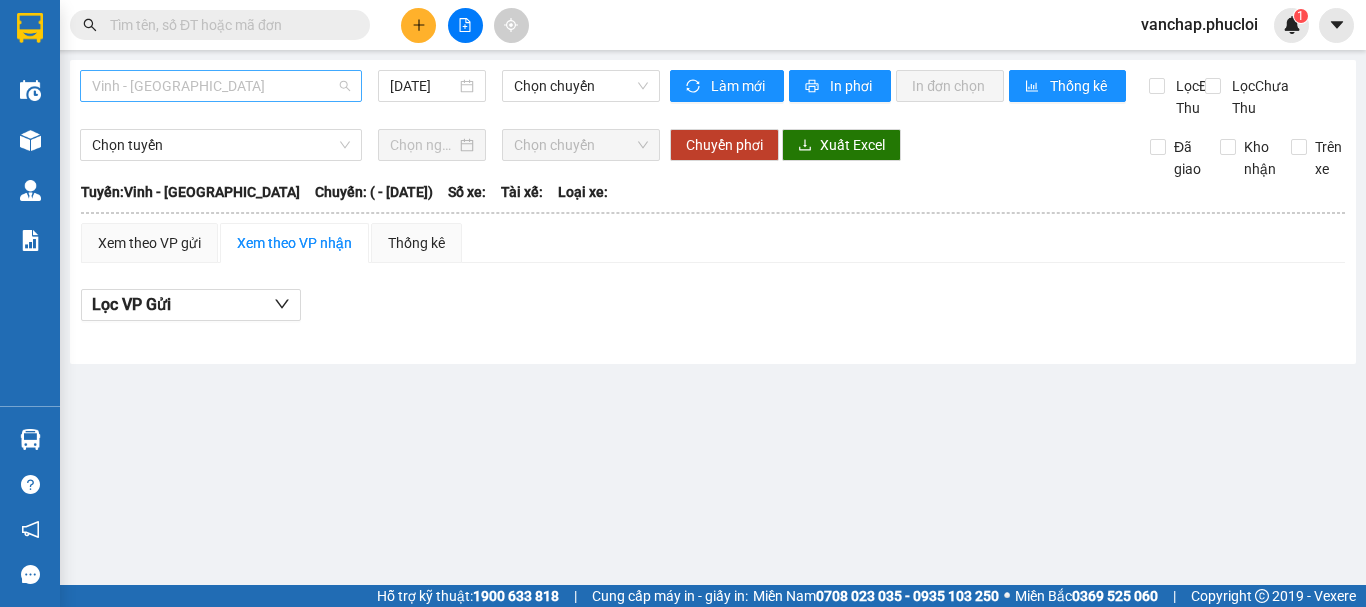 click on "Vinh - [GEOGRAPHIC_DATA]" at bounding box center (221, 86) 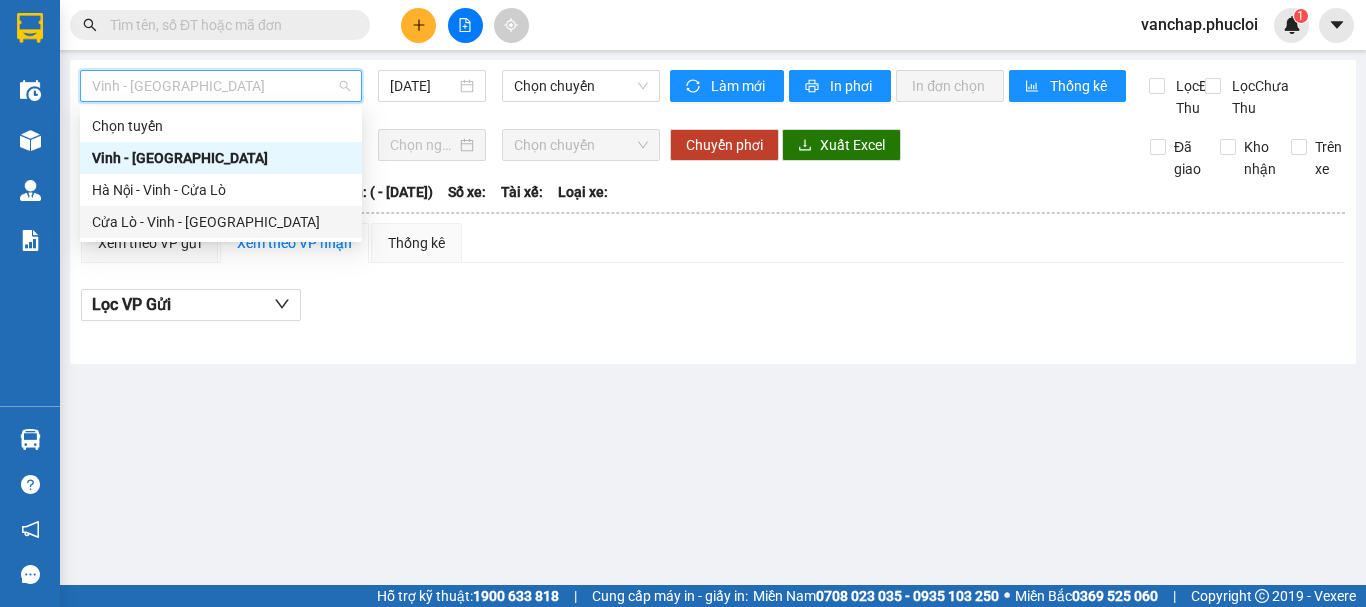 click on "Cửa Lò - Vinh - [GEOGRAPHIC_DATA]" at bounding box center (221, 222) 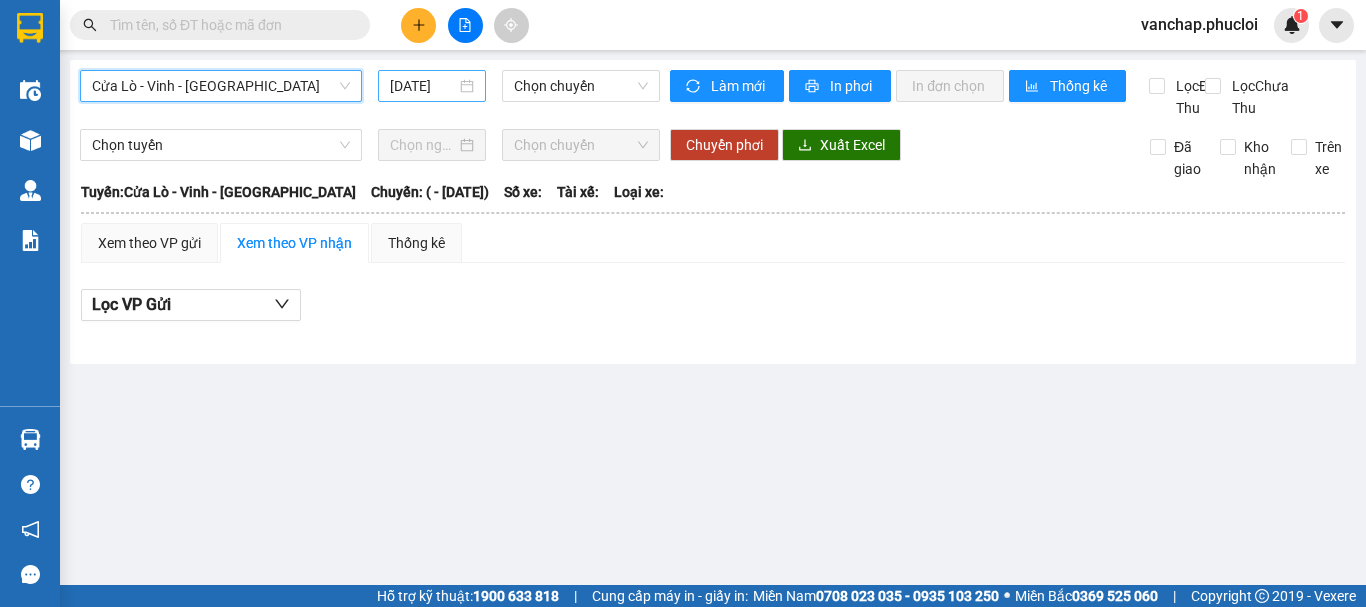 click on "[DATE]" at bounding box center [432, 86] 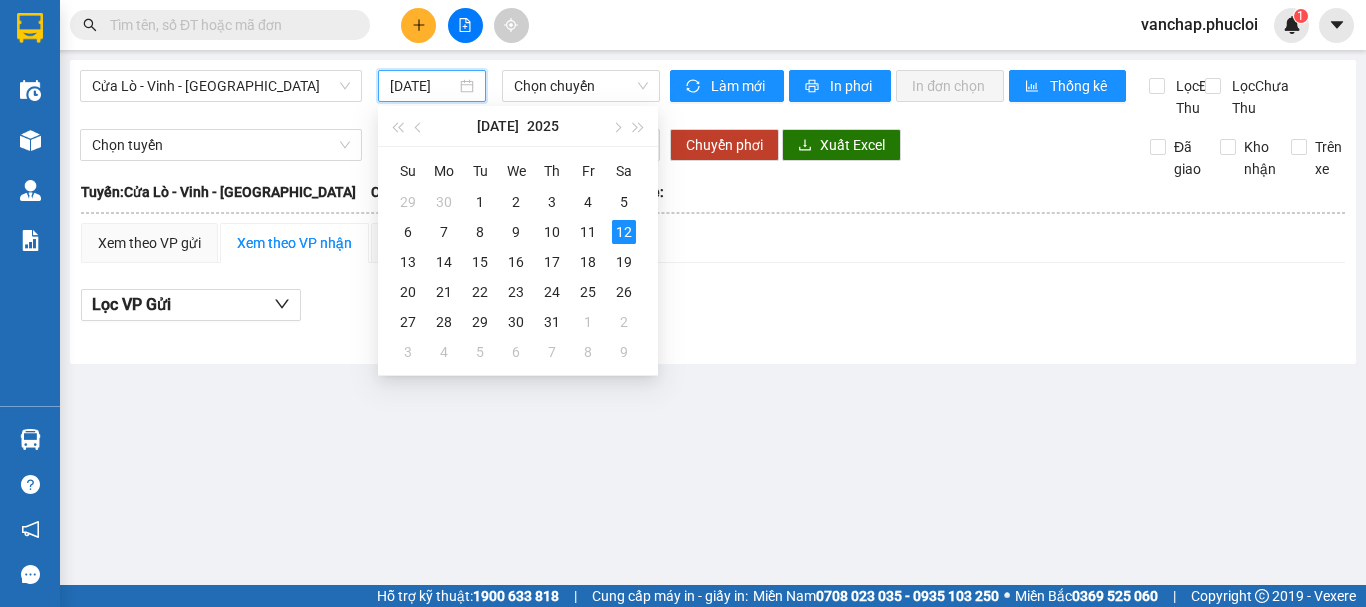 scroll, scrollTop: 0, scrollLeft: 5, axis: horizontal 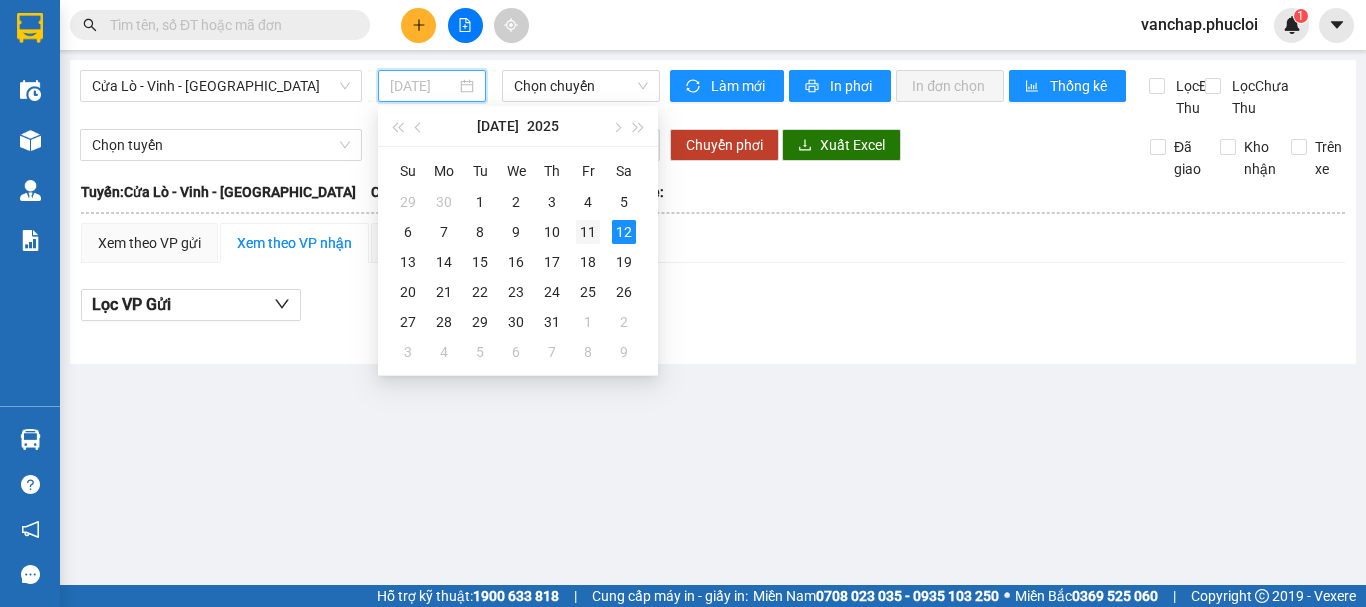 click on "11" at bounding box center (588, 232) 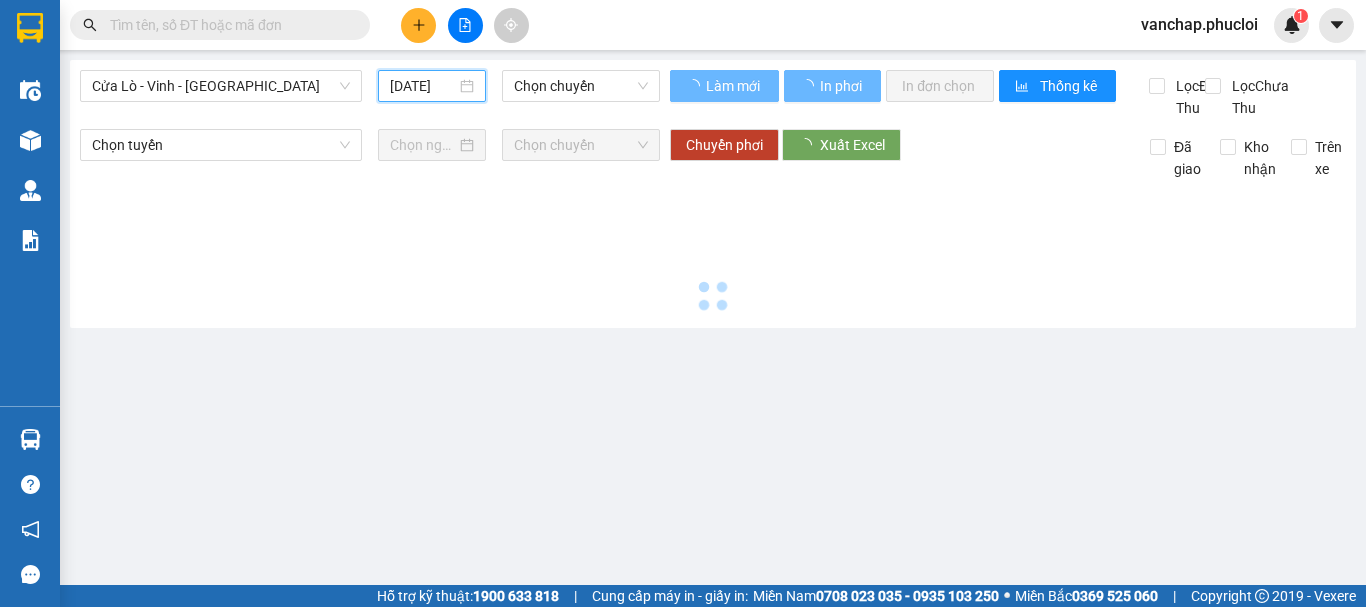 type on "[DATE]" 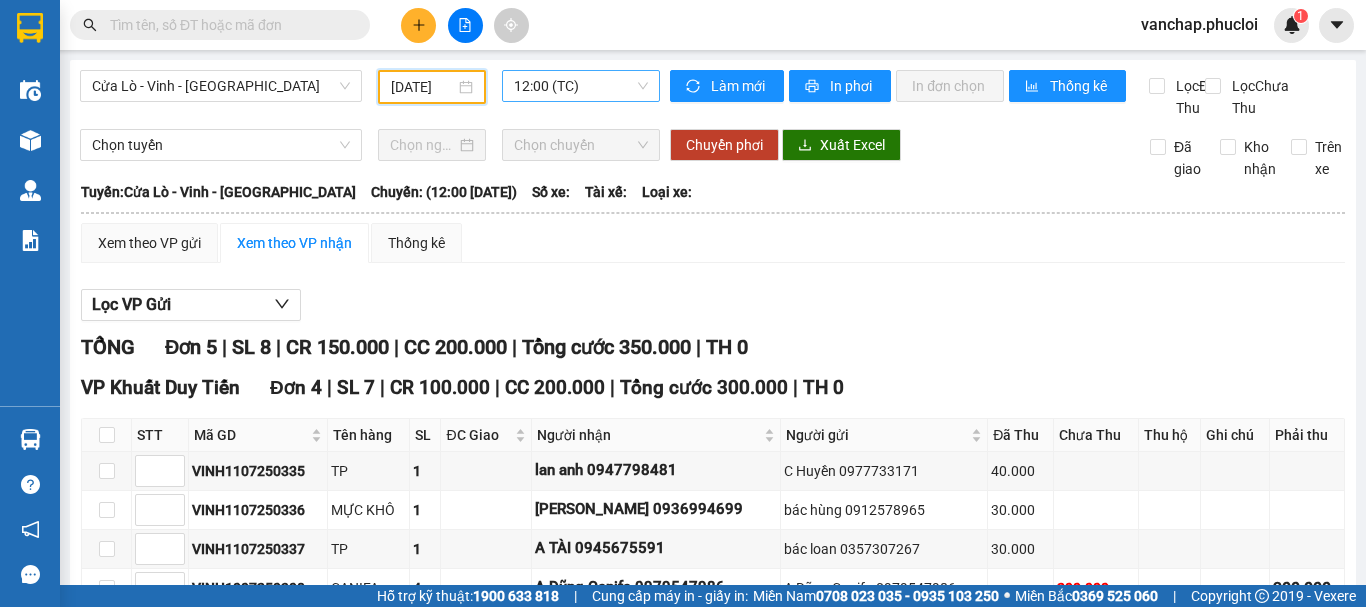 click on "12:00   (TC)" at bounding box center [581, 86] 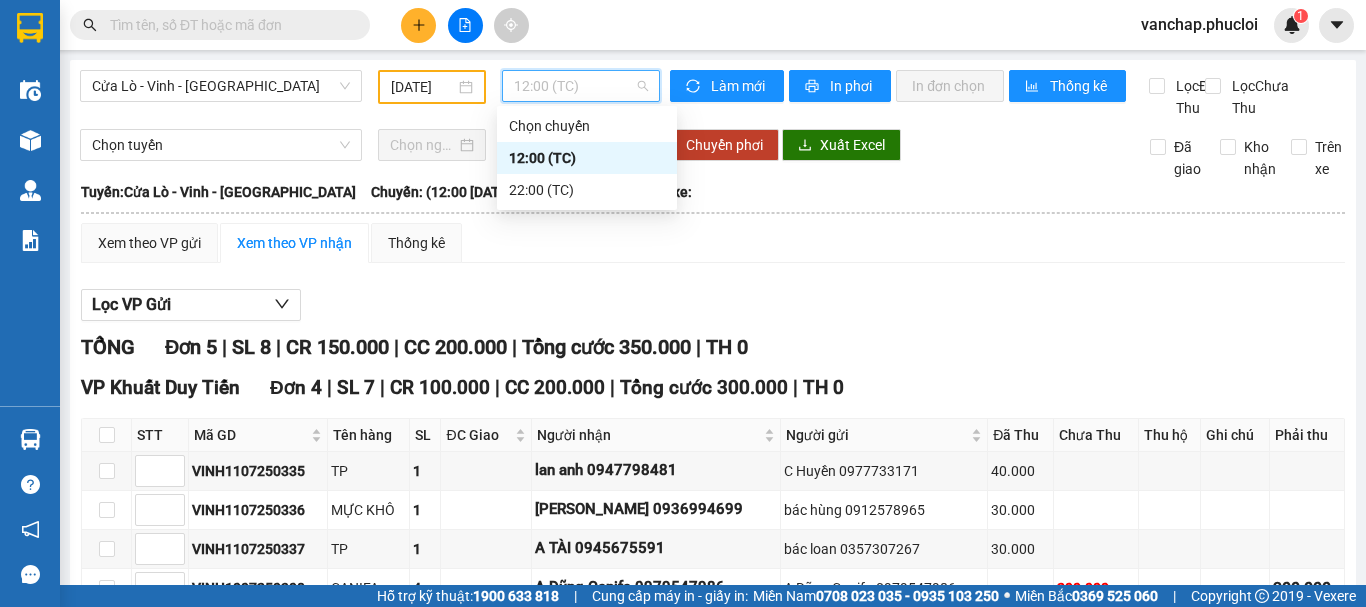 scroll, scrollTop: 0, scrollLeft: 0, axis: both 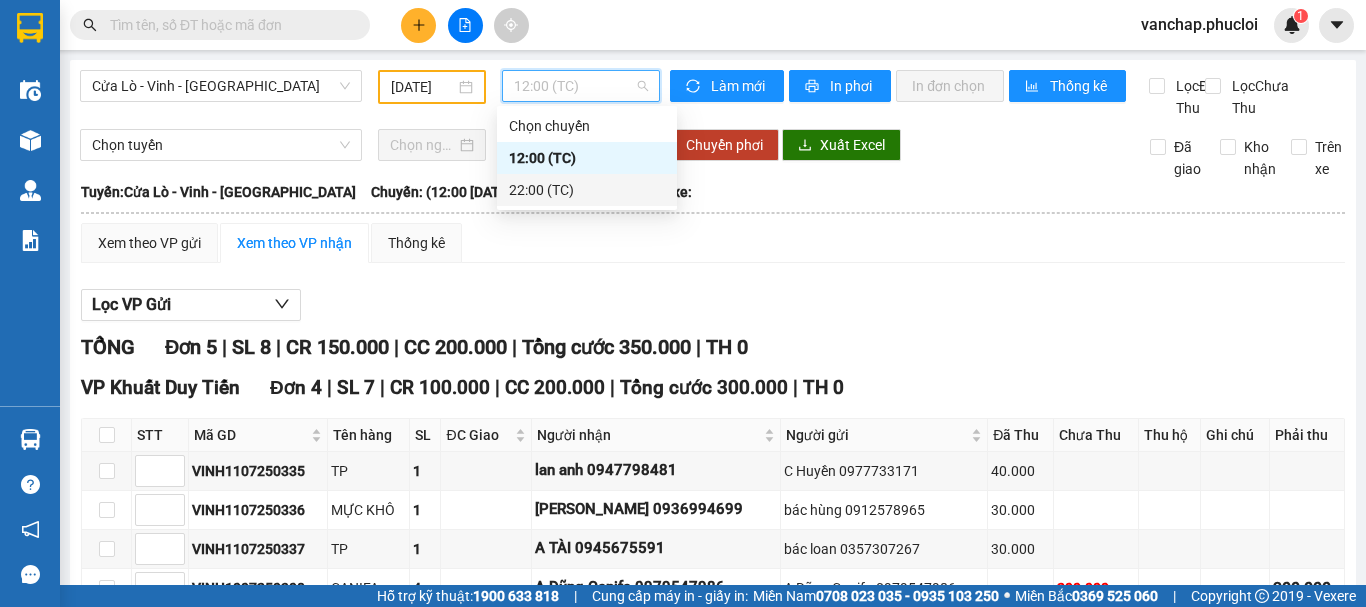 click on "22:00   (TC)" at bounding box center [587, 190] 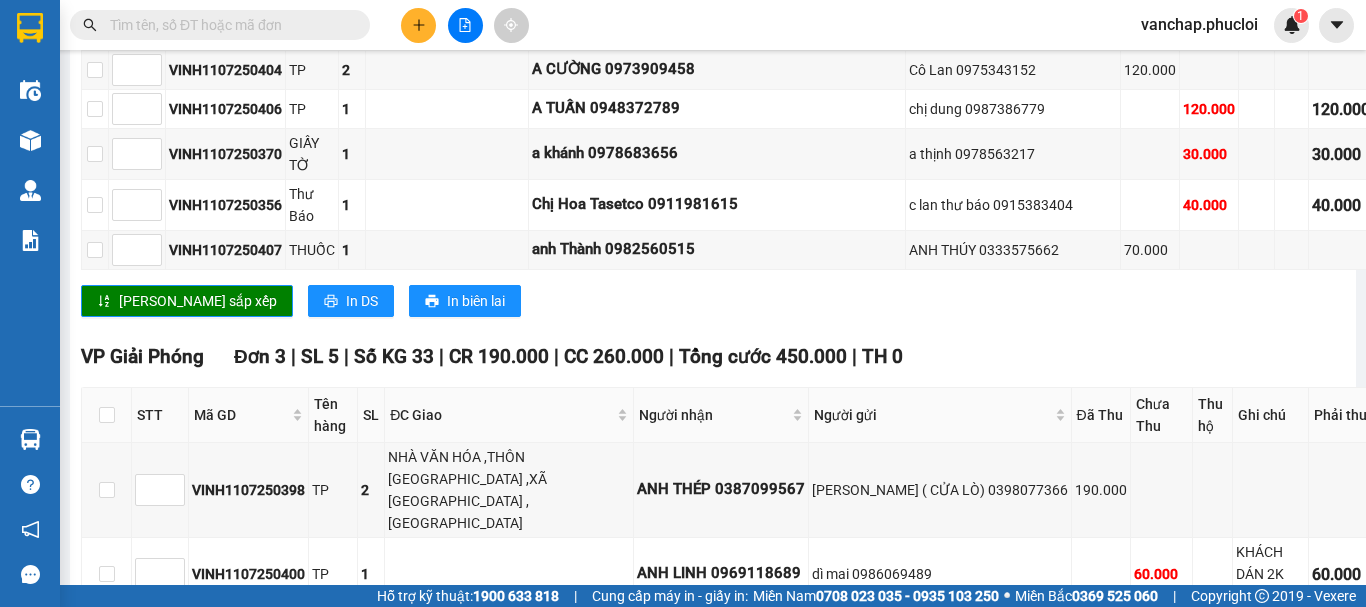 scroll, scrollTop: 973, scrollLeft: 0, axis: vertical 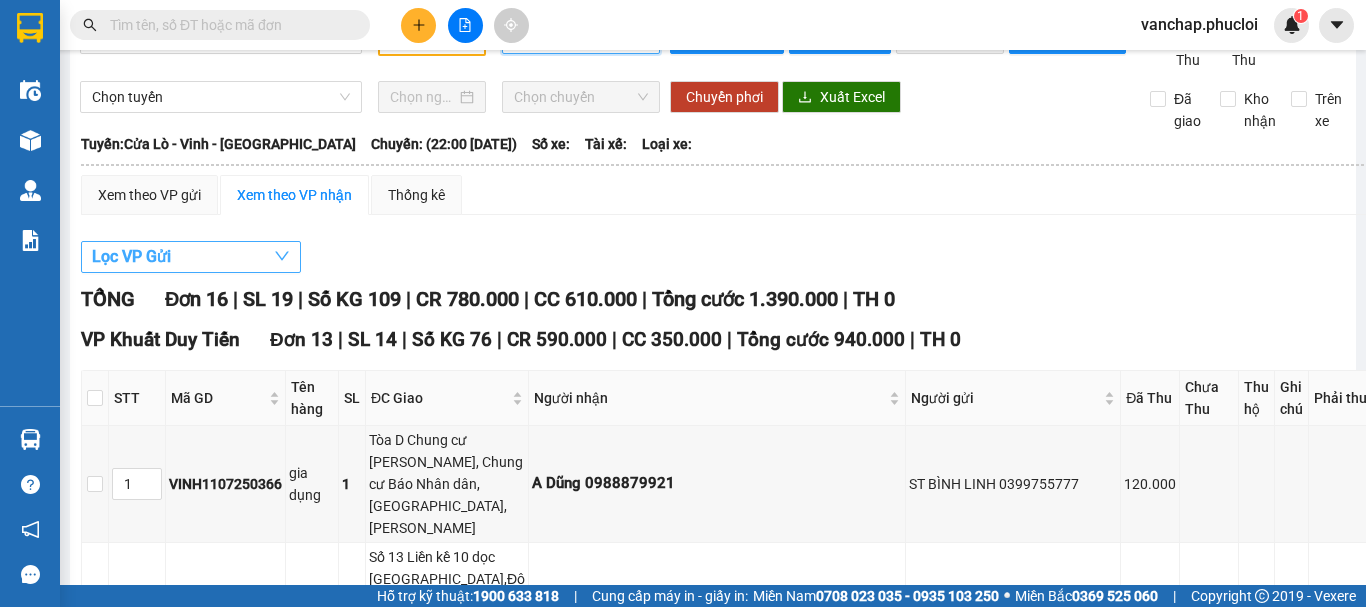 click on "Lọc VP Gửi" at bounding box center (191, 257) 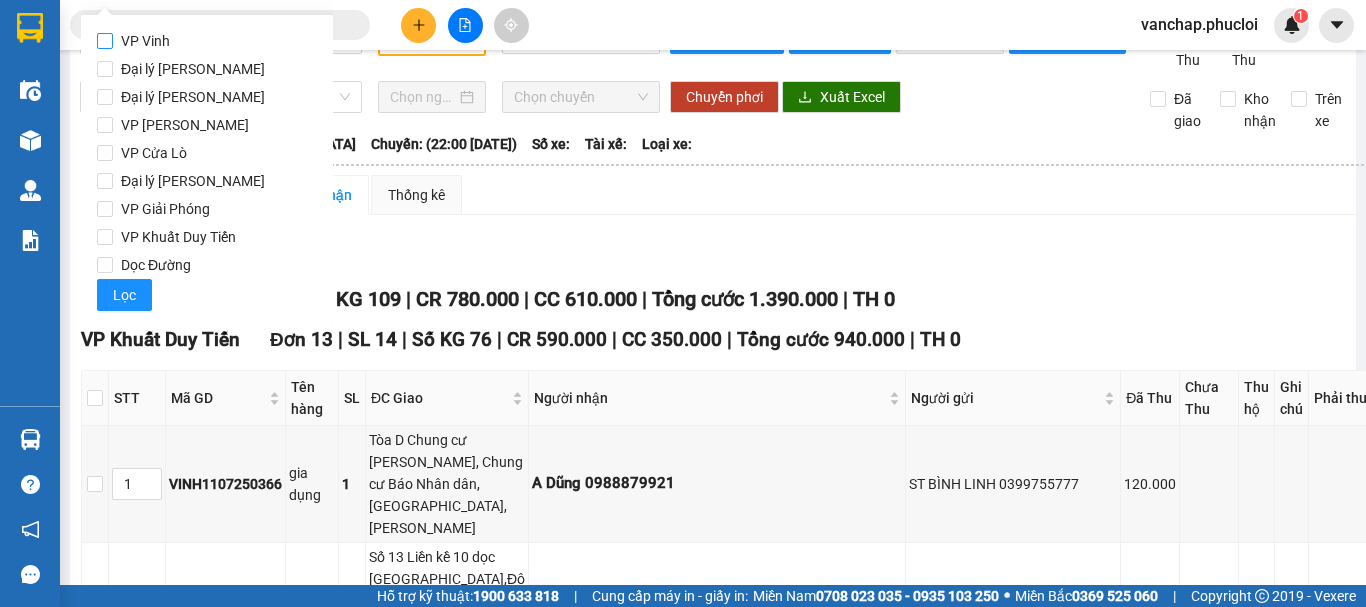 click on "VP Vinh" at bounding box center (105, 41) 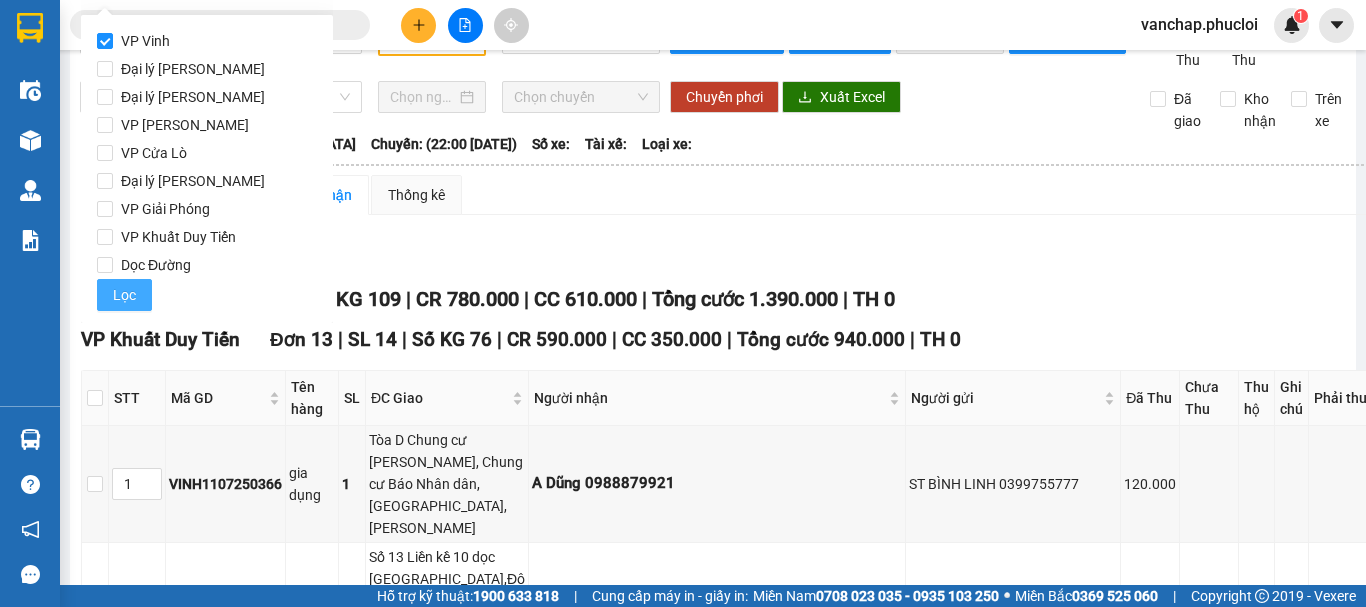 click on "Lọc" at bounding box center [124, 295] 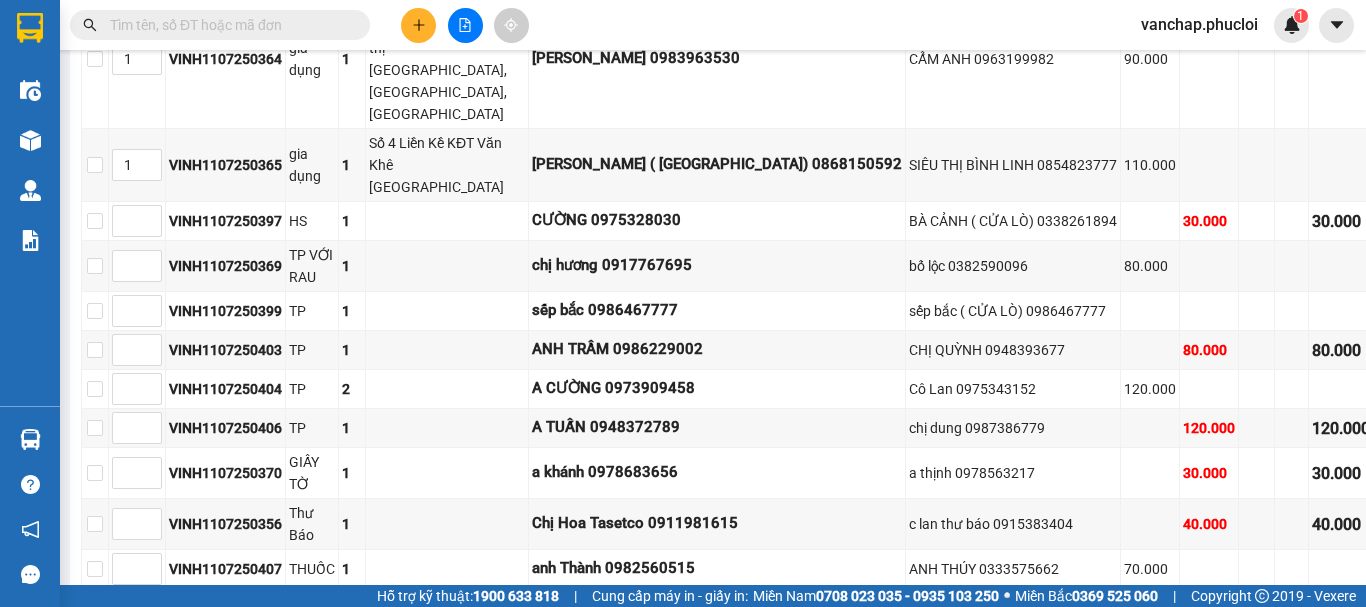 scroll, scrollTop: 646, scrollLeft: 0, axis: vertical 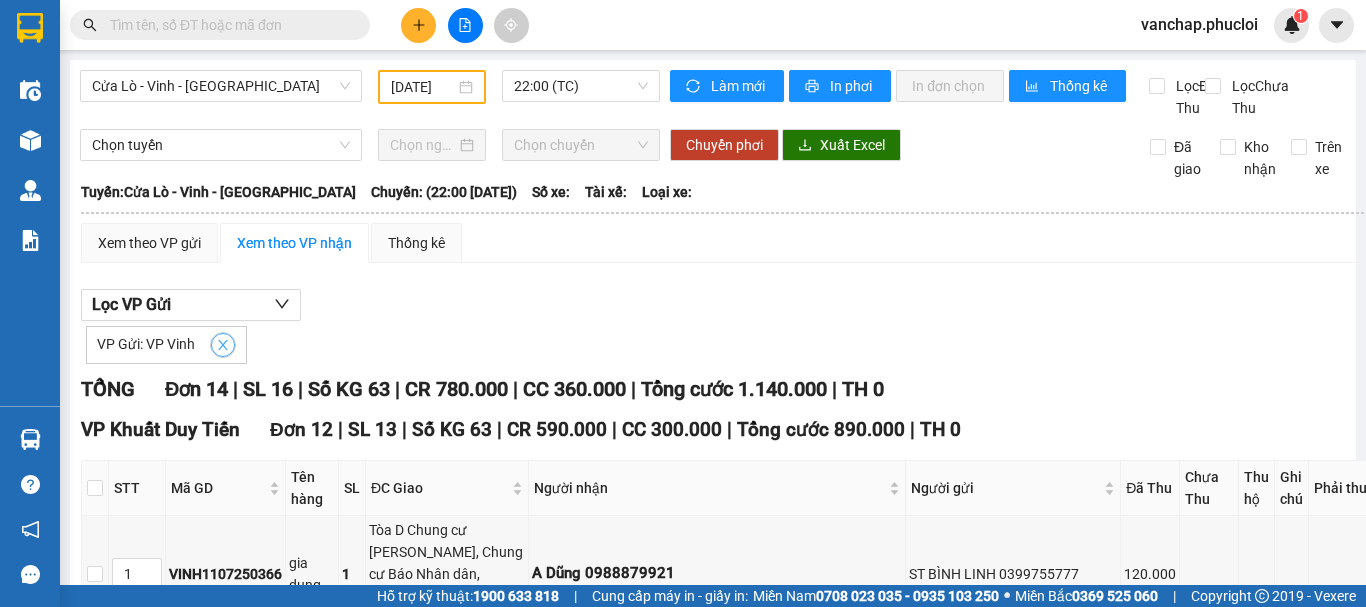 click 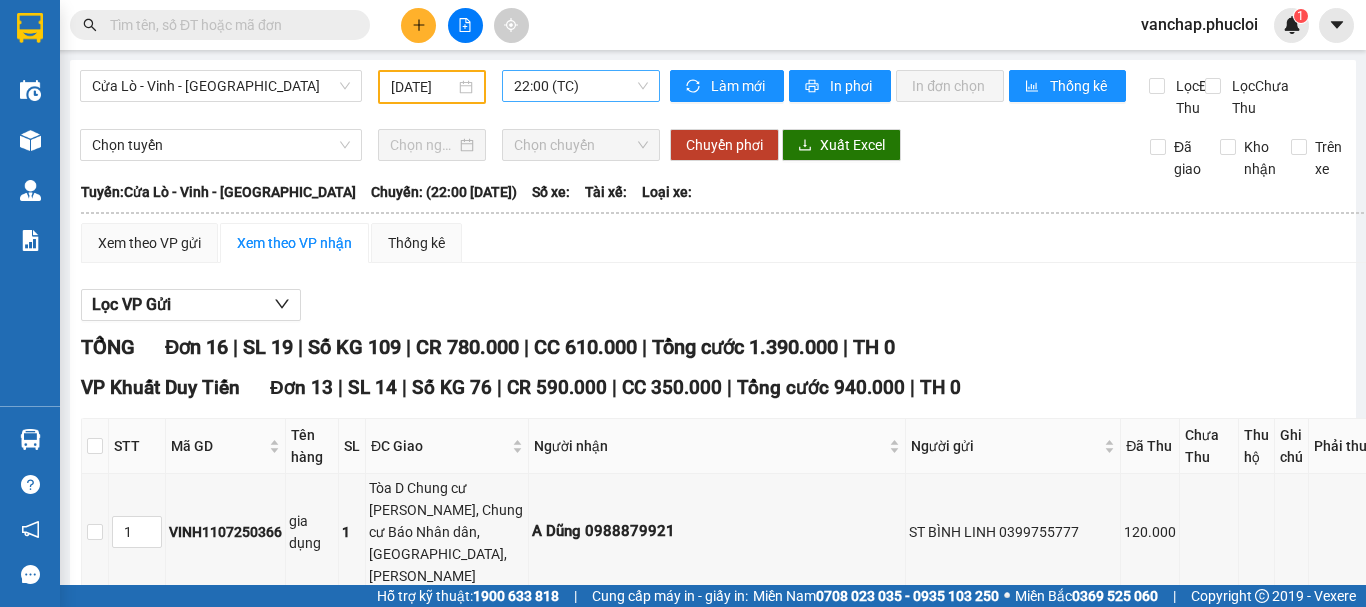 click on "22:00   (TC)" at bounding box center [581, 86] 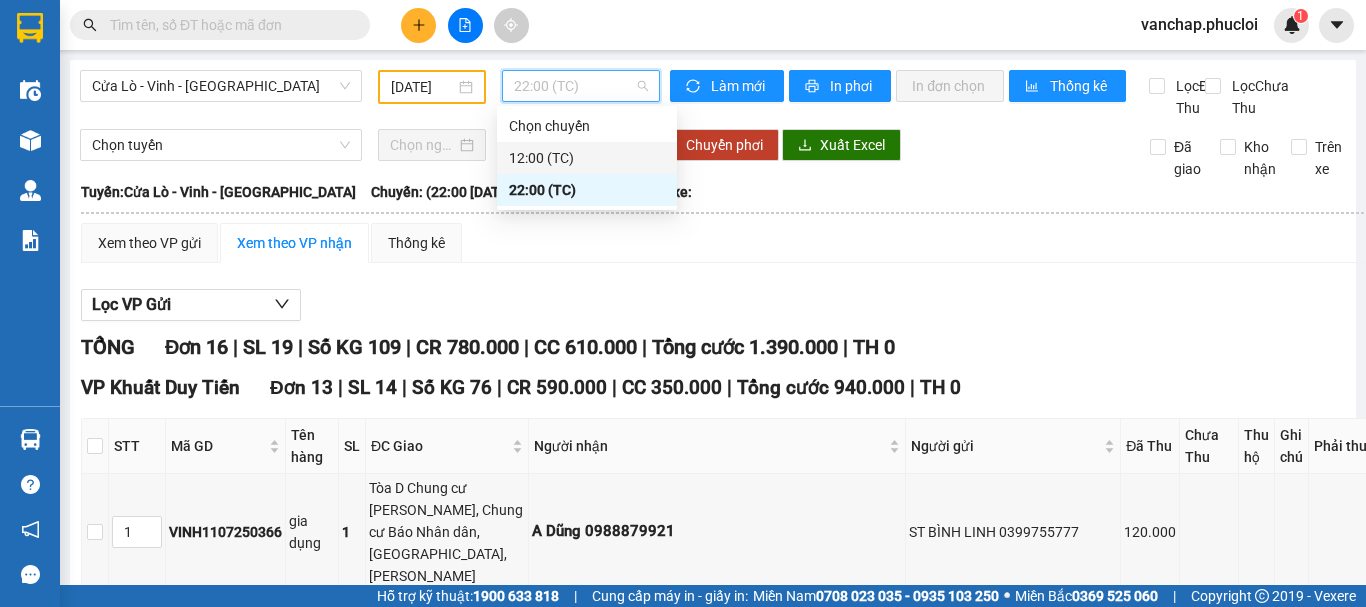 click on "12:00   (TC)" at bounding box center (587, 158) 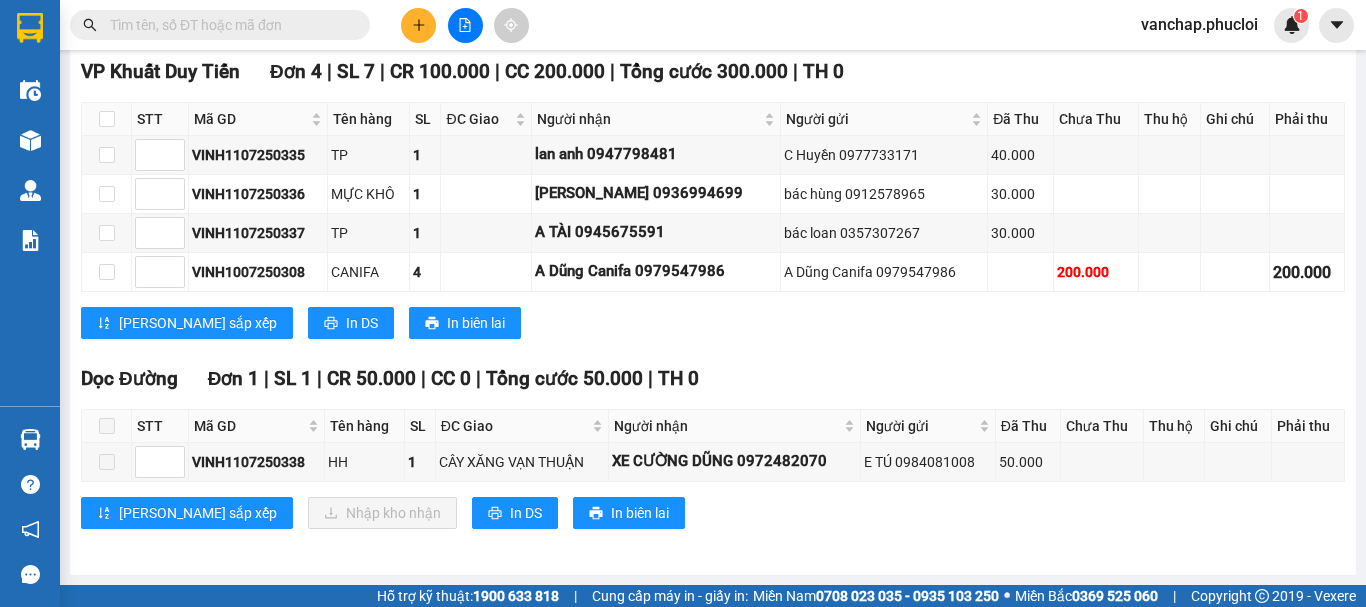 scroll, scrollTop: 0, scrollLeft: 0, axis: both 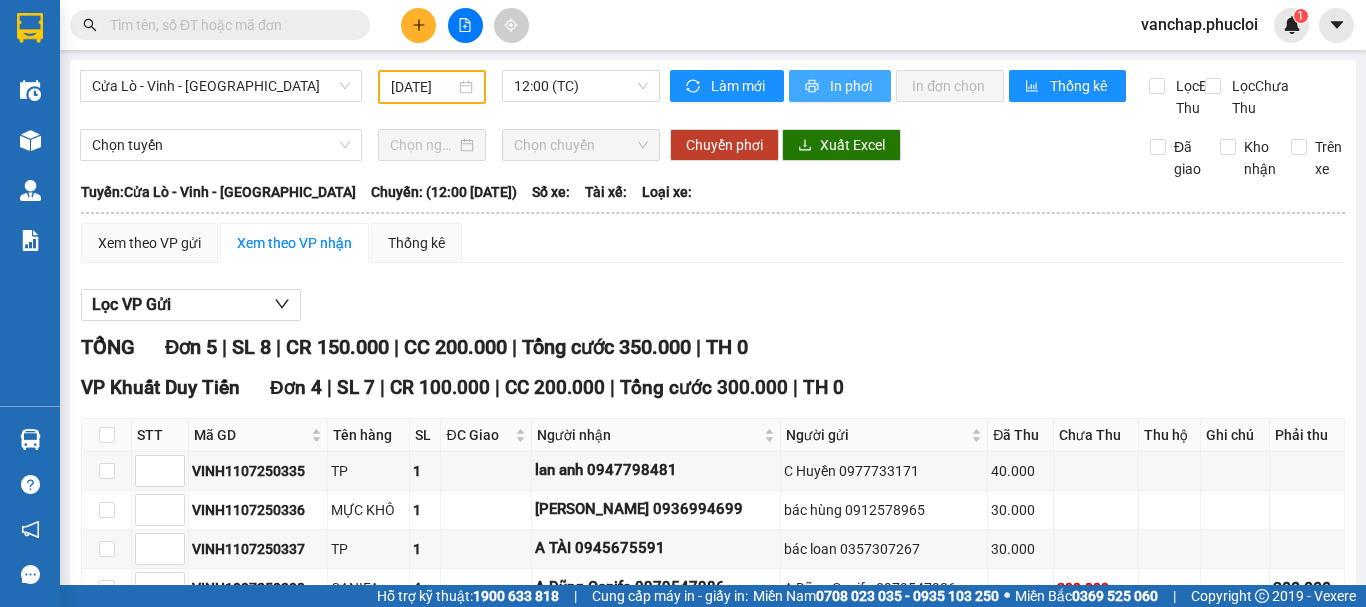 click 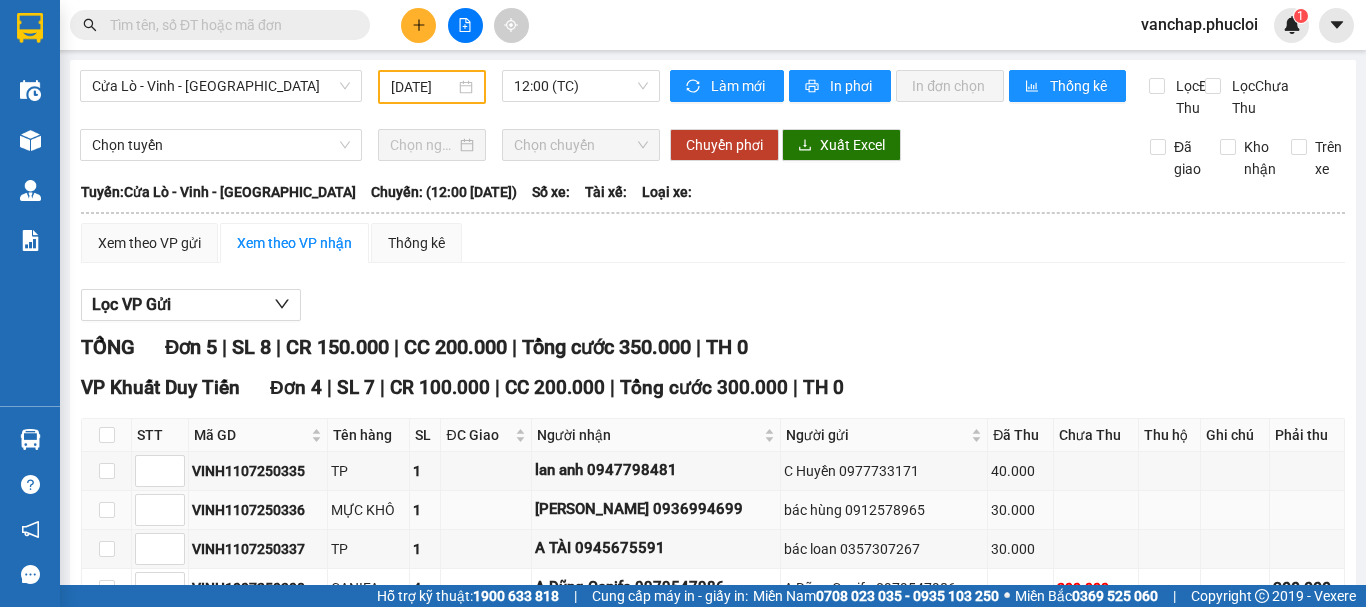 scroll, scrollTop: 0, scrollLeft: 0, axis: both 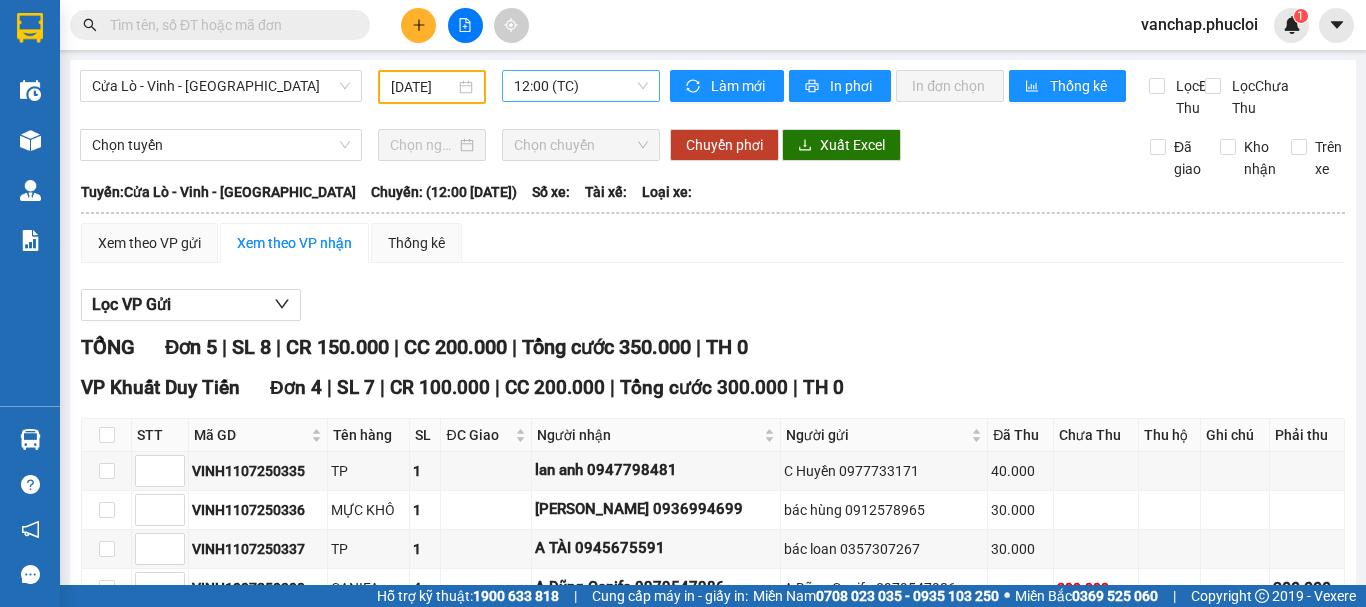 click on "12:00   (TC)" at bounding box center [581, 86] 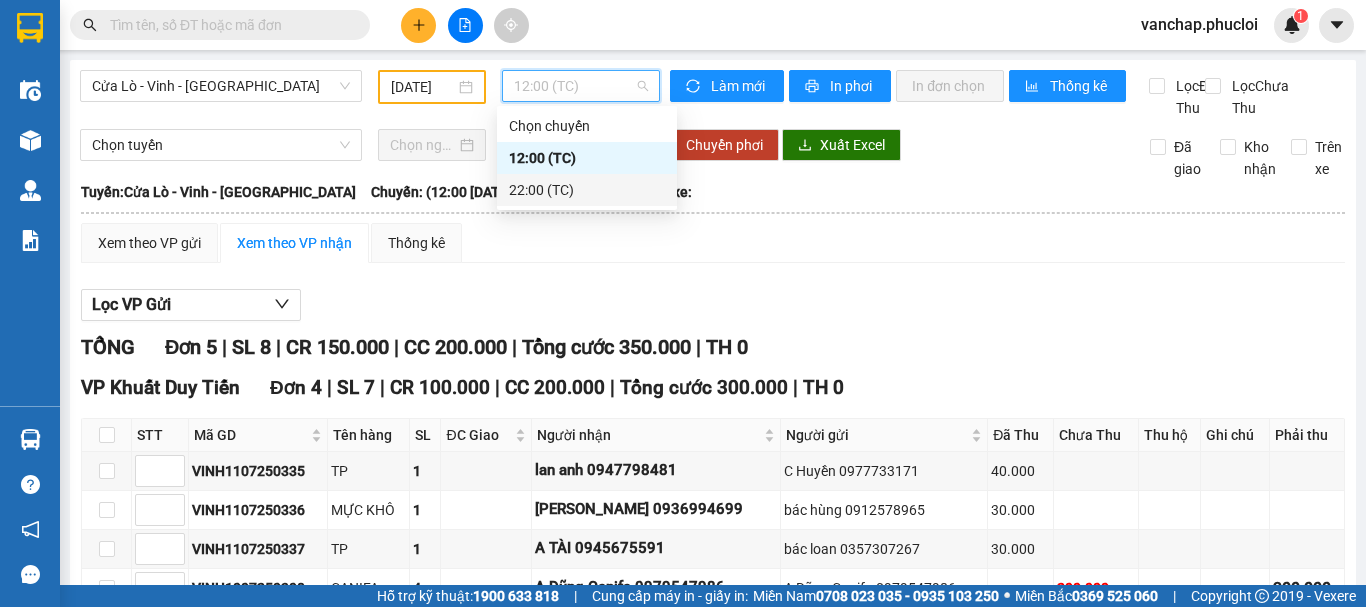 click on "22:00   (TC)" at bounding box center (587, 190) 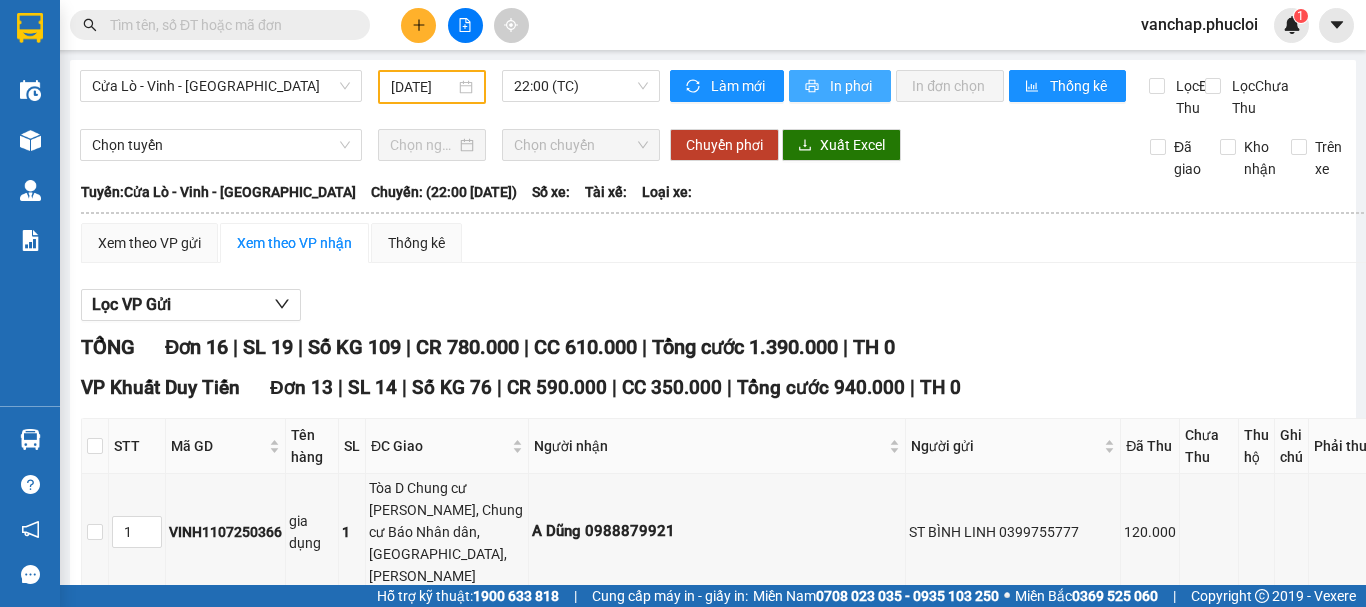 click on "In phơi" at bounding box center (840, 86) 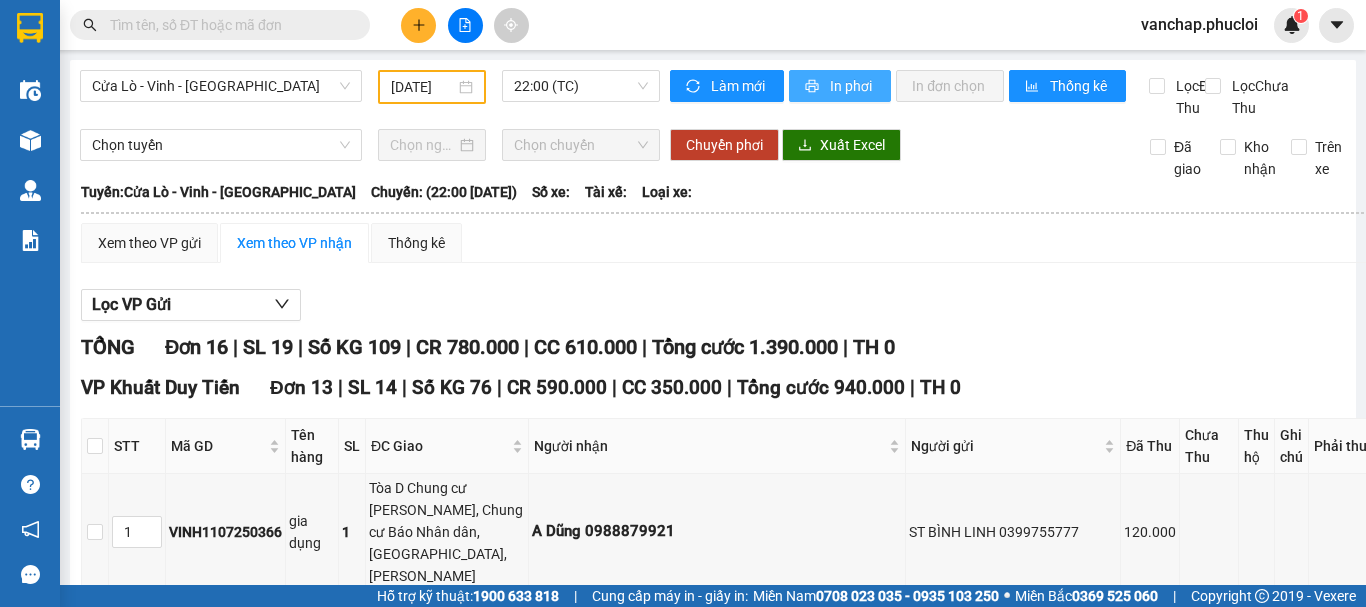 scroll, scrollTop: 0, scrollLeft: 0, axis: both 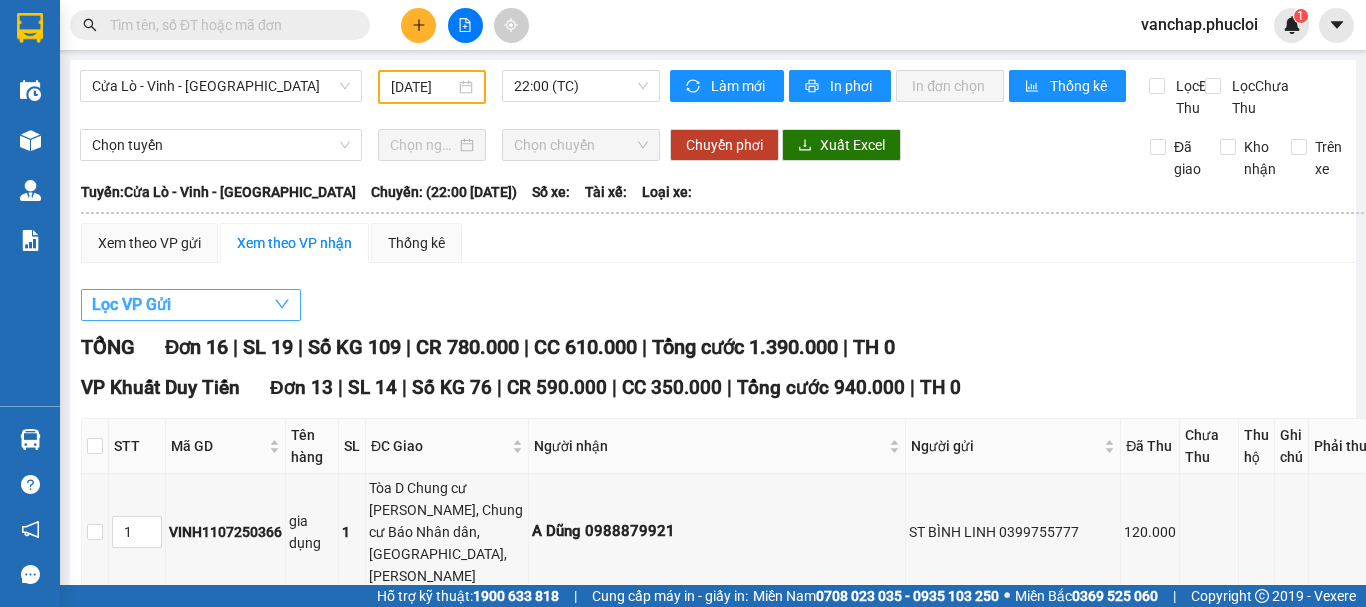 click on "Lọc VP Gửi" at bounding box center [131, 304] 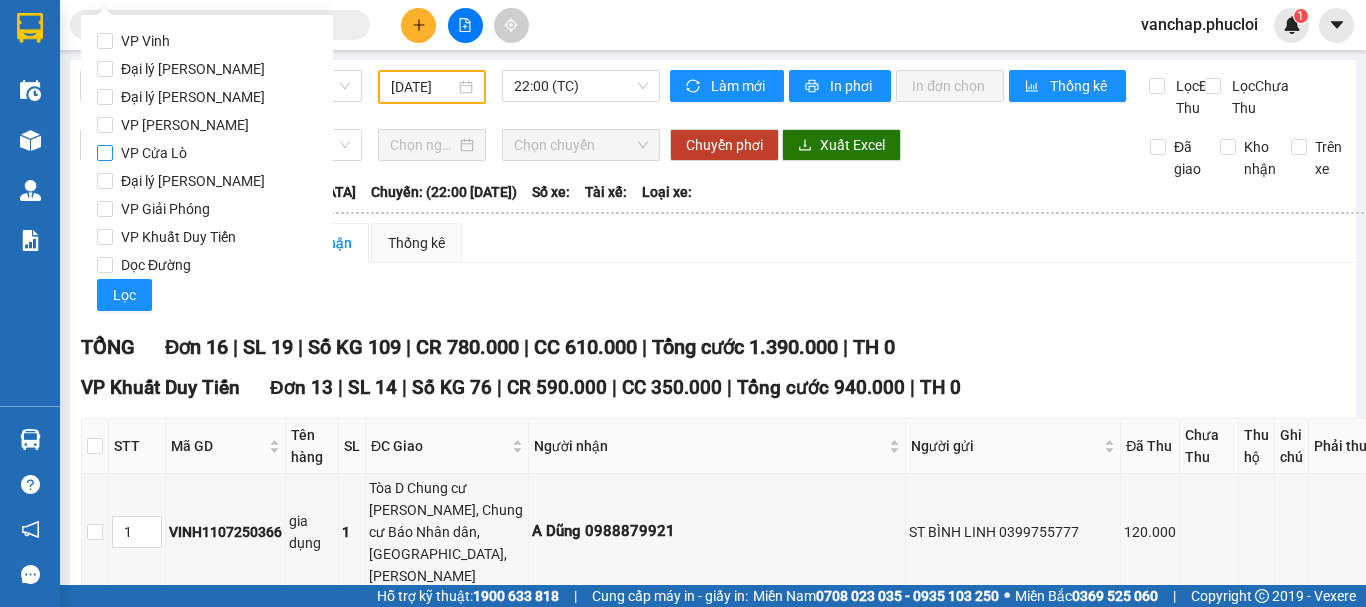 click on "VP Cửa Lò" at bounding box center [105, 153] 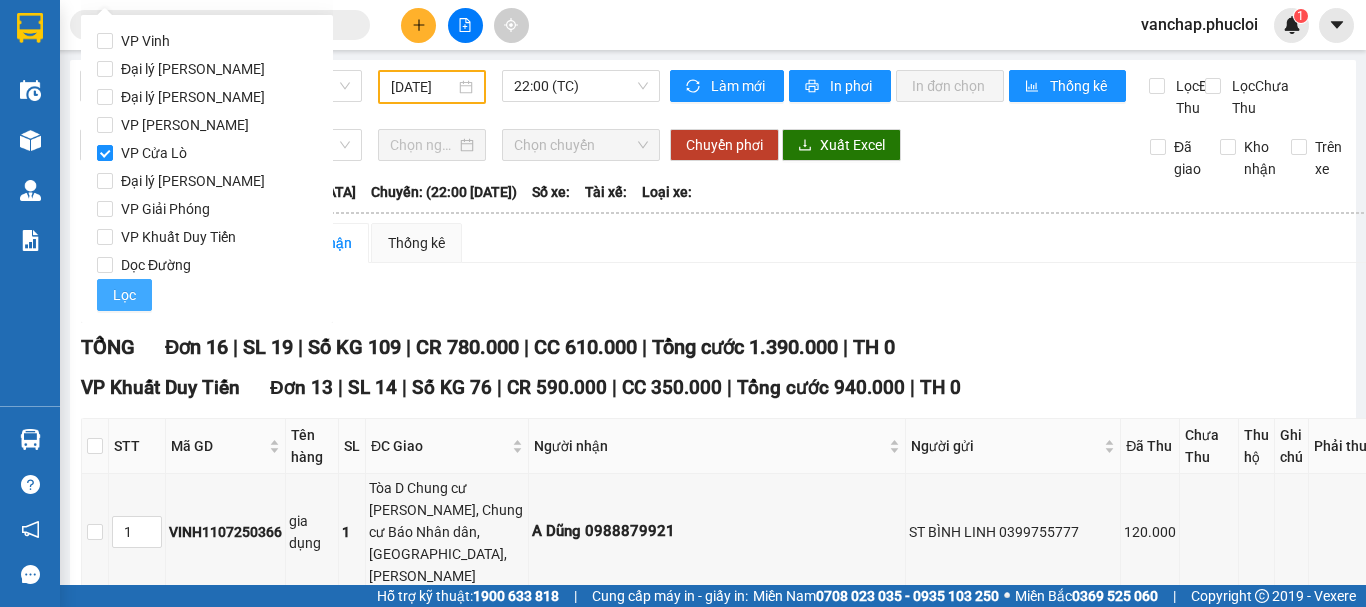 click on "Lọc" at bounding box center (124, 295) 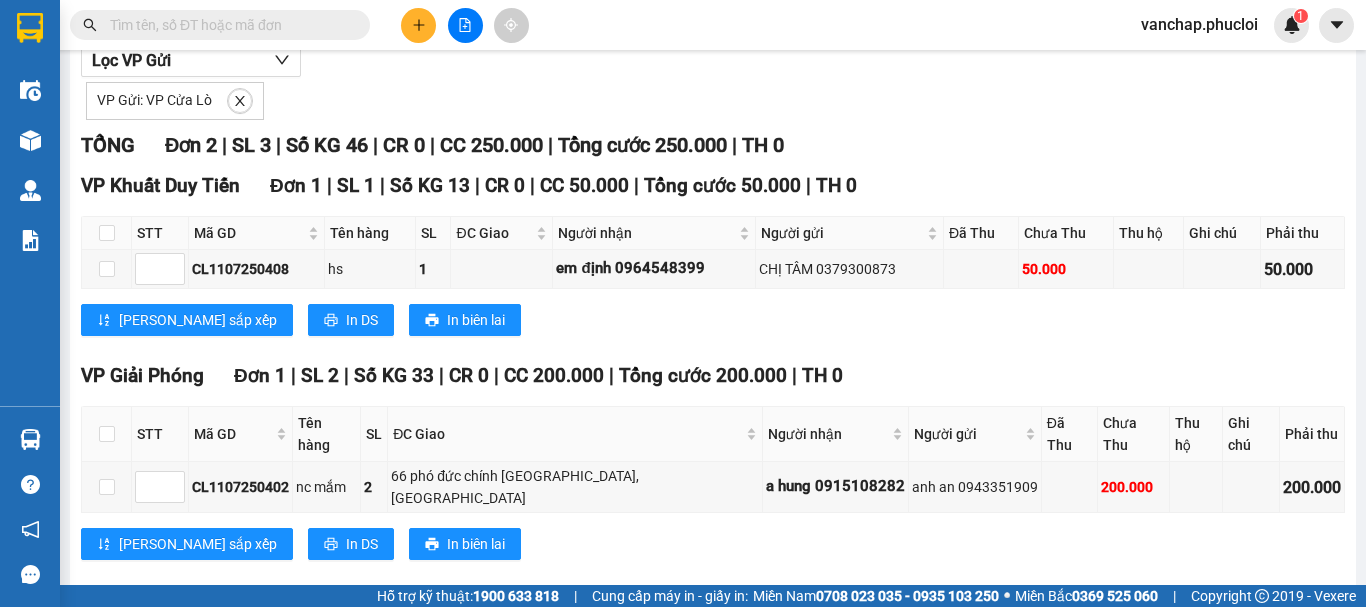 scroll, scrollTop: 263, scrollLeft: 0, axis: vertical 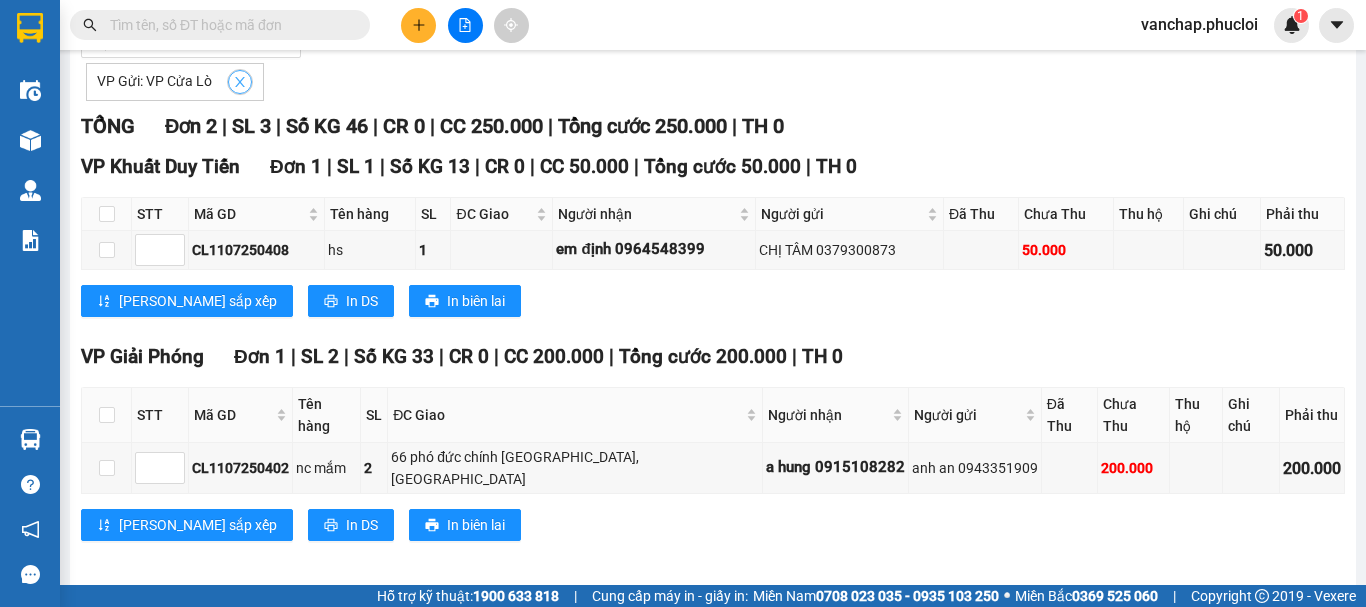 click 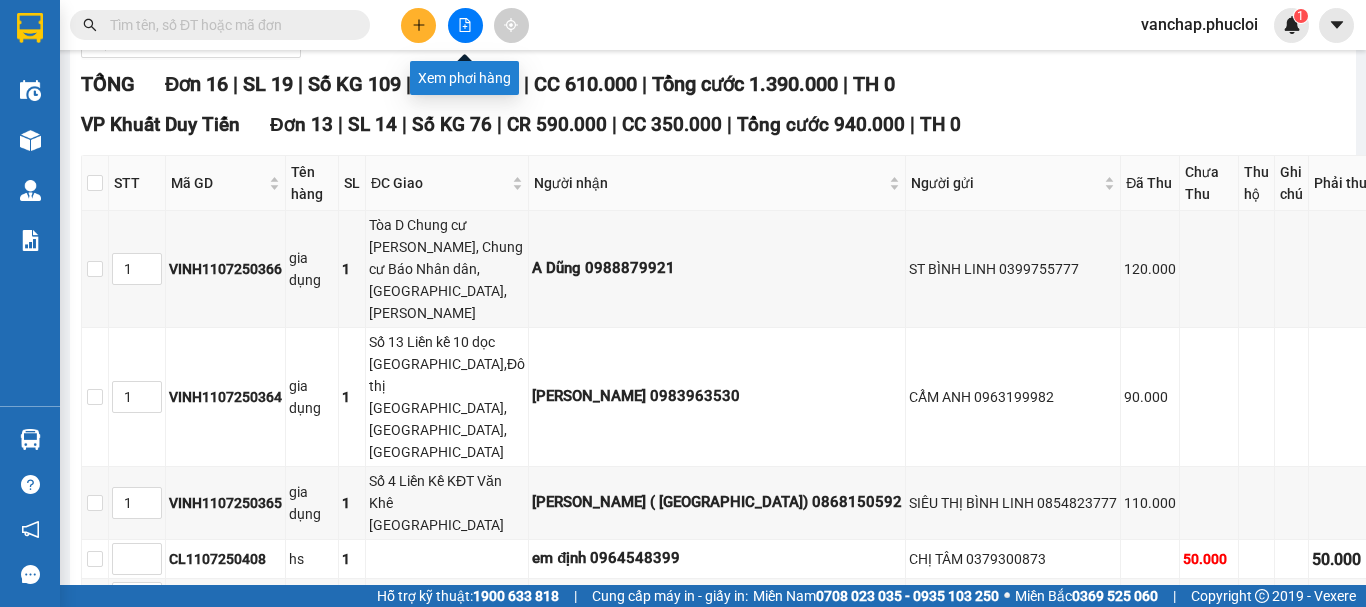click 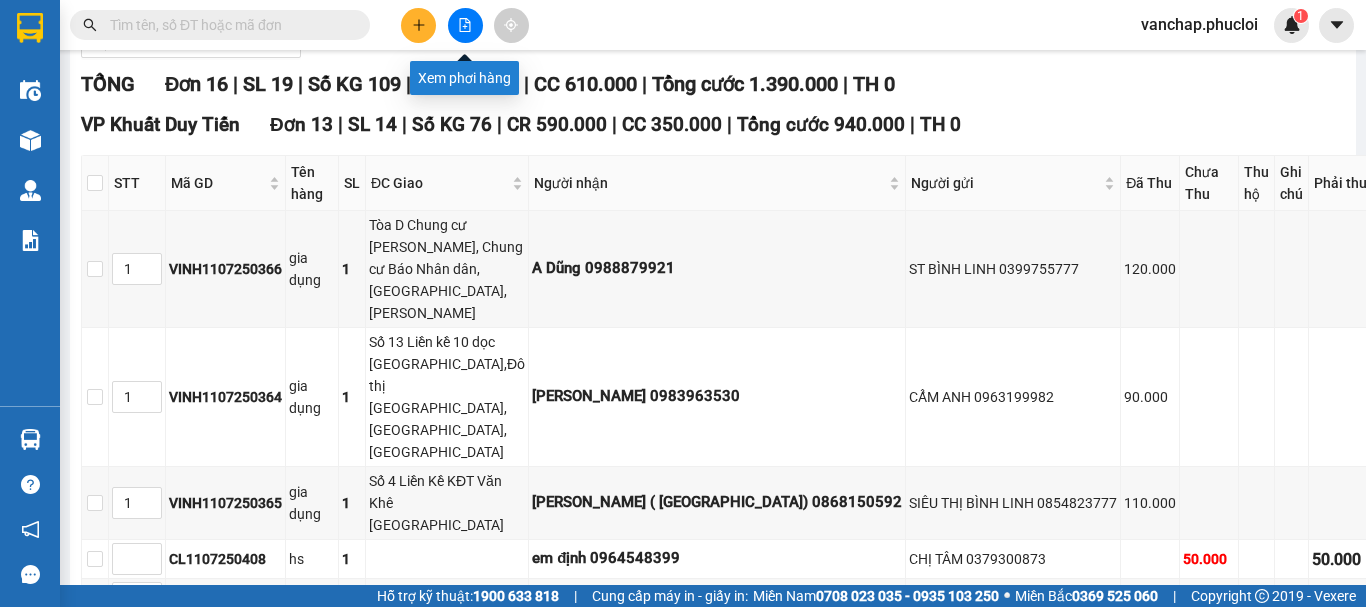 click 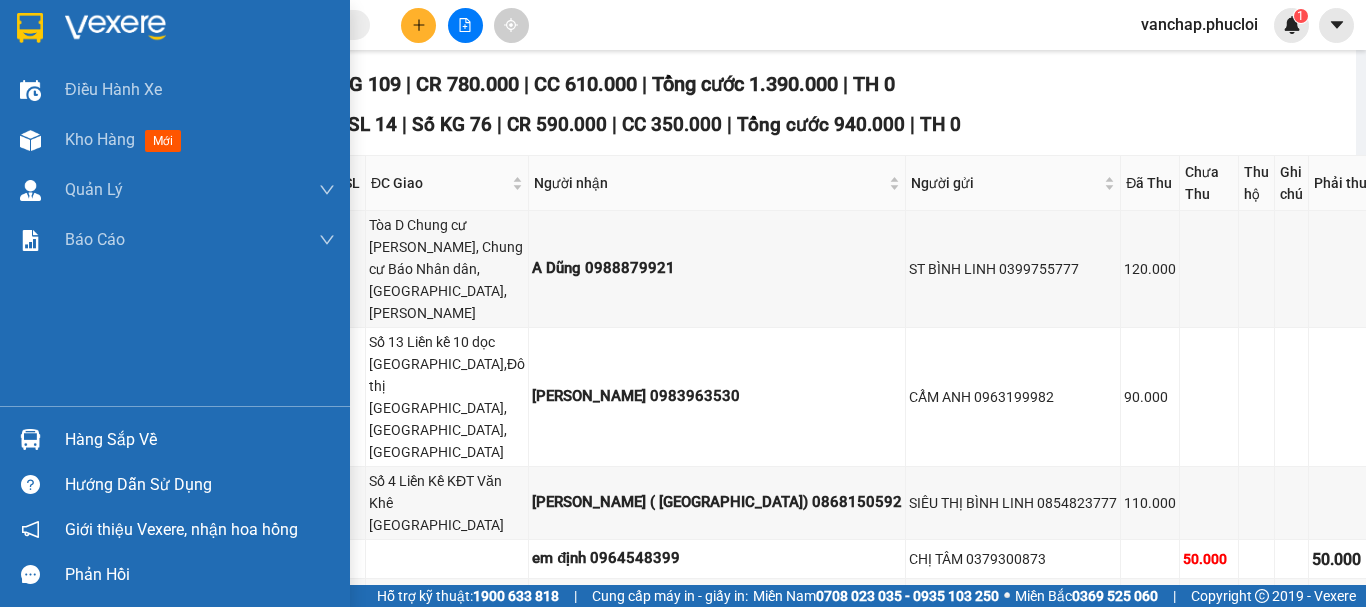 drag, startPoint x: 97, startPoint y: 22, endPoint x: 364, endPoint y: 50, distance: 268.46414 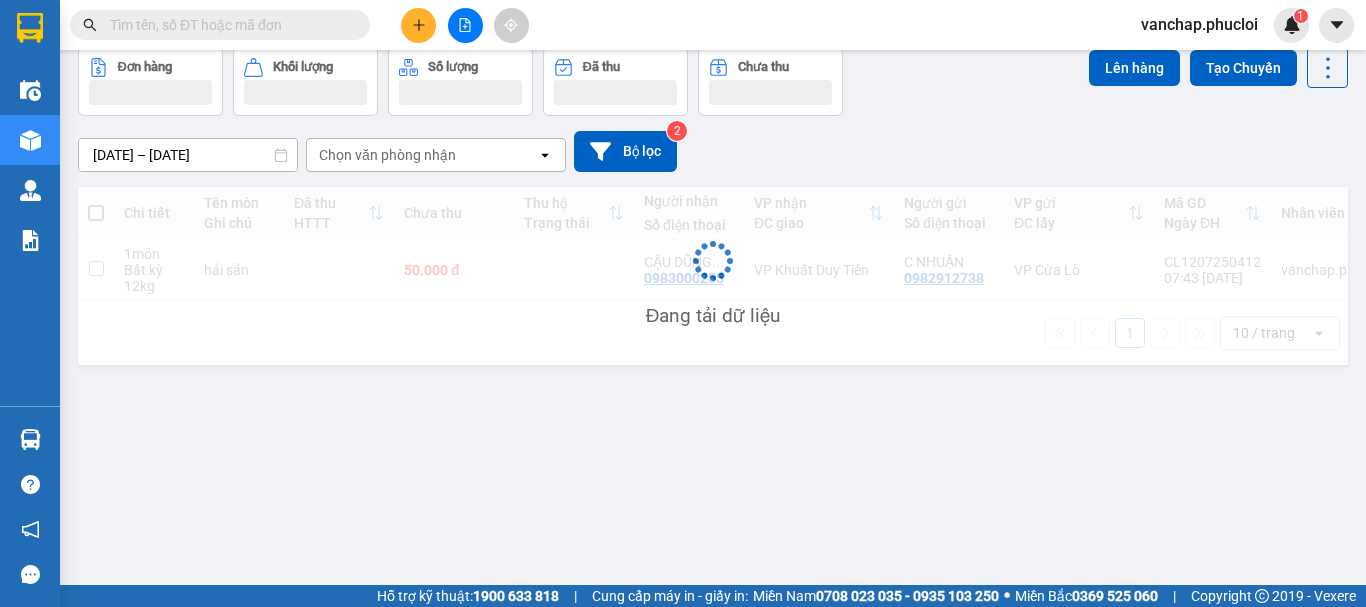 scroll, scrollTop: 0, scrollLeft: 0, axis: both 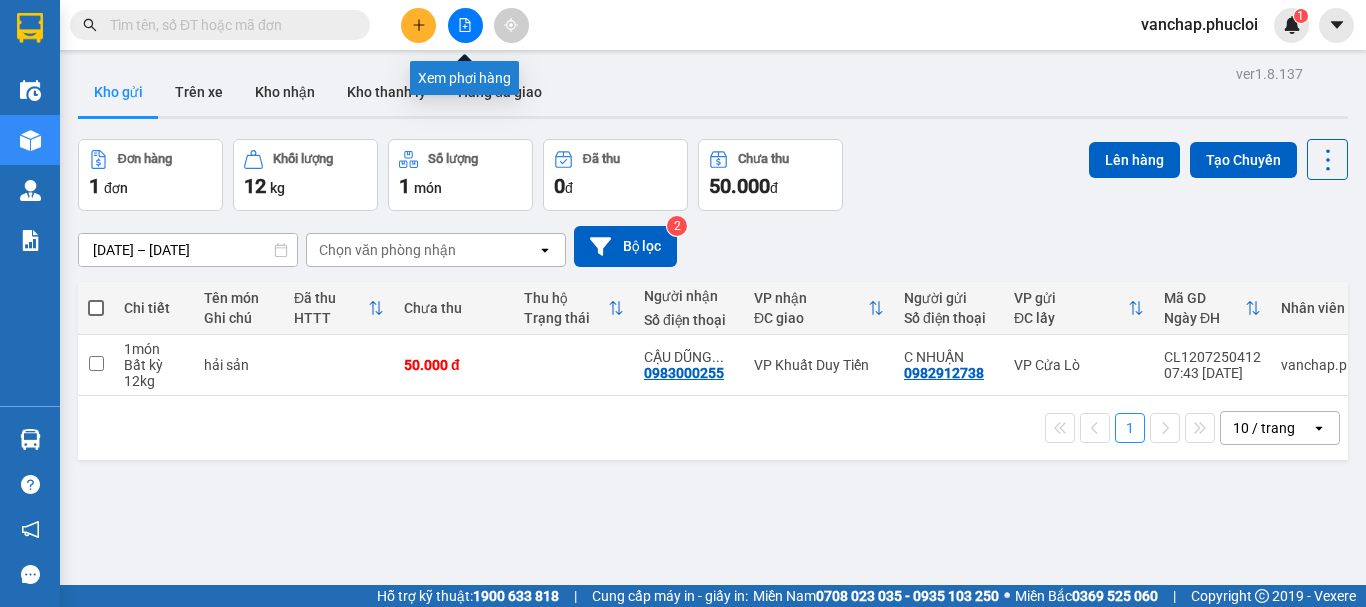 click 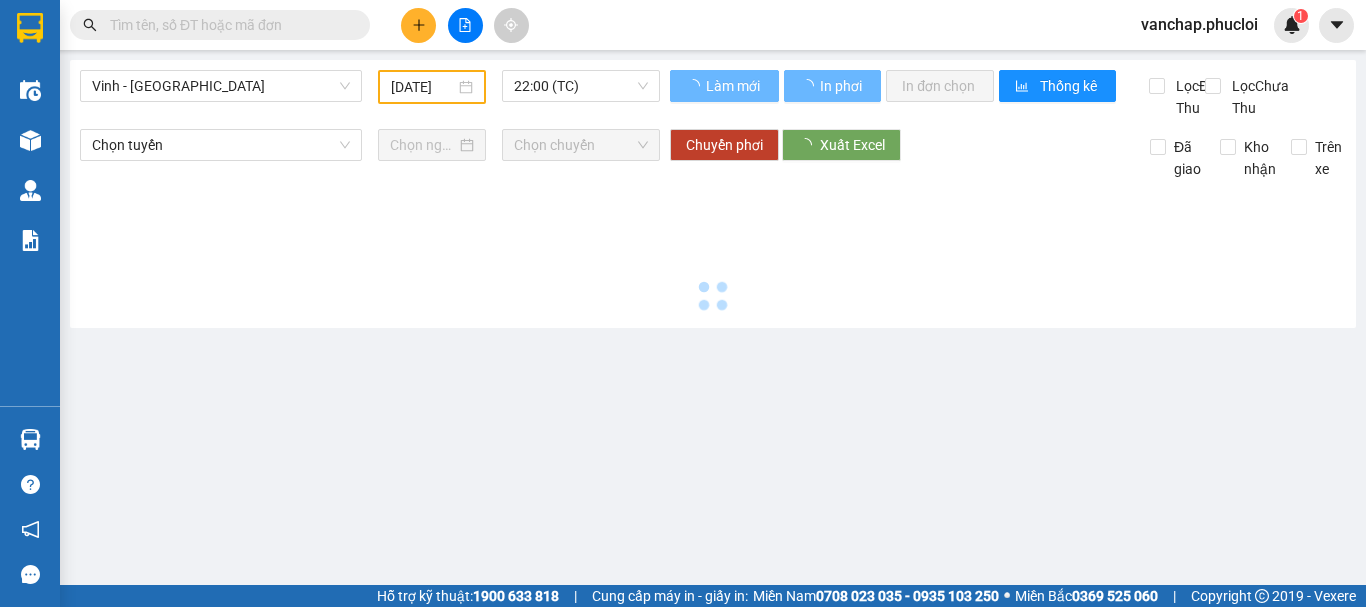 type on "[DATE]" 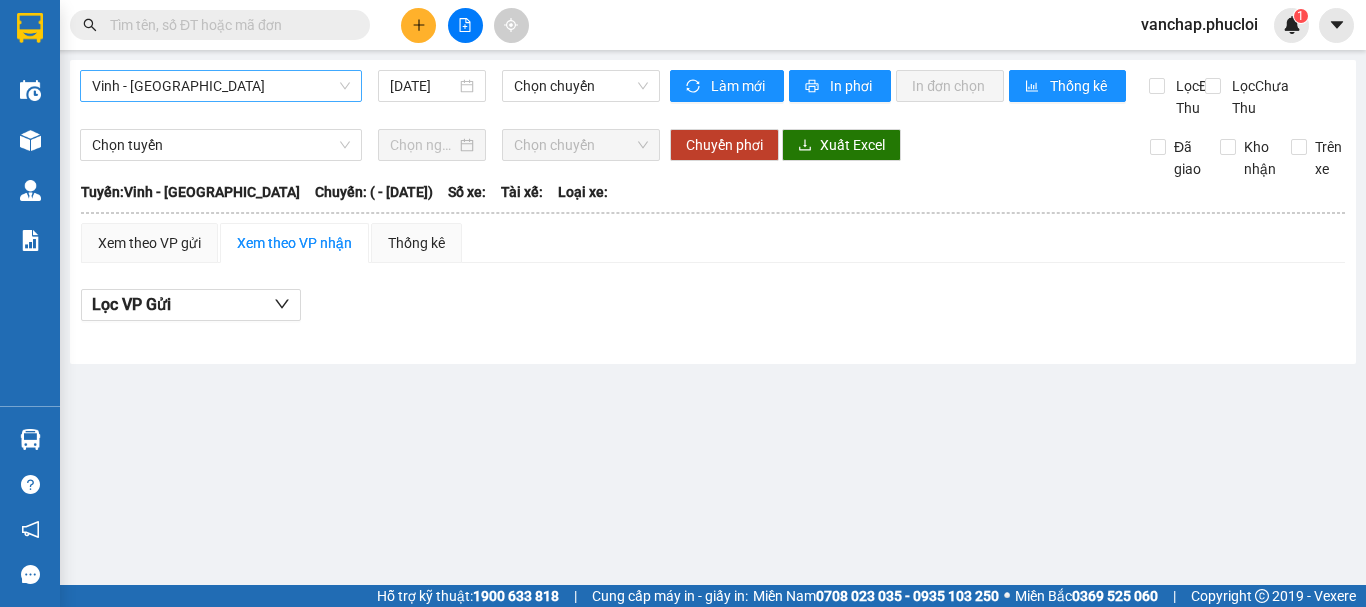 click on "Vinh - [GEOGRAPHIC_DATA]" at bounding box center [221, 86] 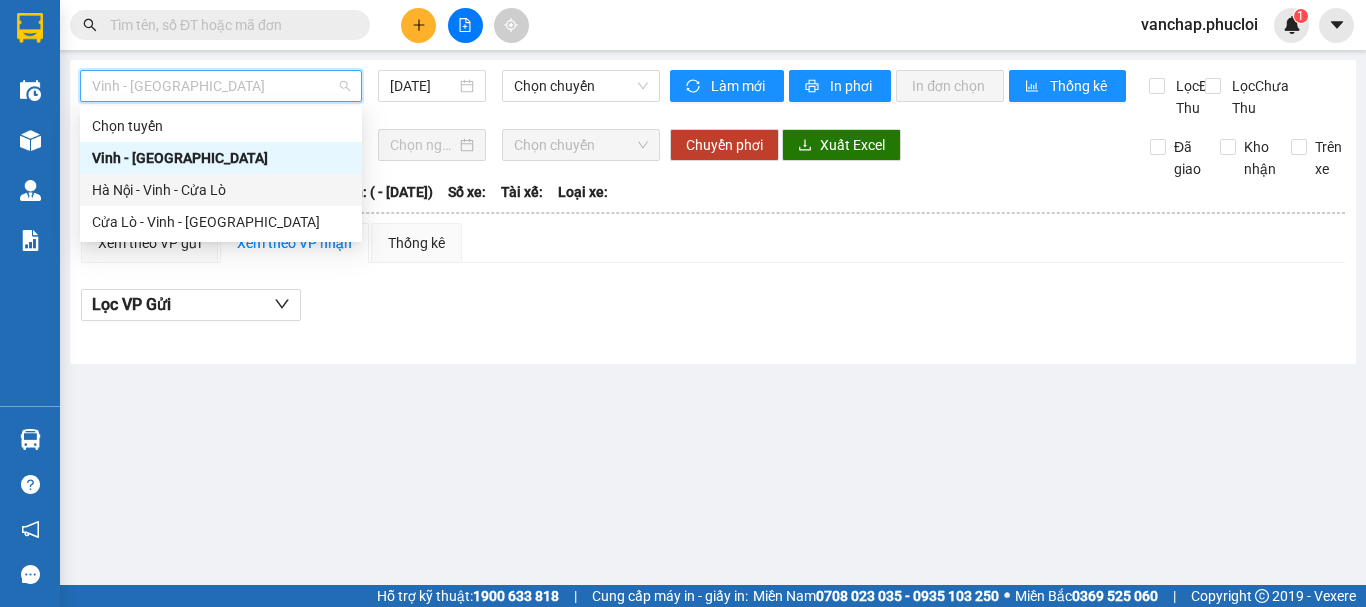 click on "Hà Nội - Vinh - Cửa Lò" at bounding box center [221, 190] 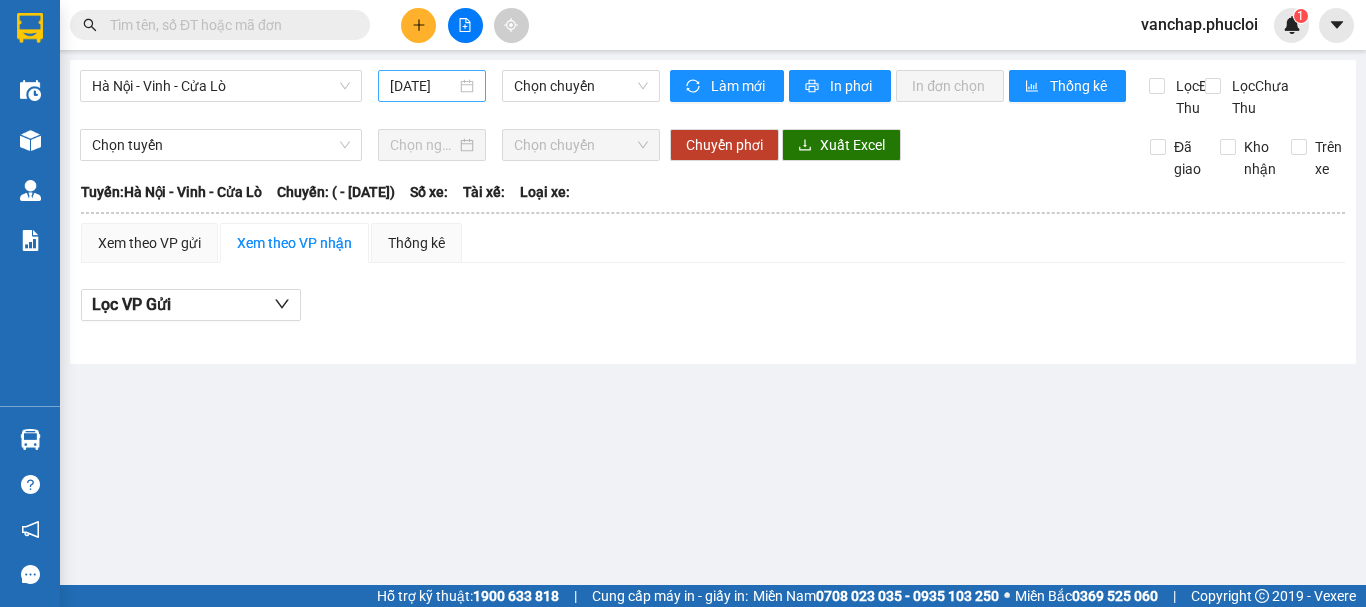 click on "[DATE]" at bounding box center [432, 86] 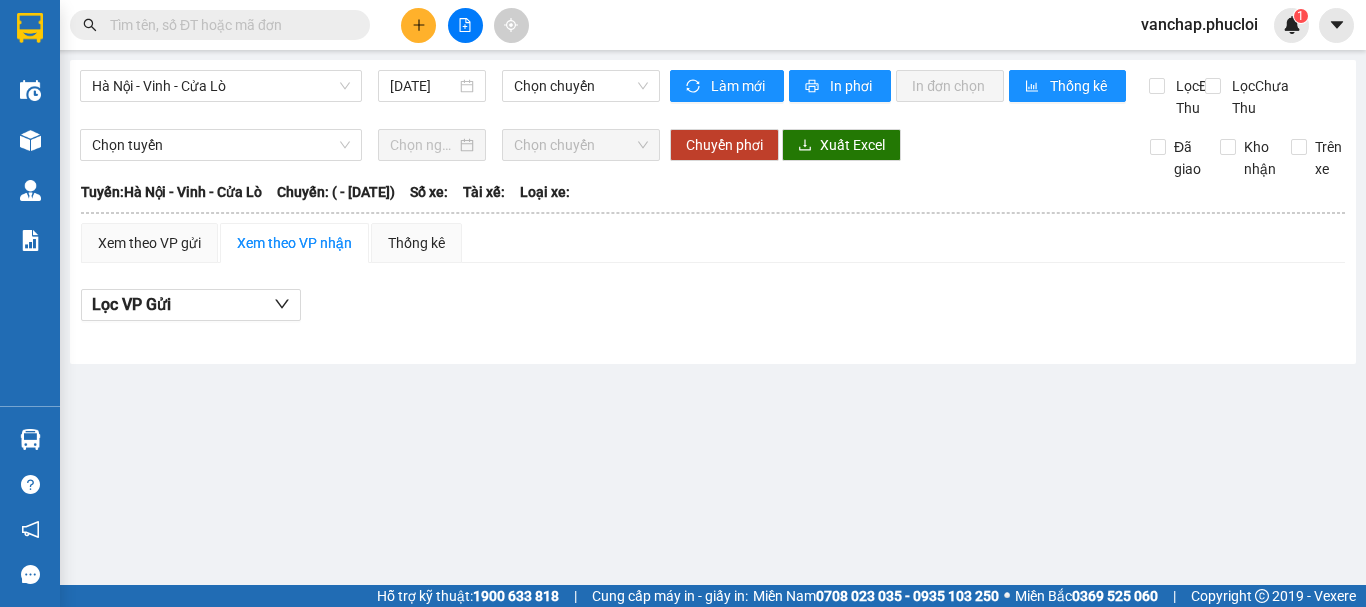 scroll, scrollTop: 0, scrollLeft: 5, axis: horizontal 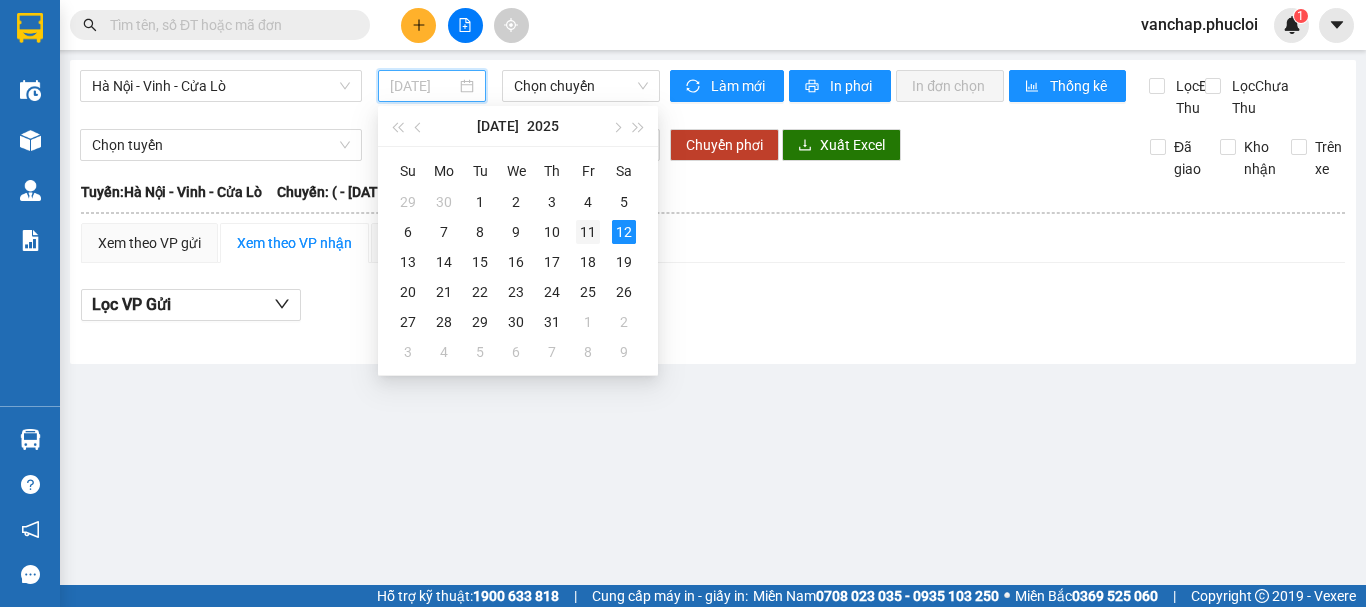 click on "11" at bounding box center [588, 232] 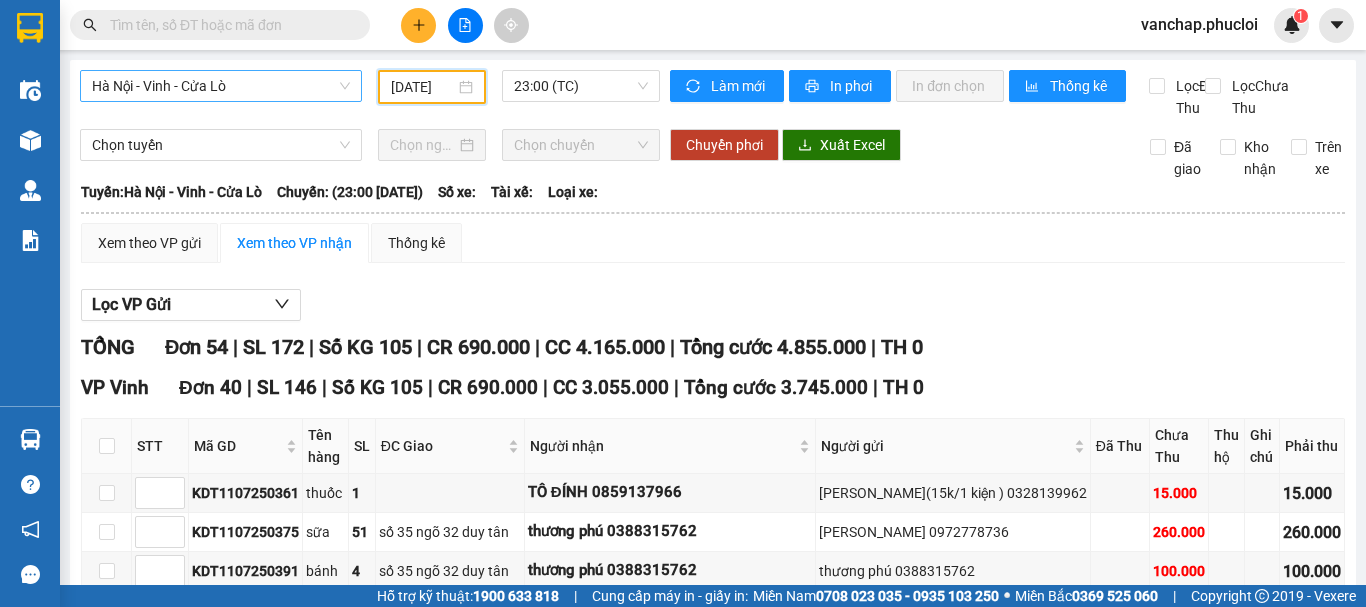 click on "Hà Nội - Vinh - Cửa Lò" at bounding box center [221, 86] 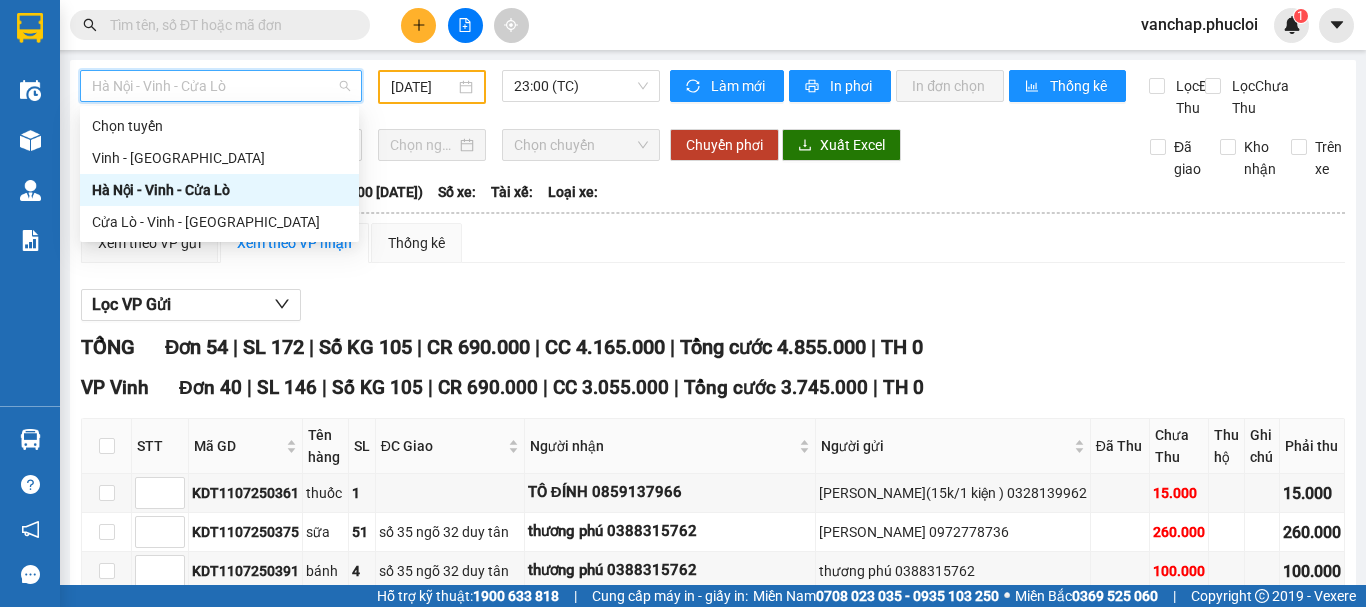 scroll, scrollTop: 0, scrollLeft: 0, axis: both 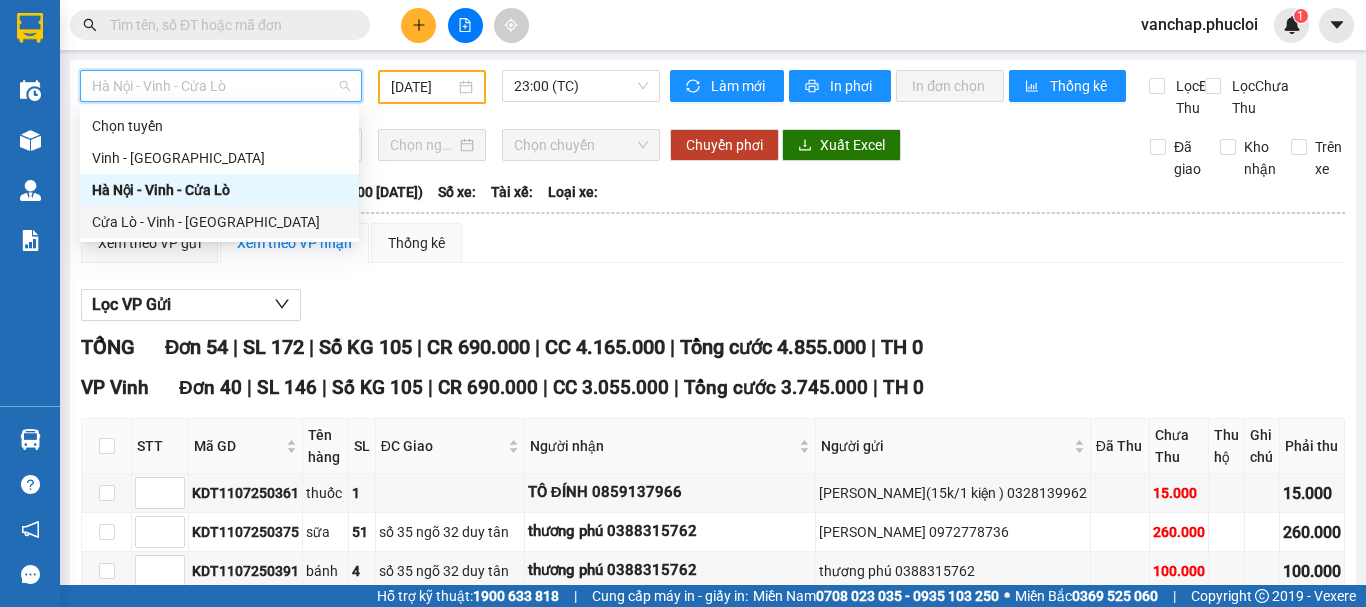 click on "Cửa Lò - Vinh - [GEOGRAPHIC_DATA]" at bounding box center [219, 222] 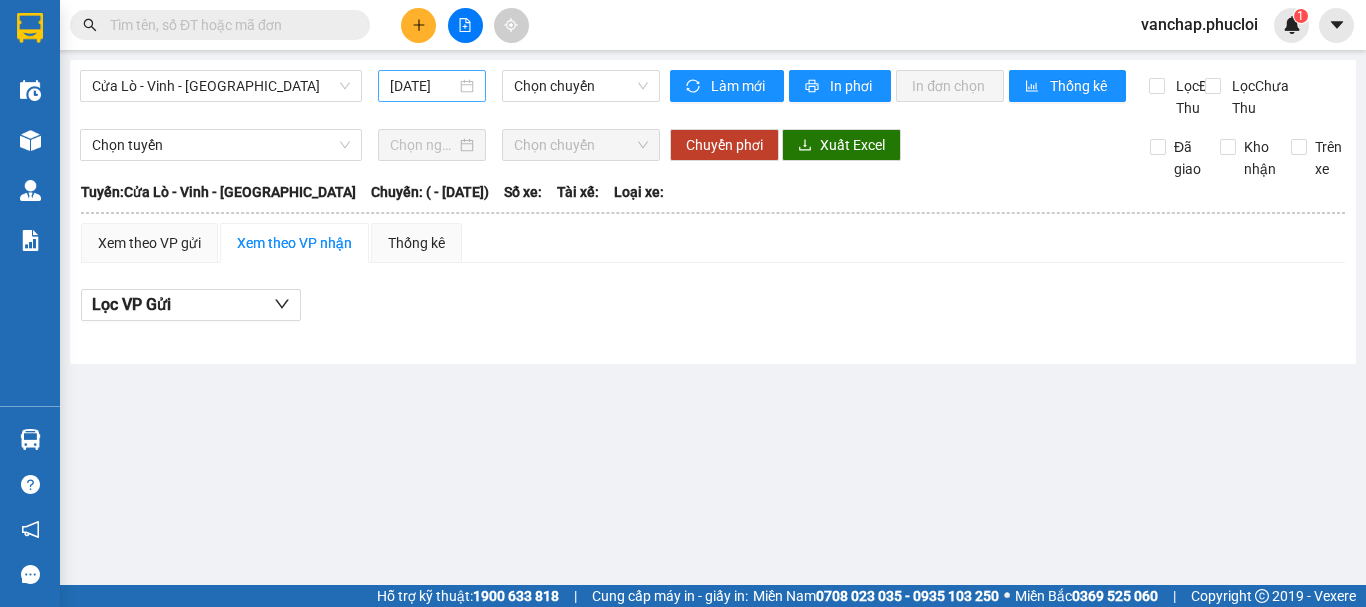 click on "[DATE]" at bounding box center (432, 86) 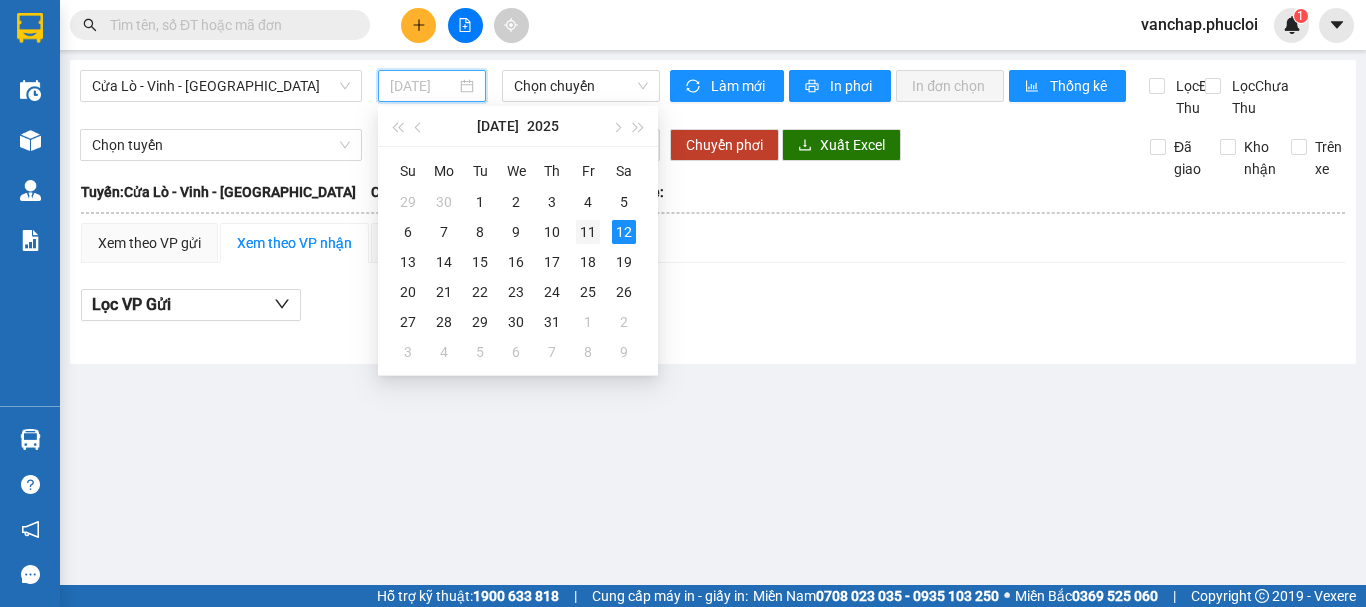 click on "11" at bounding box center (588, 232) 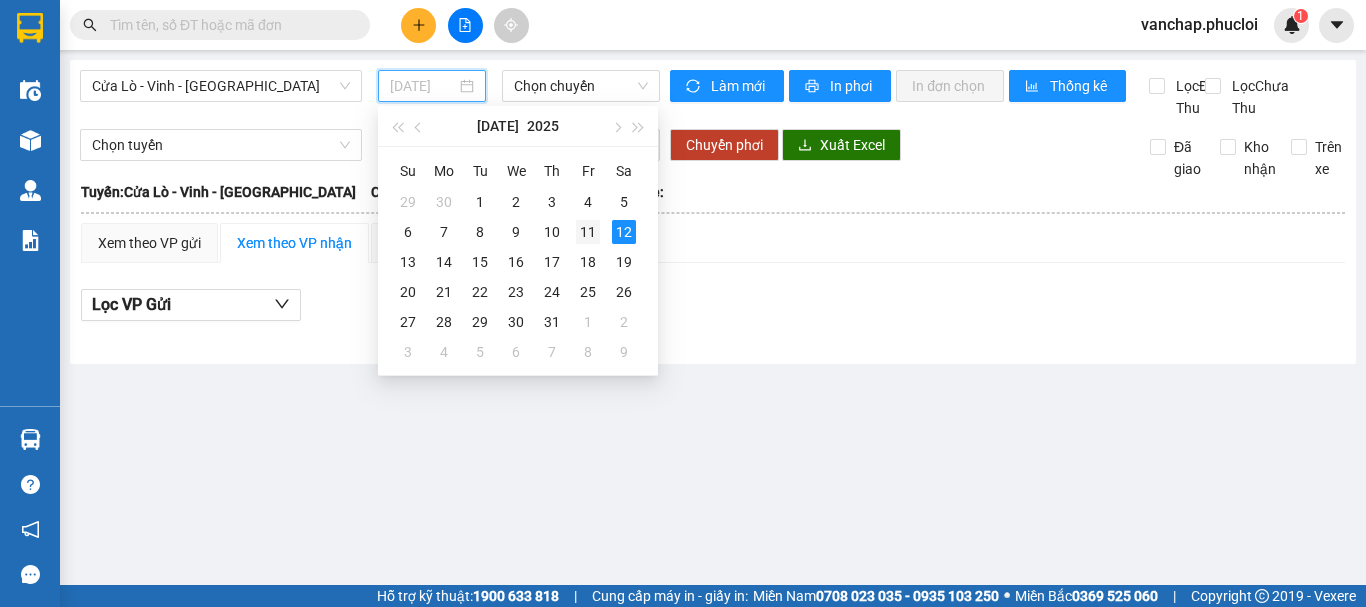 type on "[DATE]" 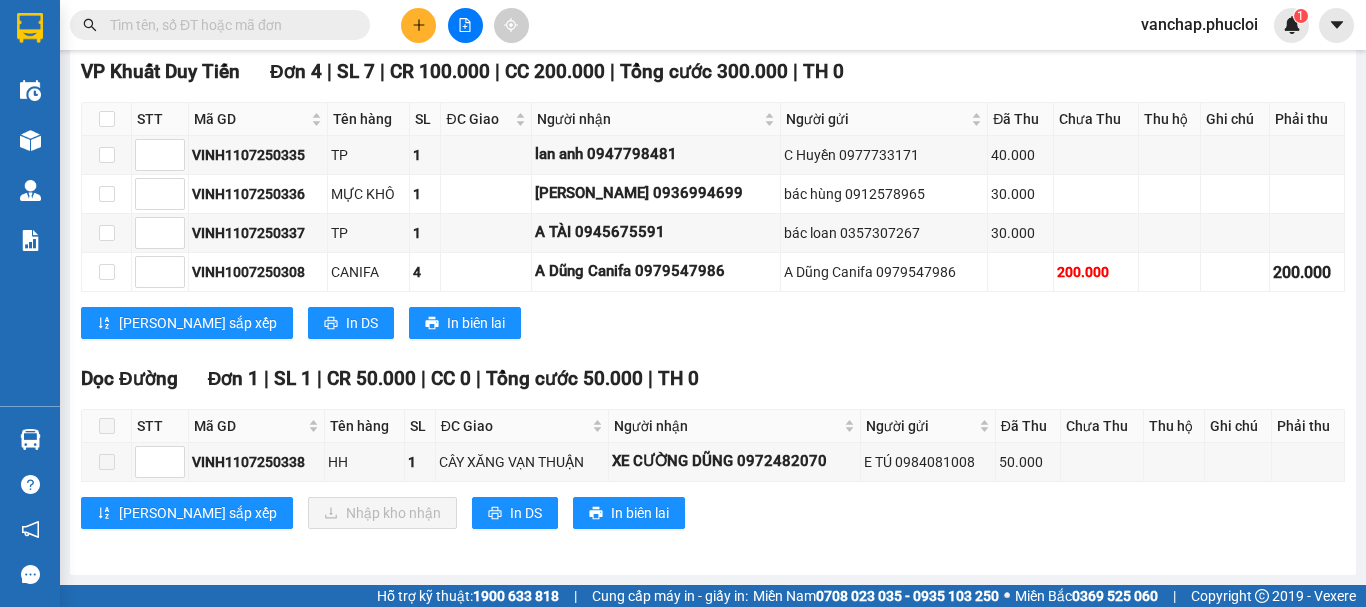 scroll, scrollTop: 0, scrollLeft: 0, axis: both 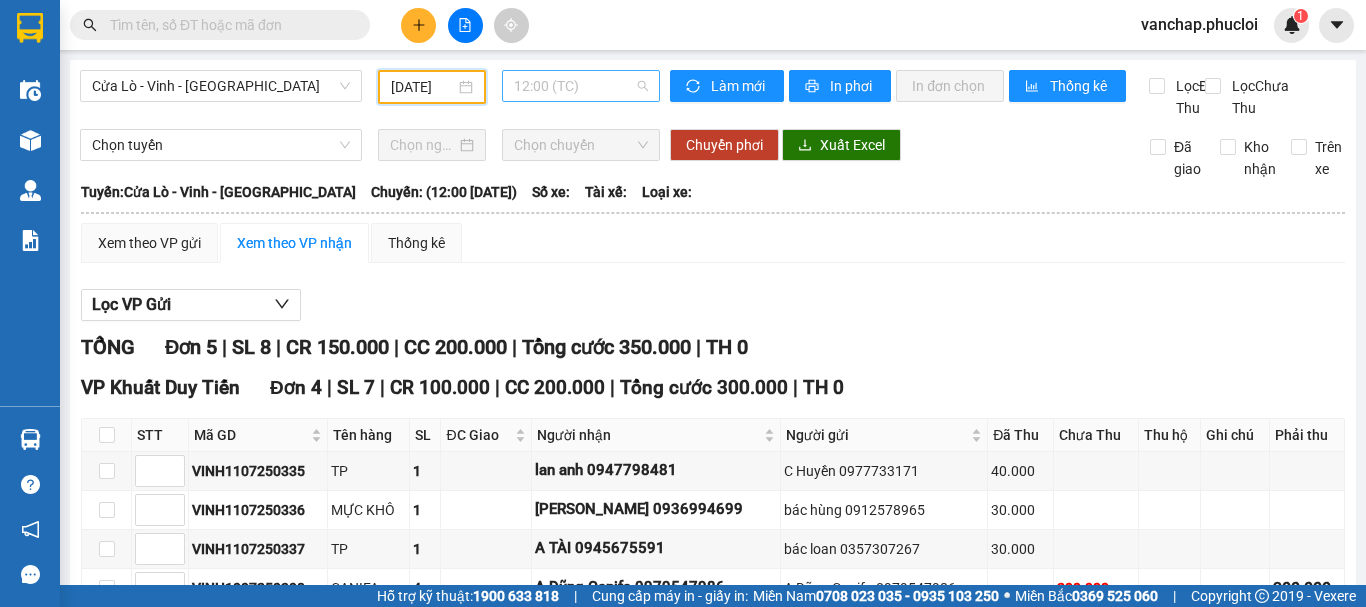 click on "12:00   (TC)" at bounding box center [581, 86] 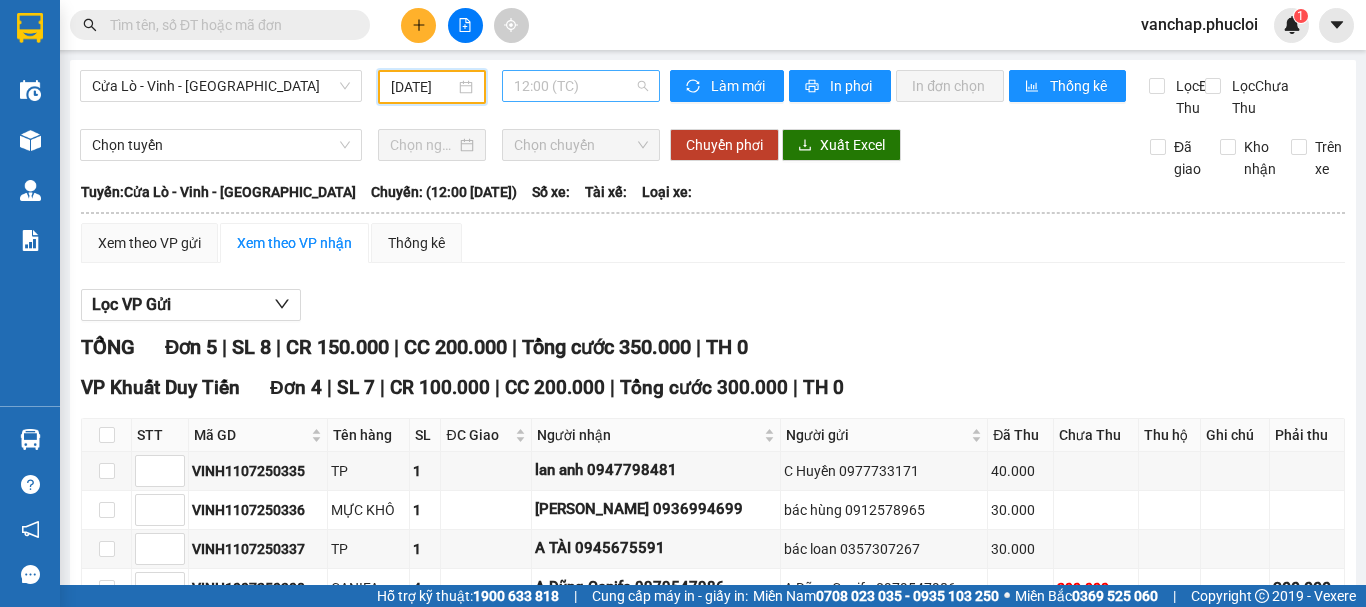 scroll, scrollTop: 0, scrollLeft: 0, axis: both 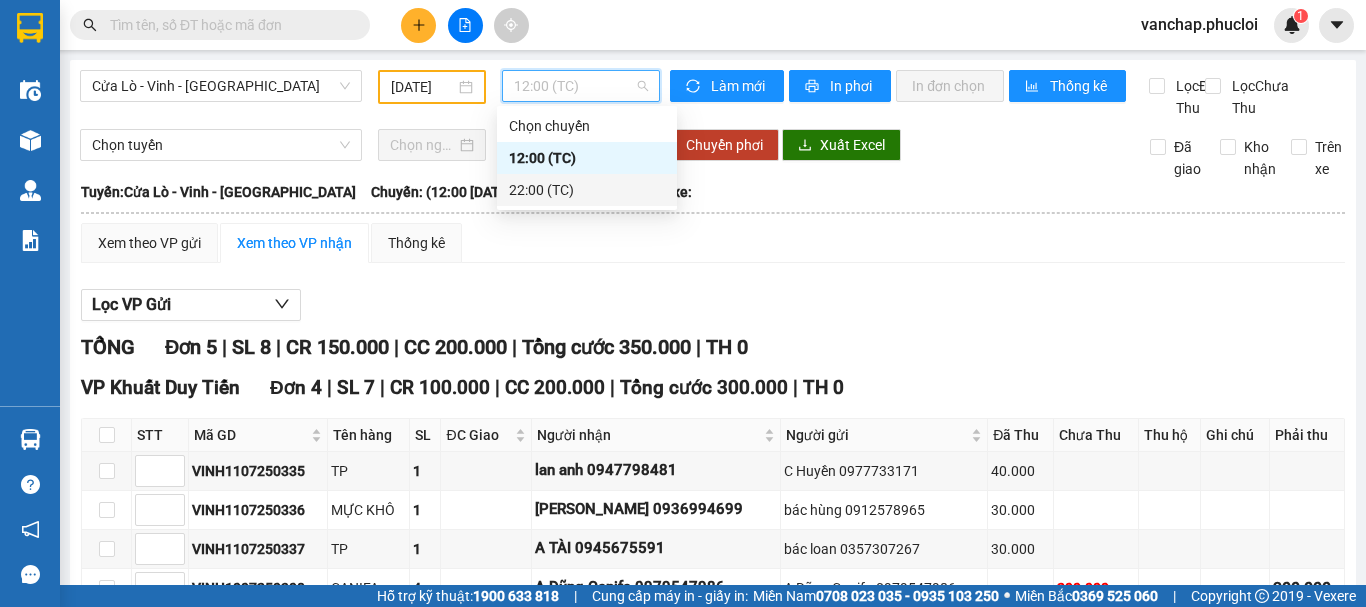 click on "22:00   (TC)" at bounding box center [587, 190] 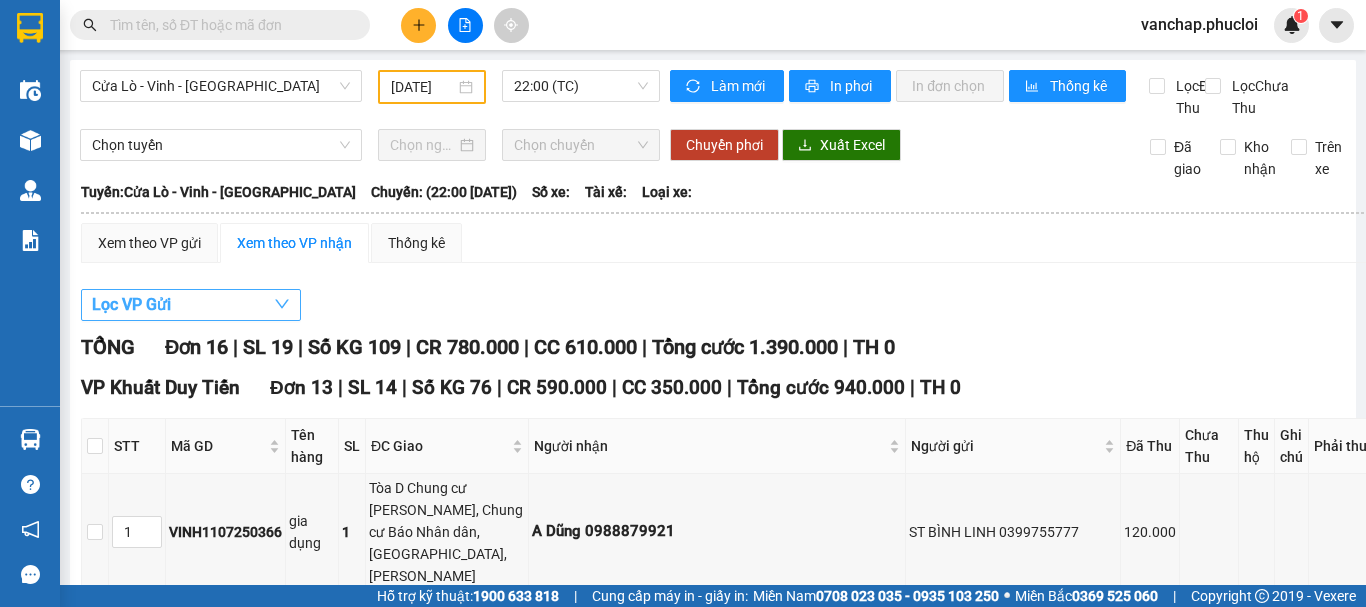 click on "Lọc VP Gửi" at bounding box center (191, 305) 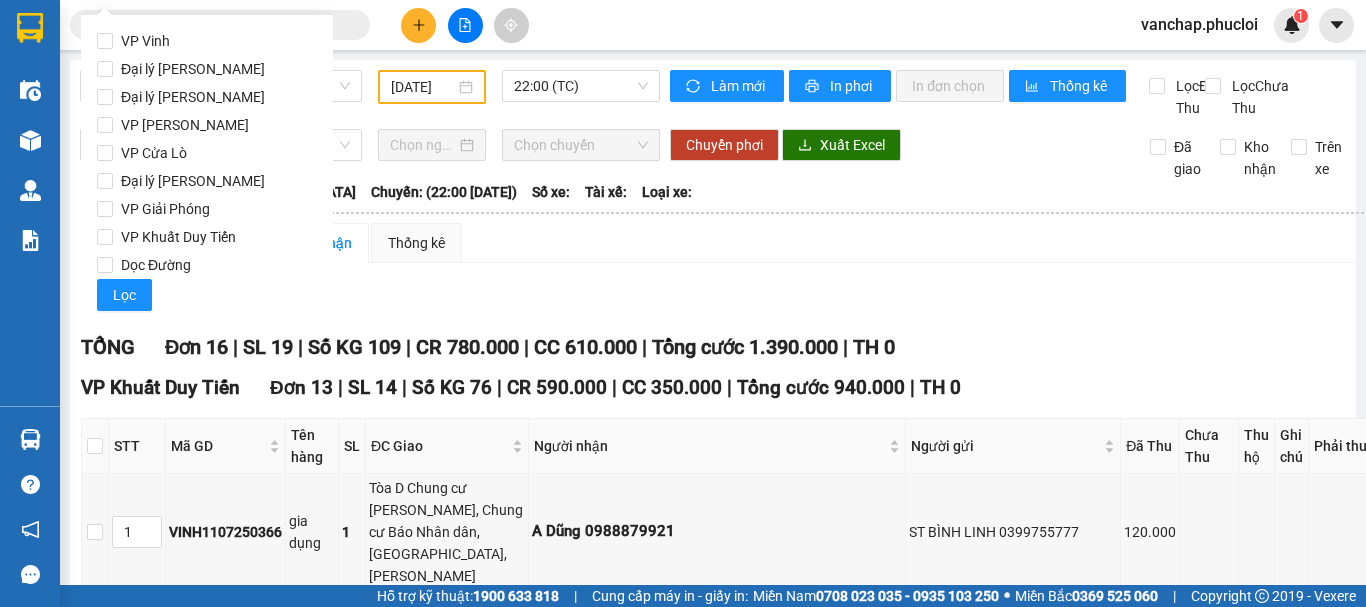 click on "VP Vinh Đại lý Quán Hành Đại lý Nghi Hải VP [PERSON_NAME] VP Cửa Lò Đại lý Hoàng Mai VP Giải Phóng VP Khuất Duy Tiến Dọc Đường Lọc" 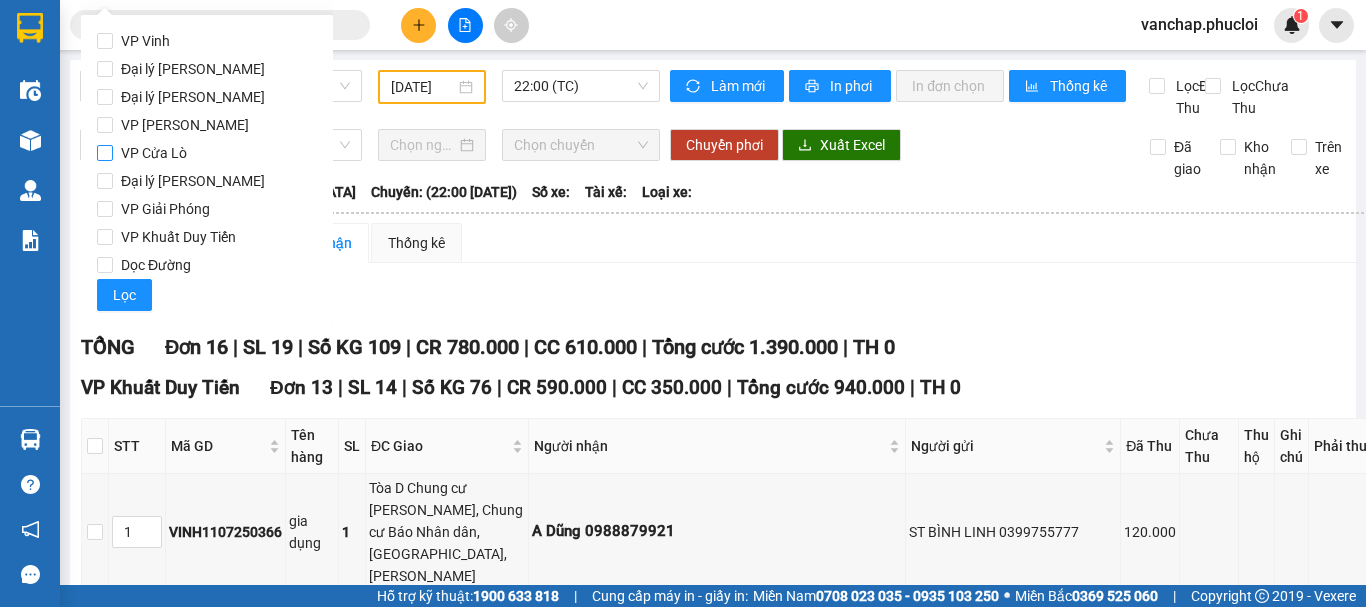 click on "VP Cửa Lò" at bounding box center [105, 153] 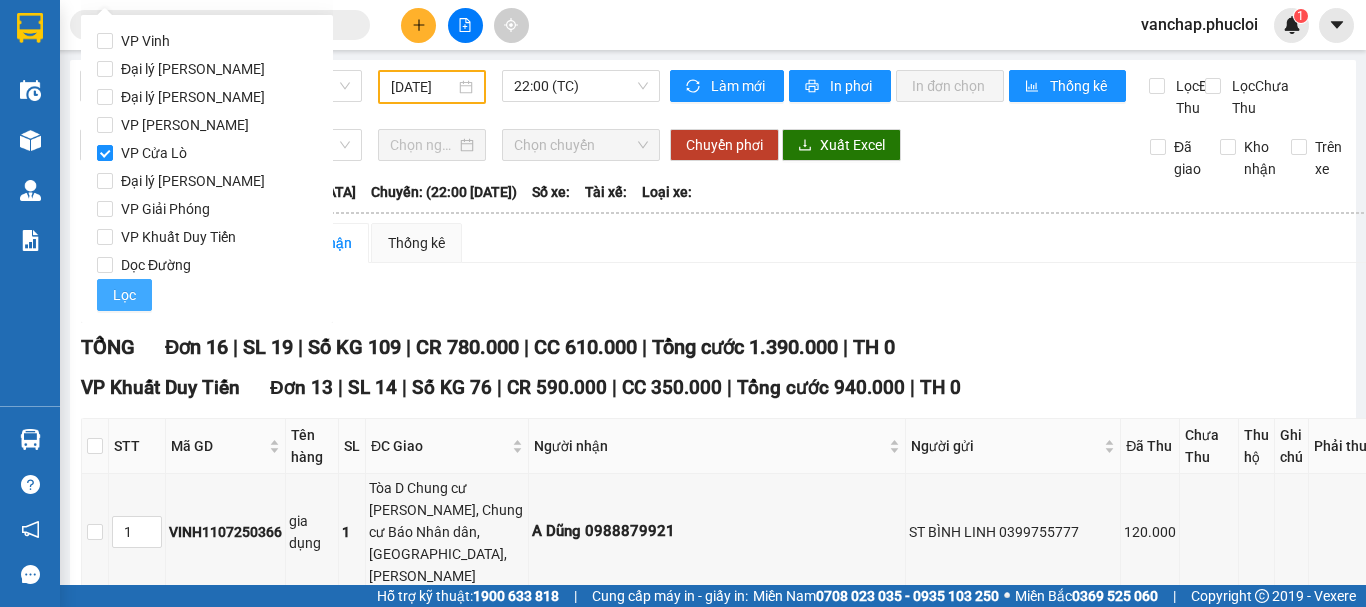 click on "Lọc" at bounding box center (124, 295) 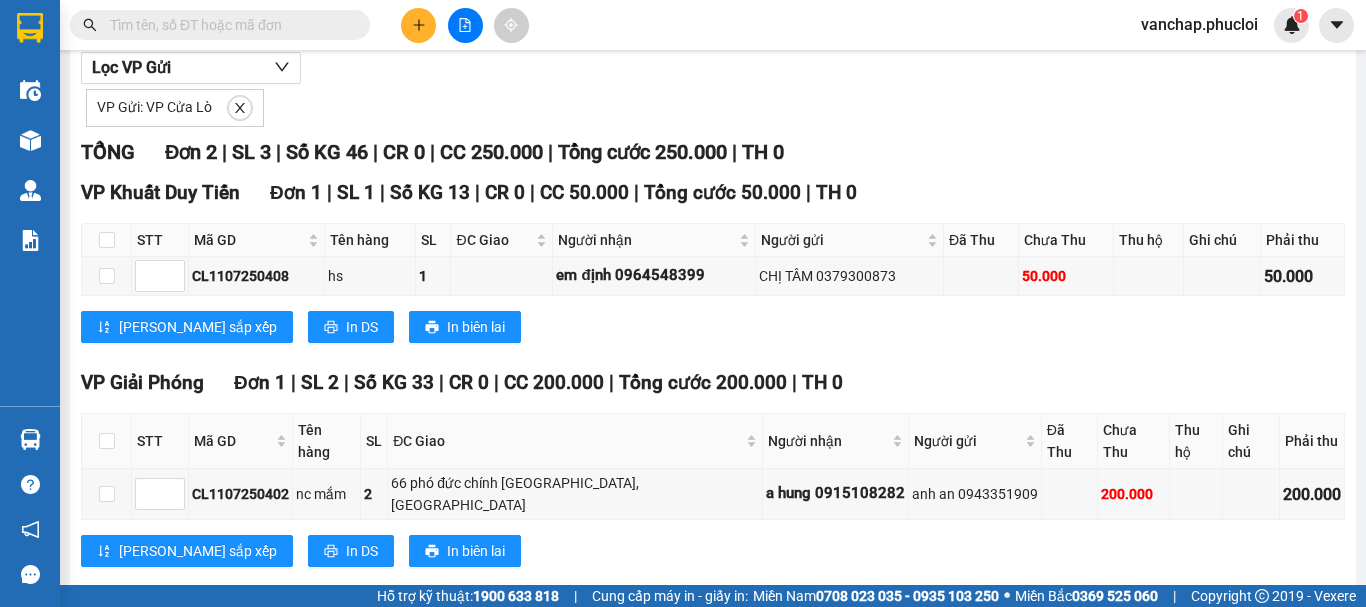 scroll, scrollTop: 263, scrollLeft: 0, axis: vertical 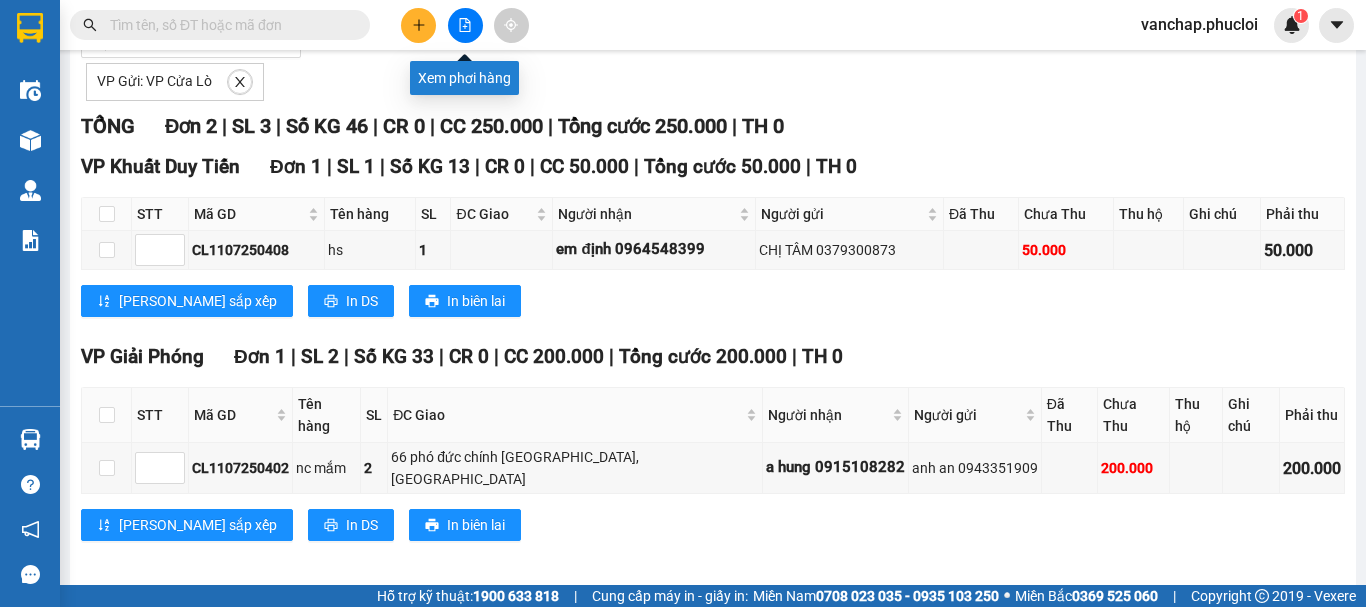 click 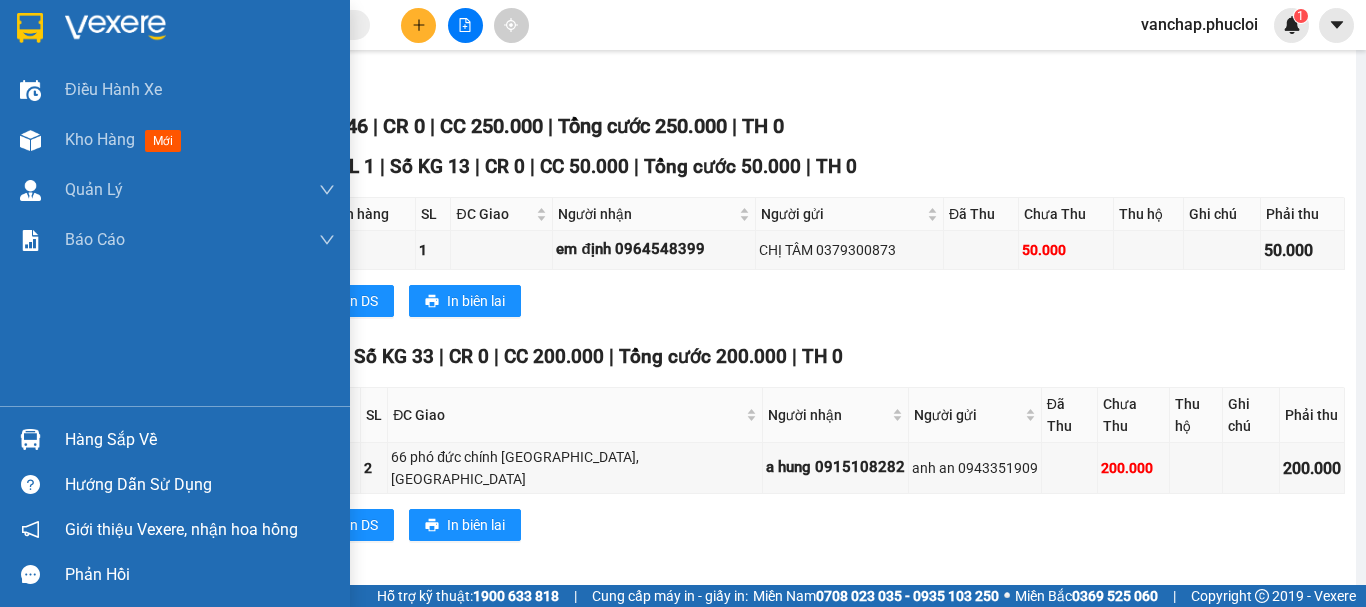 click at bounding box center [115, 28] 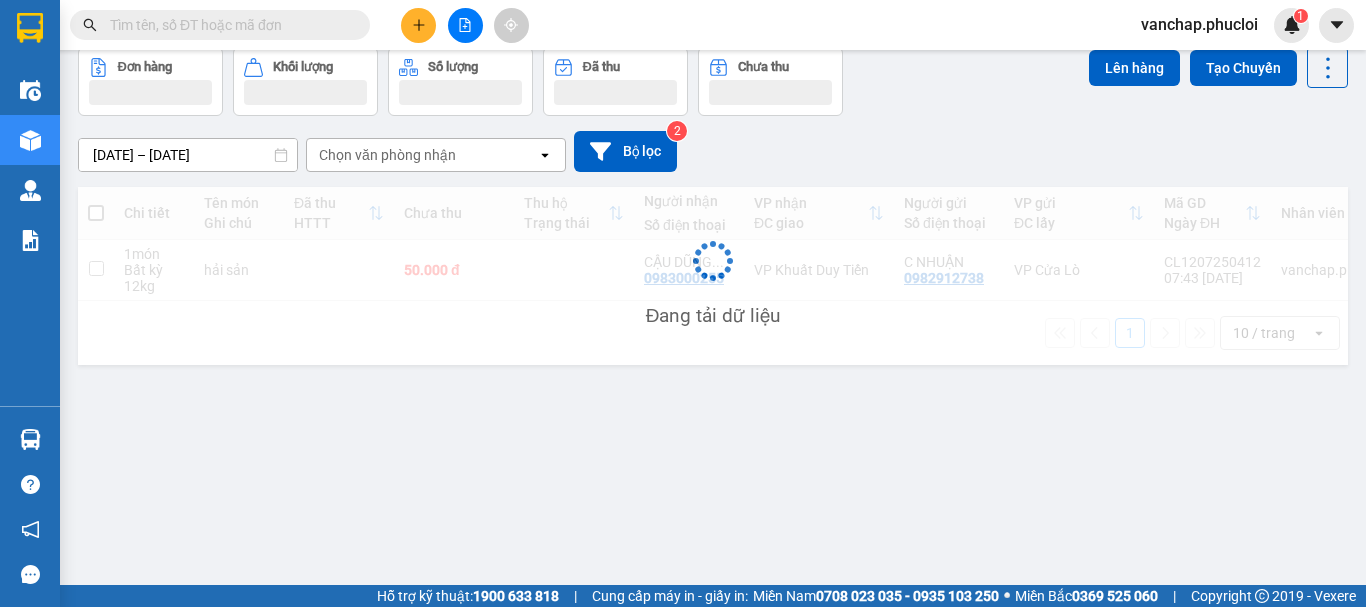 scroll, scrollTop: 92, scrollLeft: 0, axis: vertical 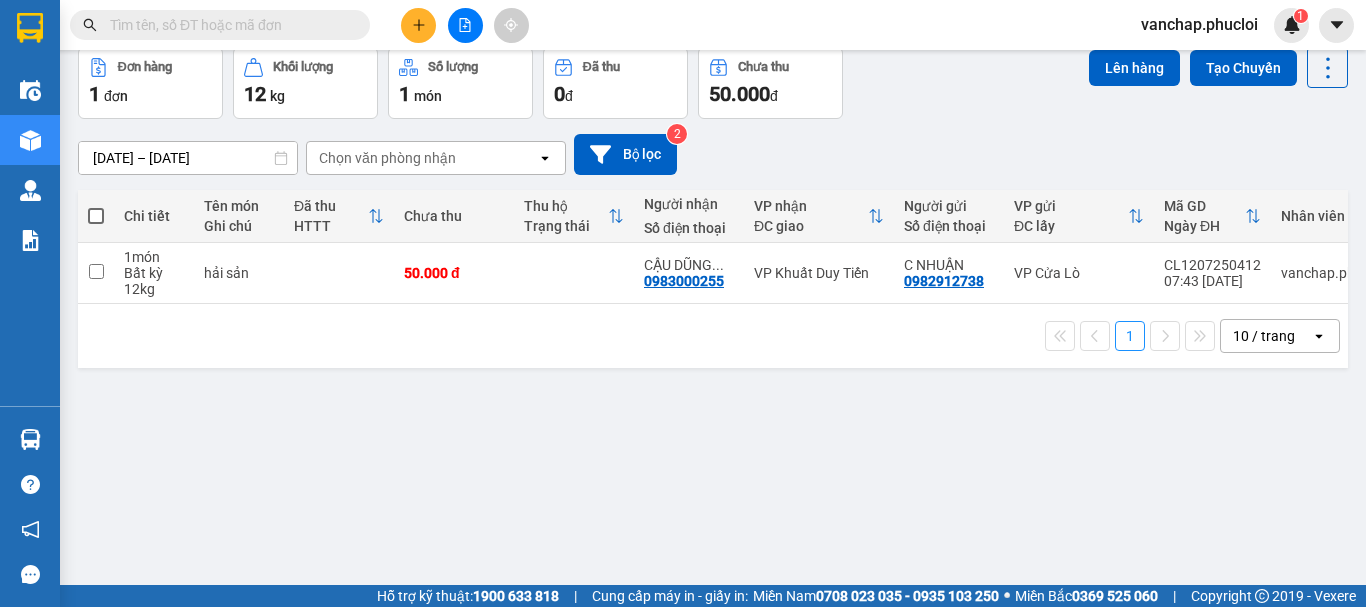 click 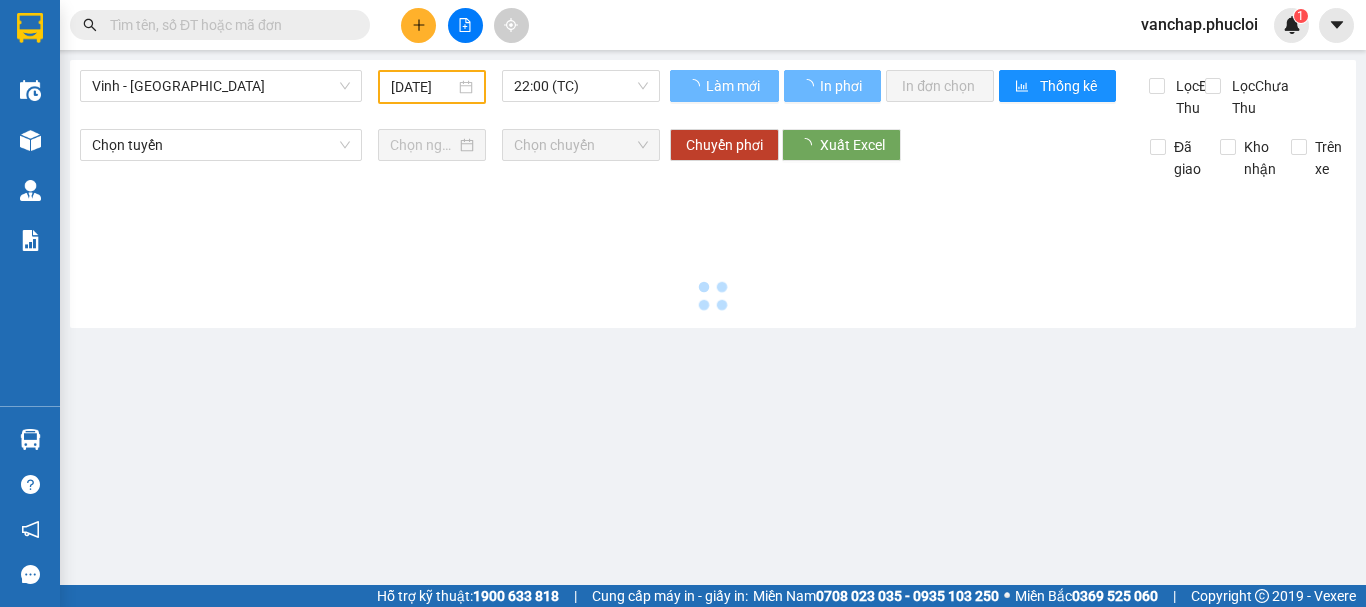 type on "[DATE]" 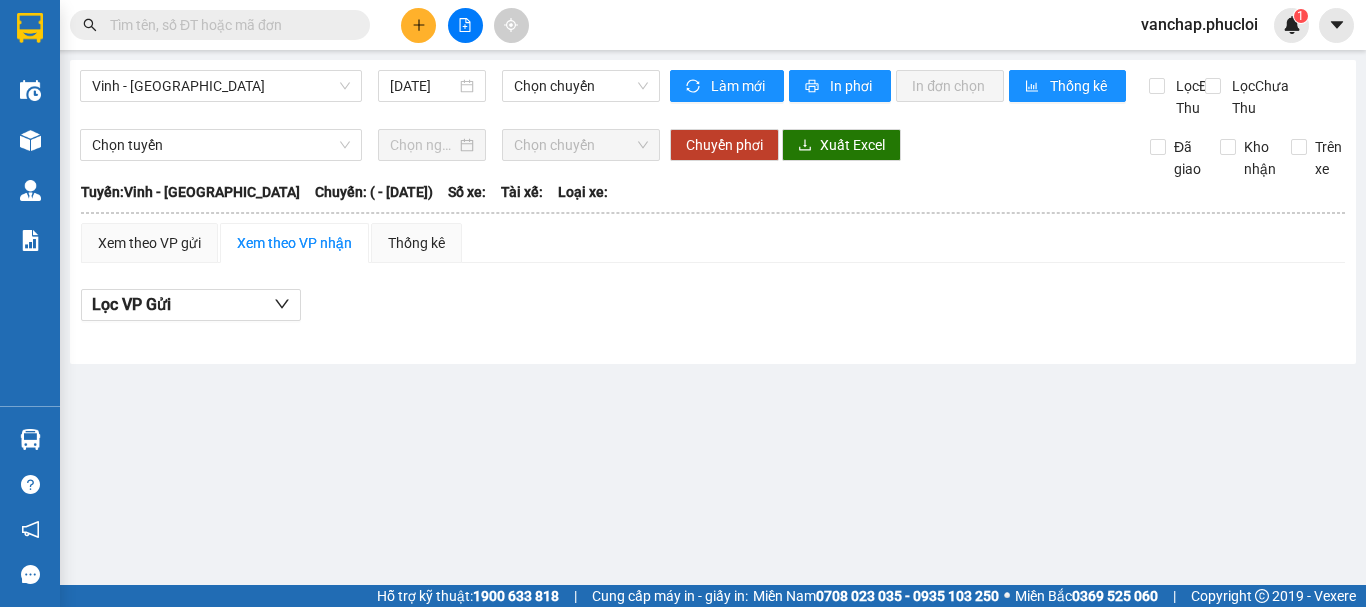 scroll, scrollTop: 0, scrollLeft: 0, axis: both 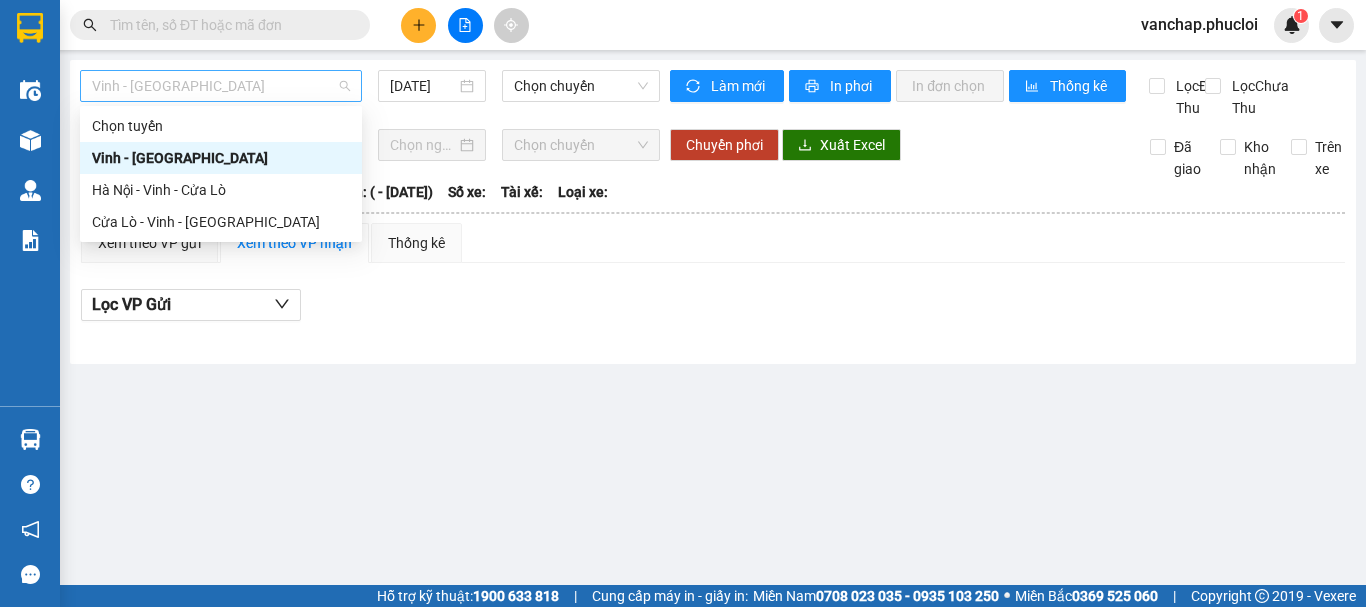 click on "Vinh - [GEOGRAPHIC_DATA]" at bounding box center [221, 86] 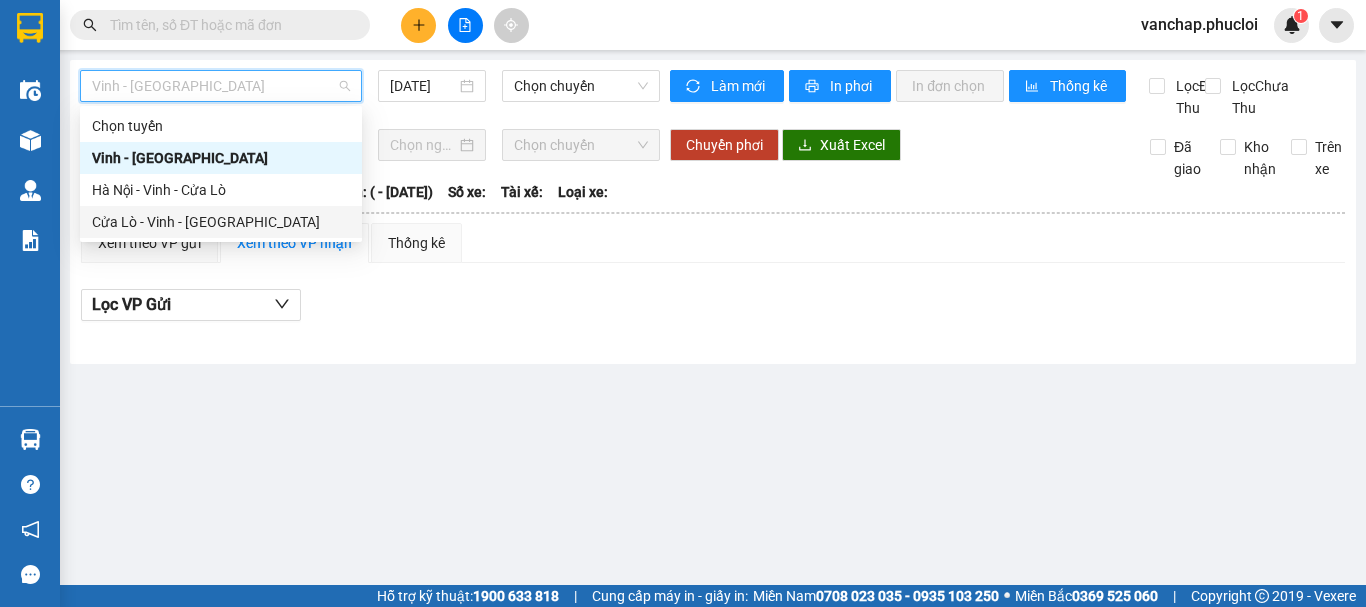 click on "Cửa Lò - Vinh - [GEOGRAPHIC_DATA]" at bounding box center [221, 222] 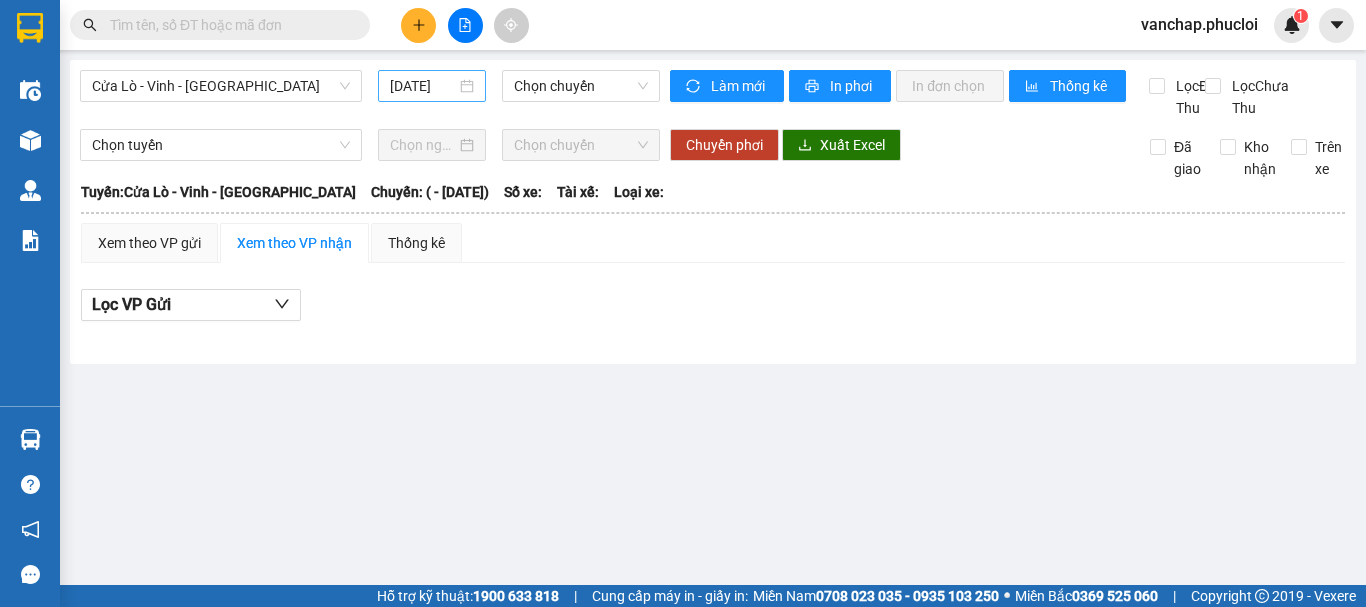 click on "[DATE]" at bounding box center [432, 86] 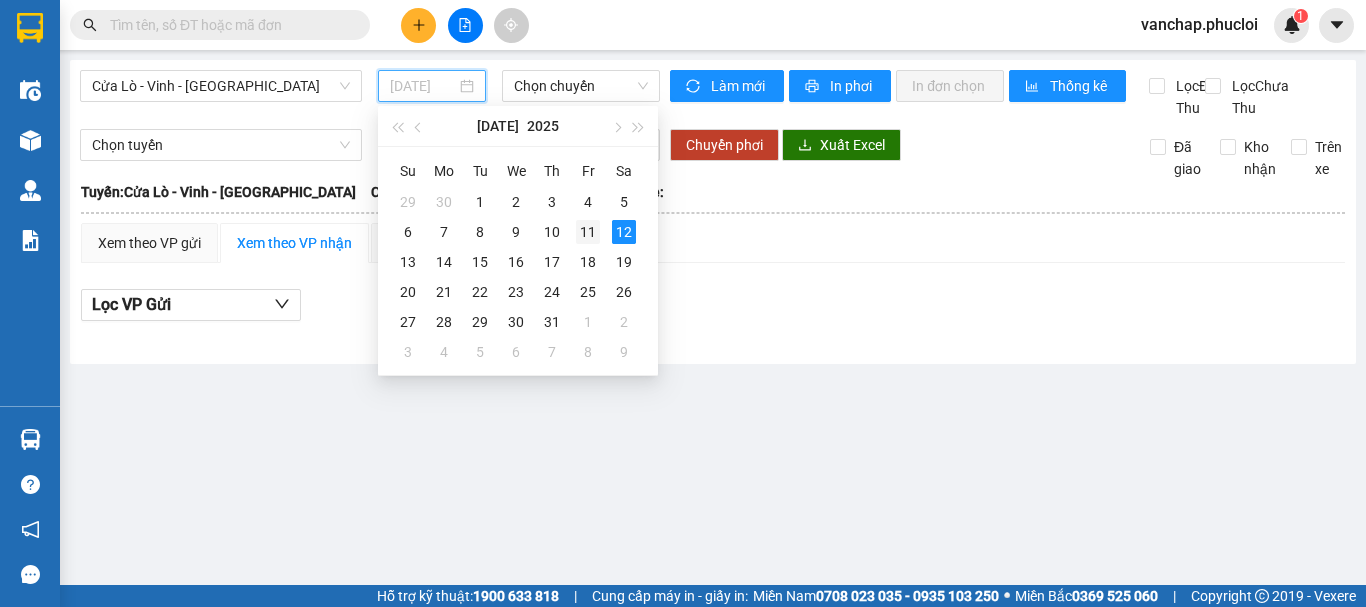 click on "11" at bounding box center (588, 232) 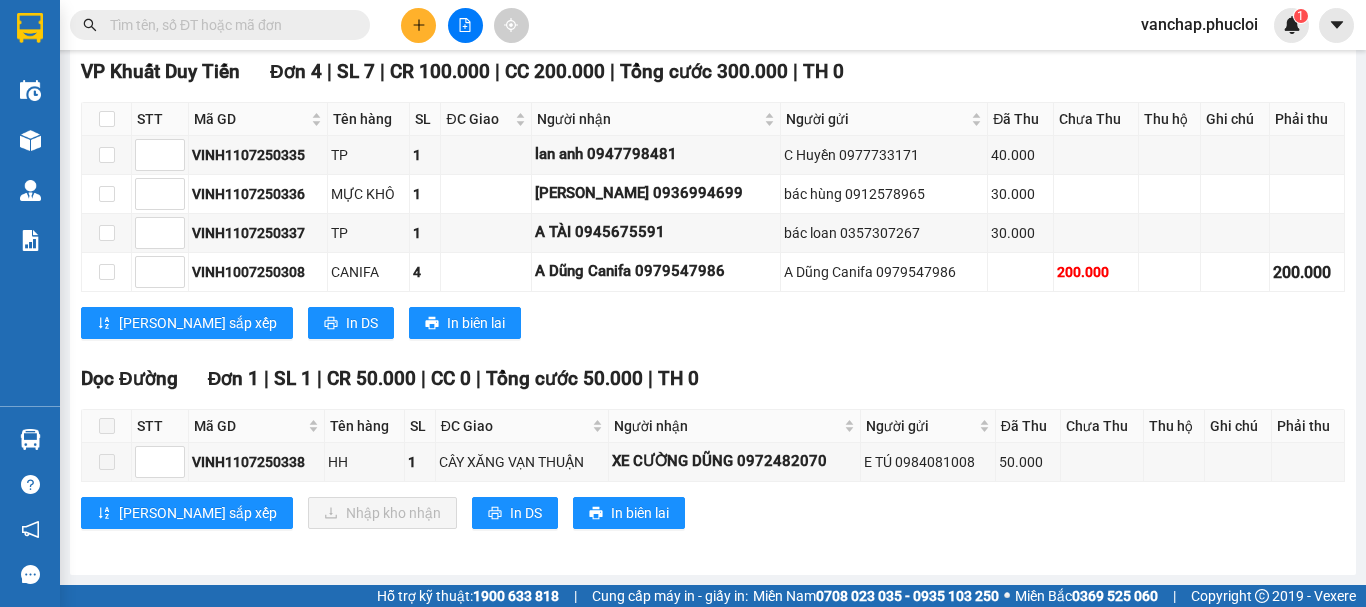 scroll, scrollTop: 338, scrollLeft: 0, axis: vertical 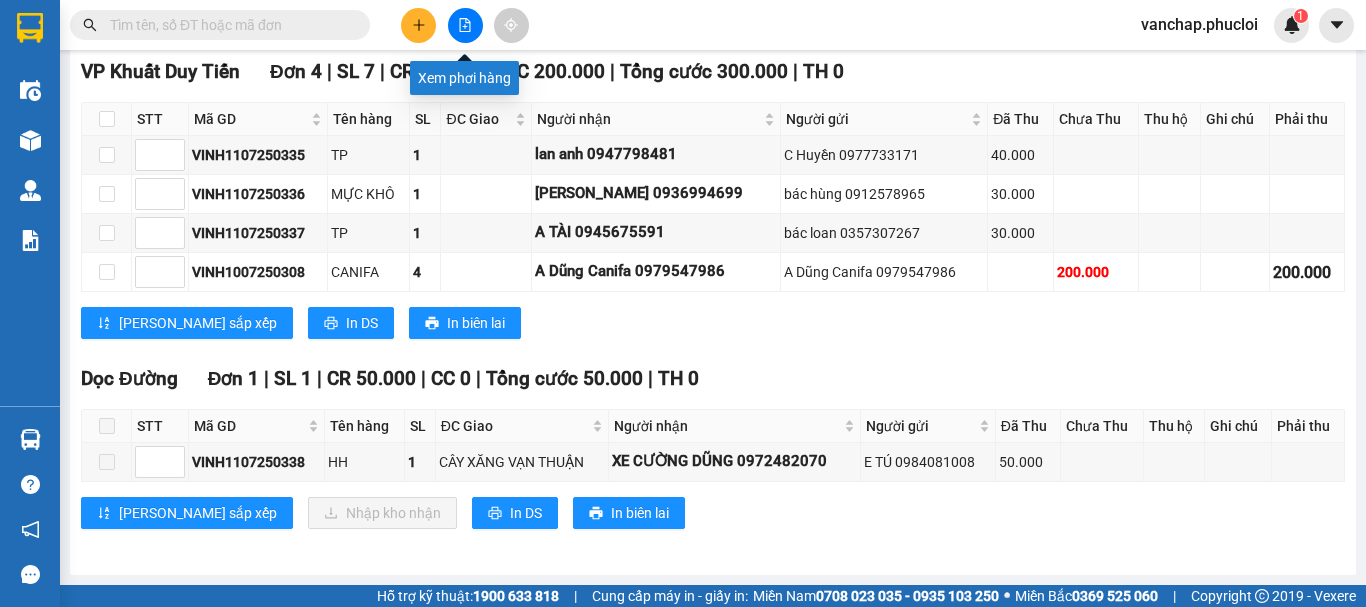 click 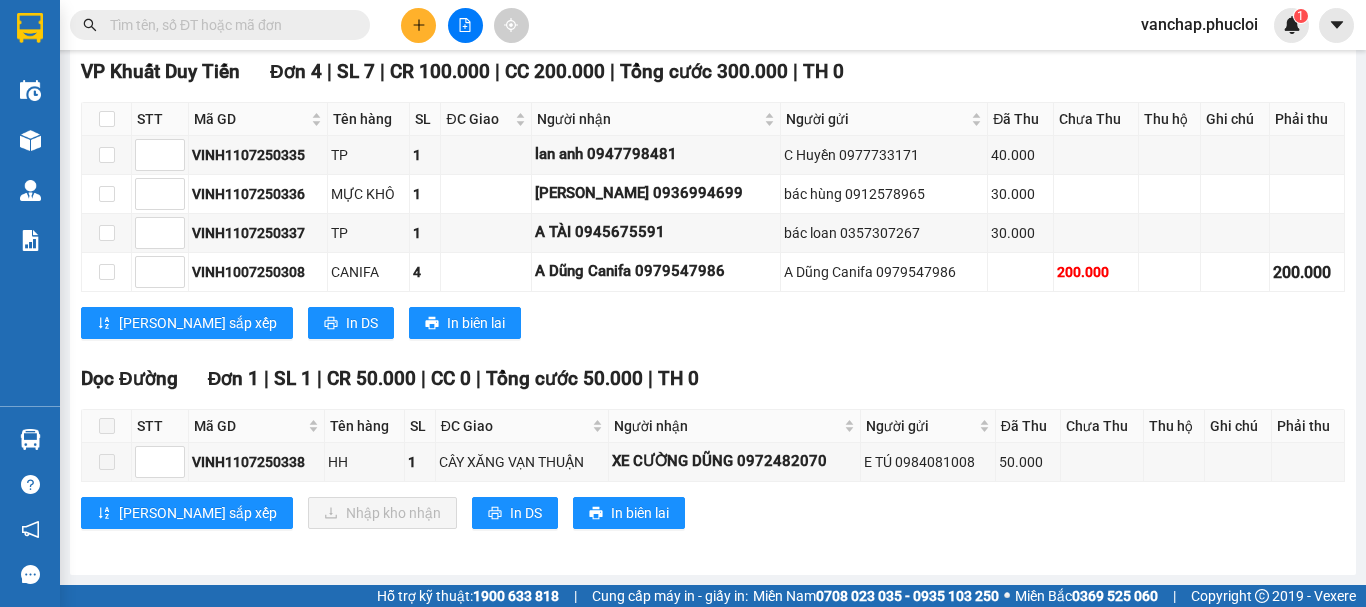 click at bounding box center (220, 25) 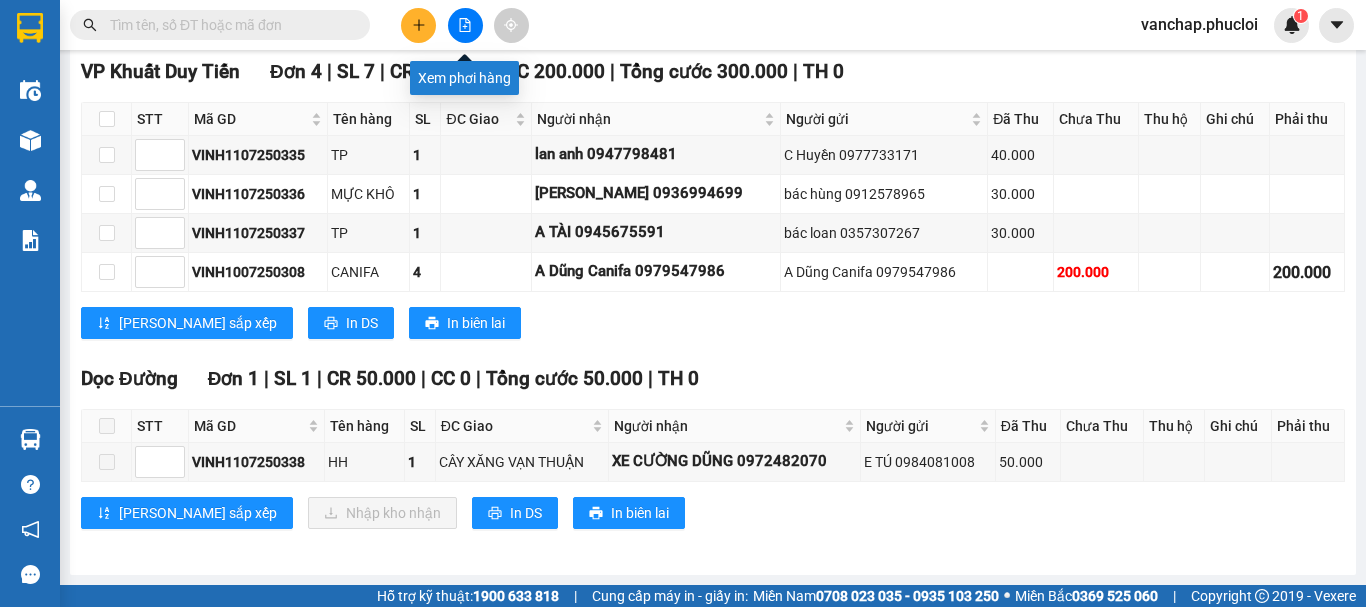 click at bounding box center (465, 25) 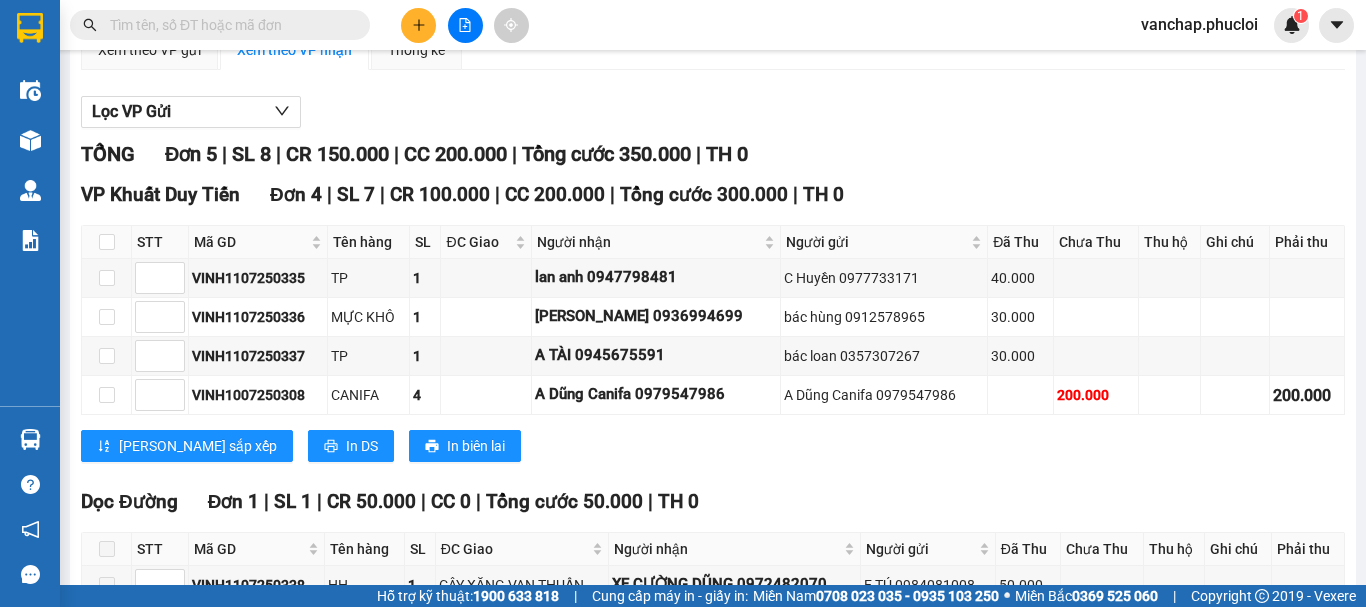 scroll, scrollTop: 0, scrollLeft: 0, axis: both 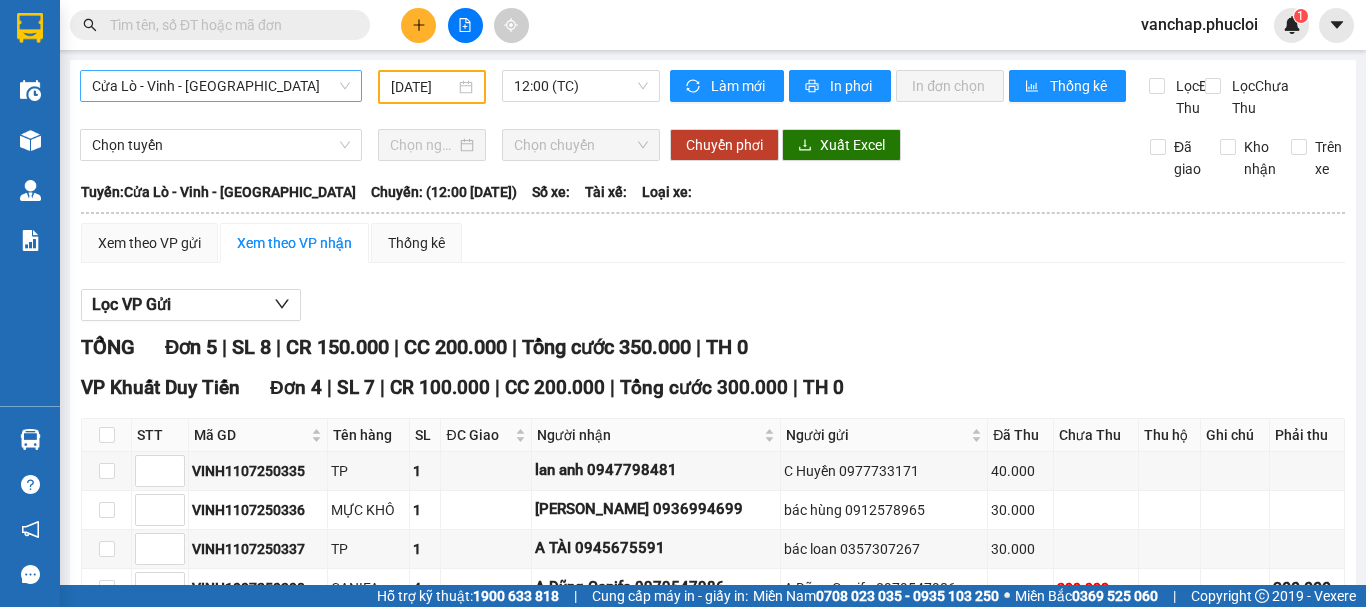 click on "Cửa Lò - Vinh - [GEOGRAPHIC_DATA]" at bounding box center [221, 86] 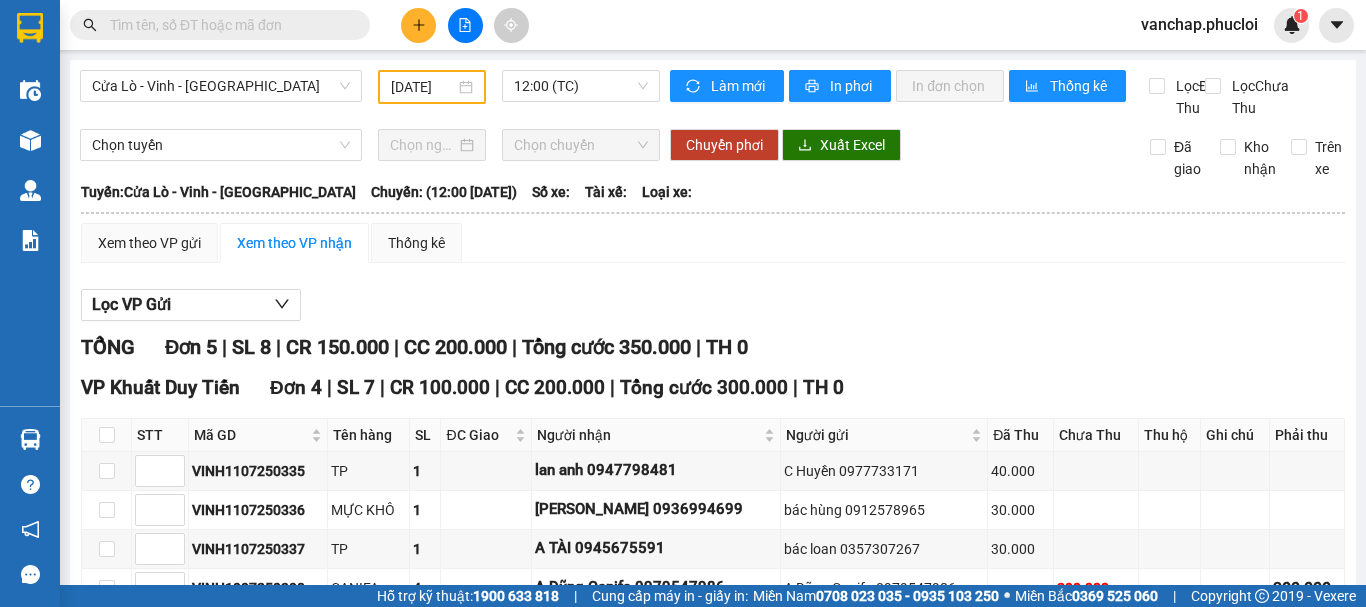 click on "[GEOGRAPHIC_DATA] - [GEOGRAPHIC_DATA] [DATE] 12:00   (TC)   Làm mới In phơi In đơn chọn Thống kê Lọc  Đã Thu Lọc  Chưa Thu Chọn tuyến Chọn chuyến Chuyển phơi Xuất Excel Đã giao Kho nhận Trên xe [GEOGRAPHIC_DATA]   0981311450   [GEOGRAPHIC_DATA][PERSON_NAME], [GEOGRAPHIC_DATA] PHƠI HÀNG 08:41 [DATE] Tuyến:  [GEOGRAPHIC_DATA] - [GEOGRAPHIC_DATA] - [GEOGRAPHIC_DATA] [GEOGRAPHIC_DATA]:   (12:00 [DATE]) [GEOGRAPHIC_DATA]:  [GEOGRAPHIC_DATA] - [GEOGRAPHIC_DATA] - [GEOGRAPHIC_DATA] [GEOGRAPHIC_DATA]:   (12:00 [DATE]) Số xe:  Tài xế:  Loại xe:  Xem theo VP gửi Xem theo VP nhận Thống kê Lọc VP Gửi TỔNG Đơn   5 | SL   8 | CR   150.000 | CC   200.000 | Tổng cước   350.000 | TH   0 VP Khuất Duy Tiến Đơn   4 | SL   7 | CR   100.000 | CC   200.000 | Tổng cước   300.000 | TH   0 STT Mã GD Tên hàng SL ĐC Giao Người nhận Người gửi Đã Thu Chưa Thu Thu hộ Ghi chú Phải thu Ký nhận                             VINH1107250335 TP 1 lan anh  0947798481 C Huyền 0977733171 40.000 VINH1107250336 1" at bounding box center (713, 475) 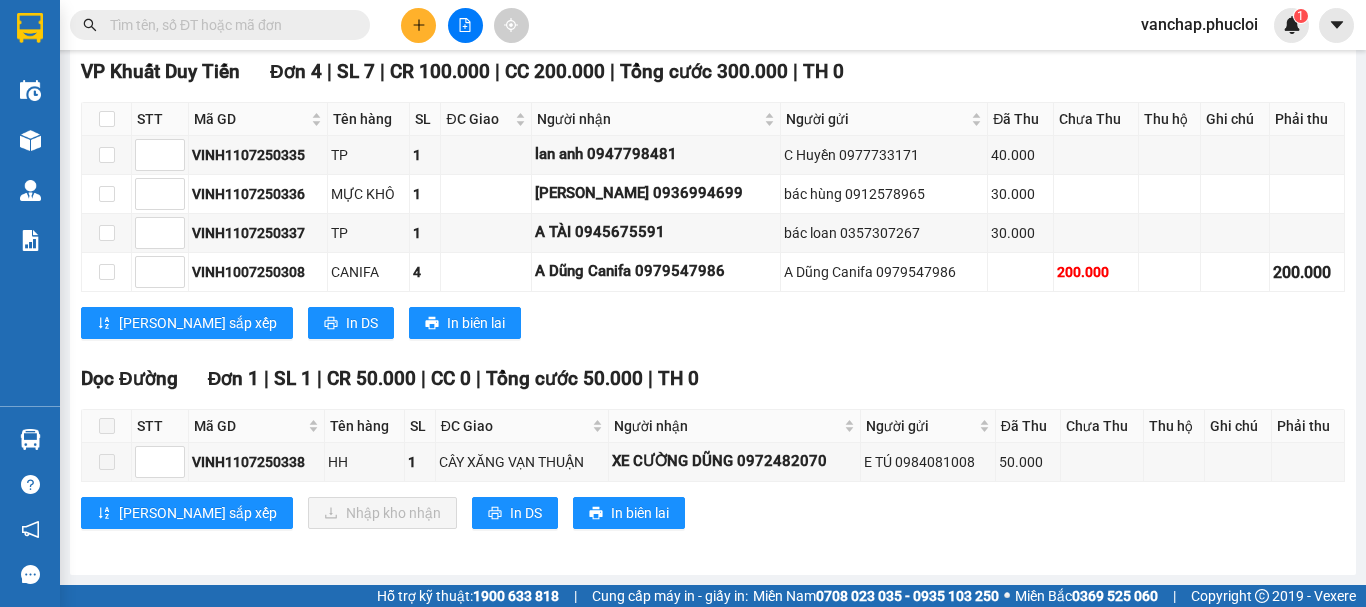 scroll, scrollTop: 0, scrollLeft: 0, axis: both 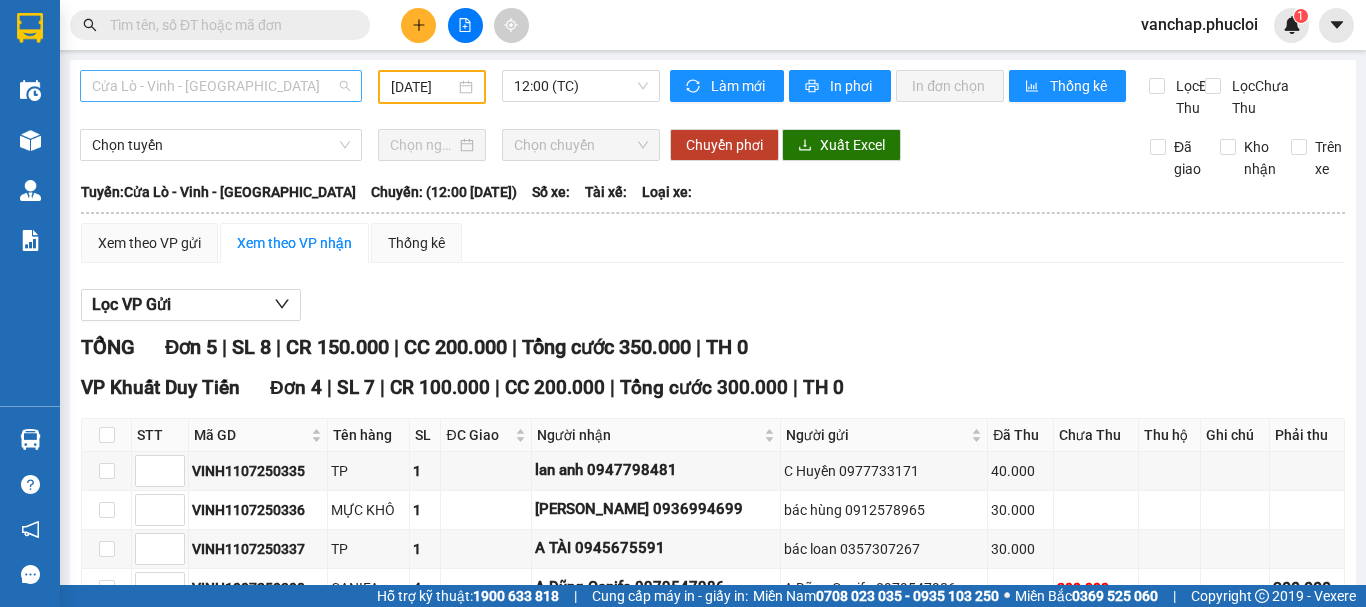 click on "Cửa Lò - Vinh - [GEOGRAPHIC_DATA]" at bounding box center [221, 86] 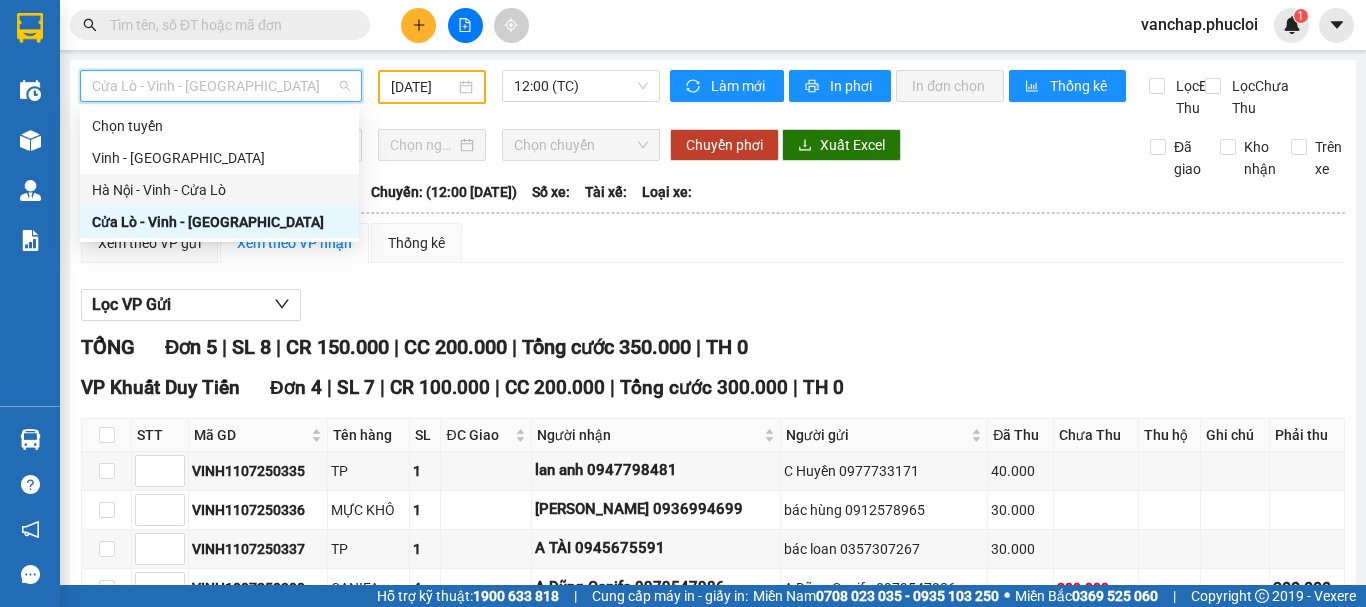 click on "Hà Nội - Vinh - Cửa Lò" at bounding box center [219, 190] 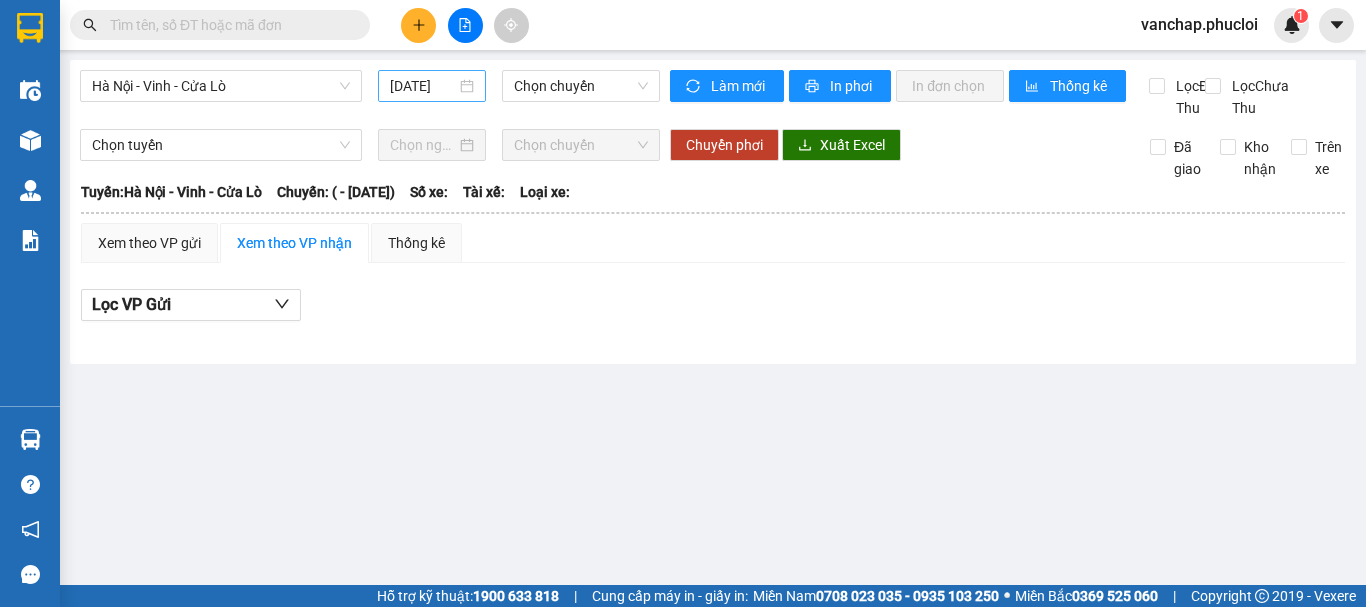 click on "[DATE]" at bounding box center [432, 86] 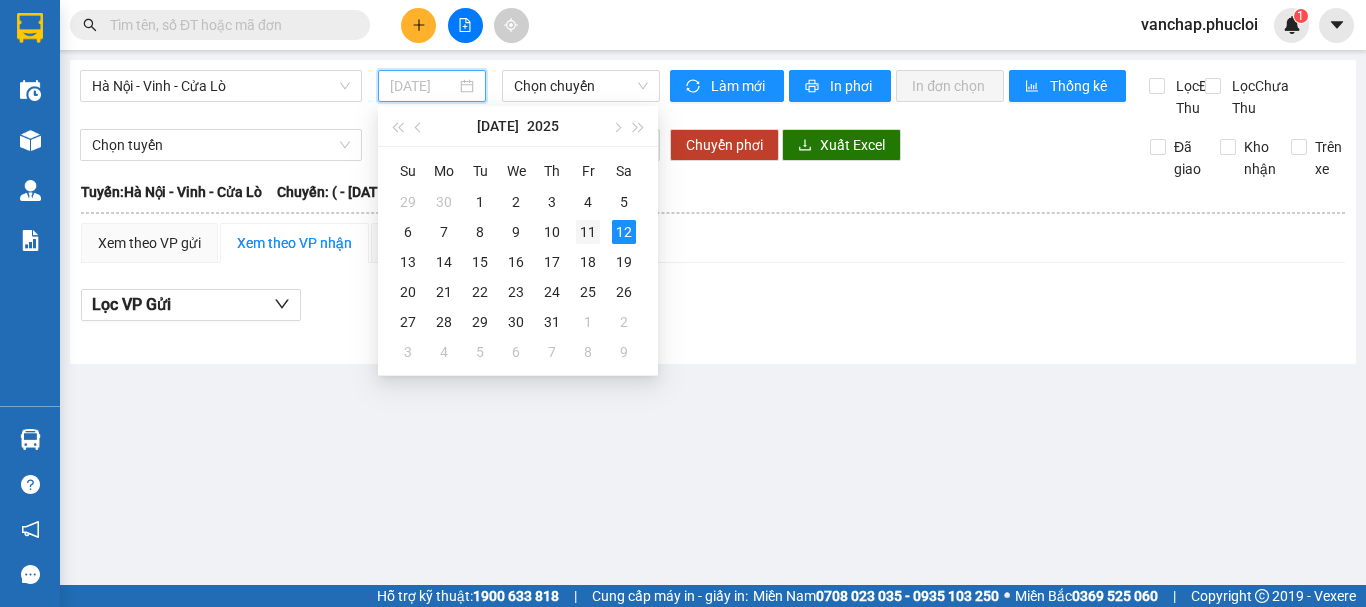 click on "11" at bounding box center (588, 232) 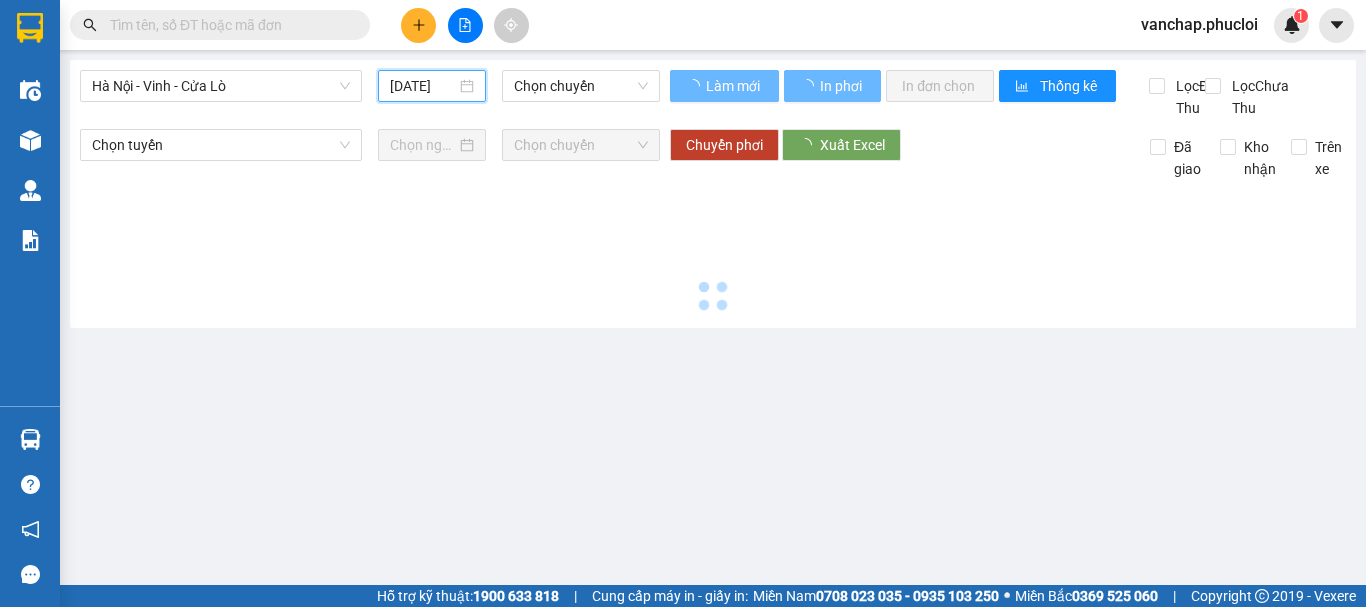 type on "[DATE]" 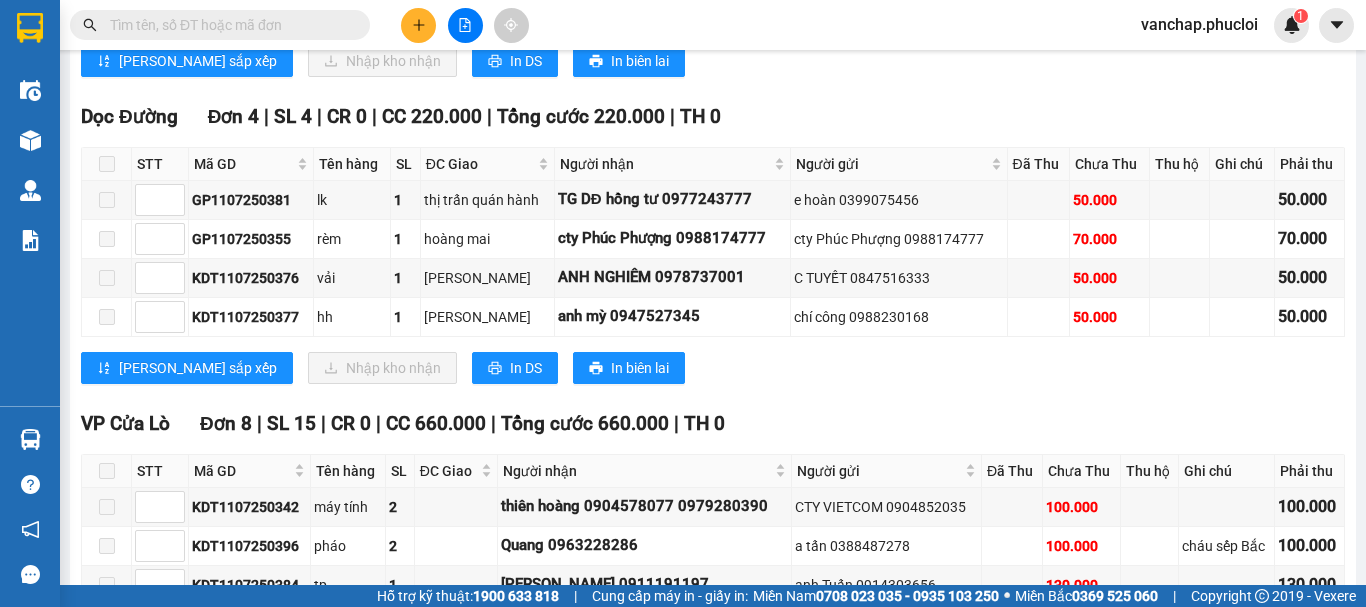 scroll, scrollTop: 2669, scrollLeft: 0, axis: vertical 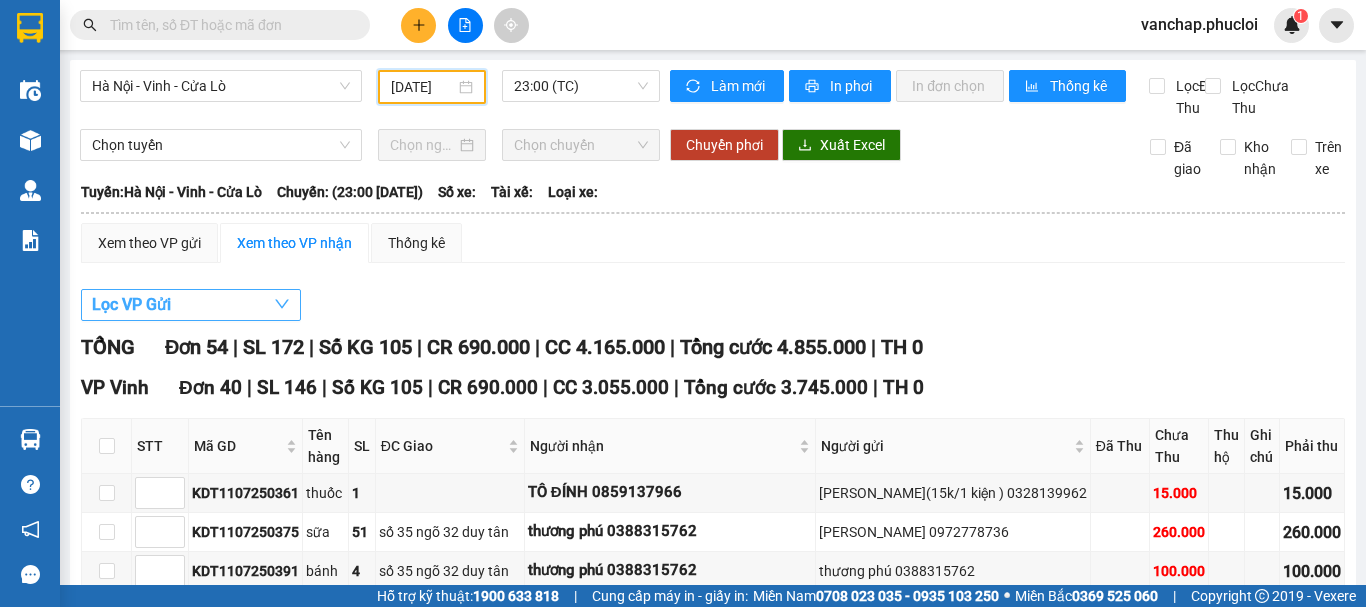 click on "Lọc VP Gửi" at bounding box center [191, 305] 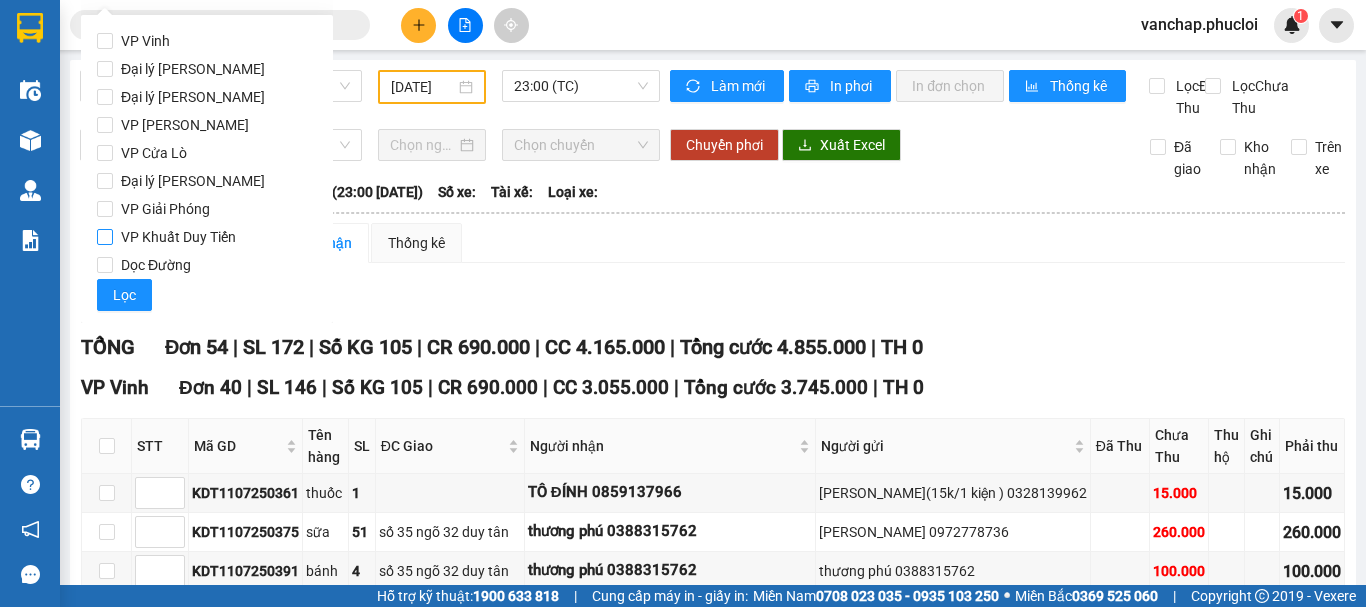 click on "VP Khuất Duy Tiến" at bounding box center (105, 237) 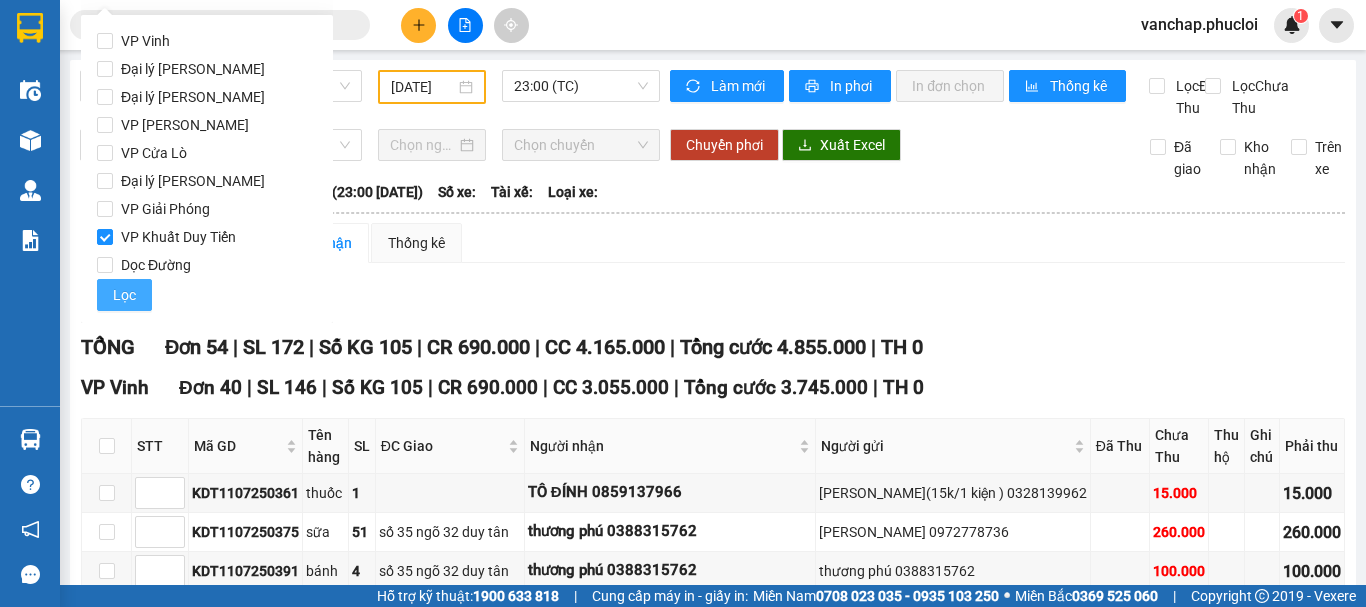 click on "Lọc" at bounding box center [124, 295] 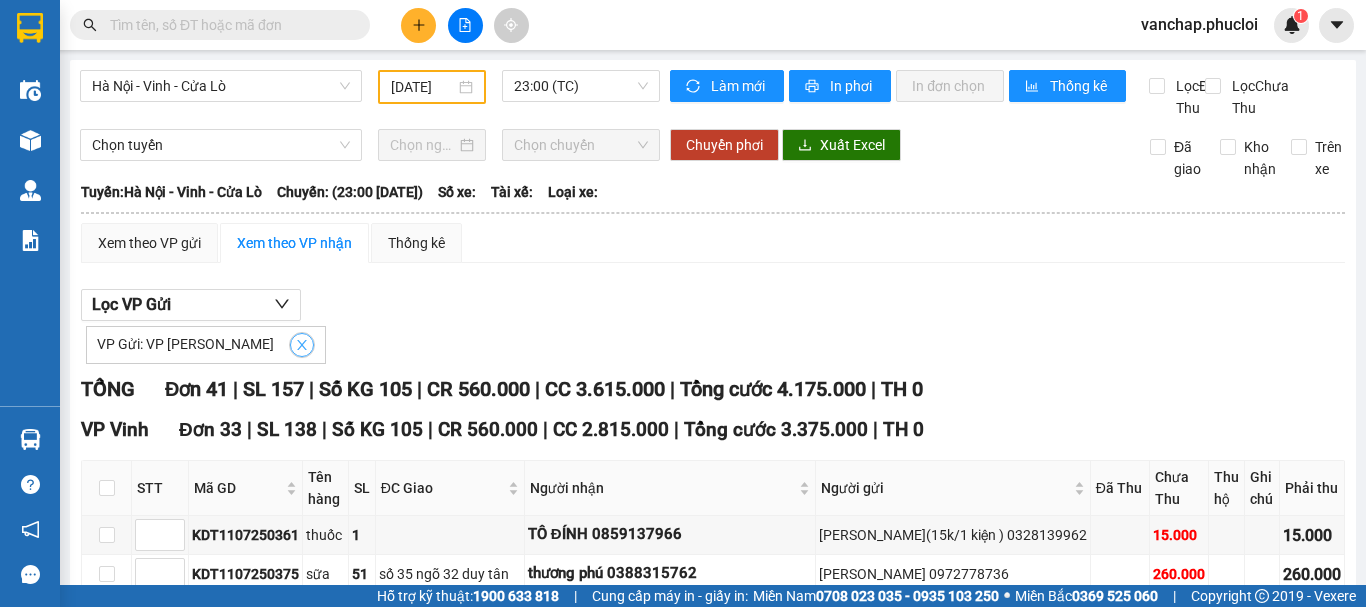 click 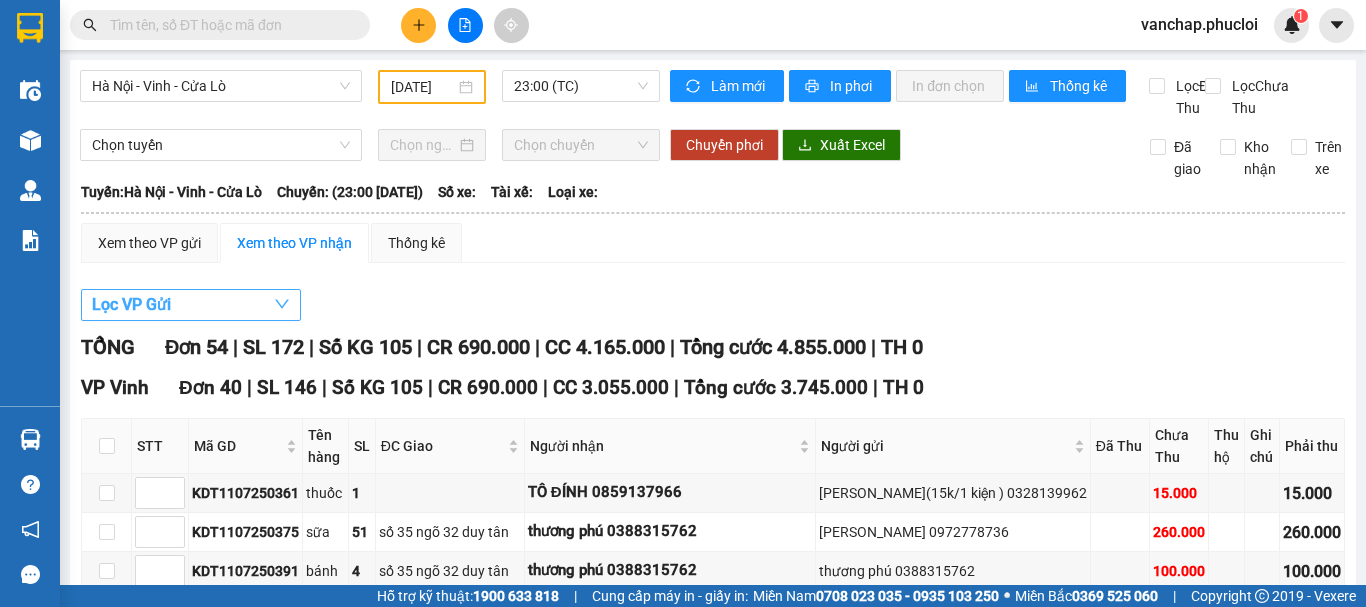 click on "Lọc VP Gửi" at bounding box center (191, 305) 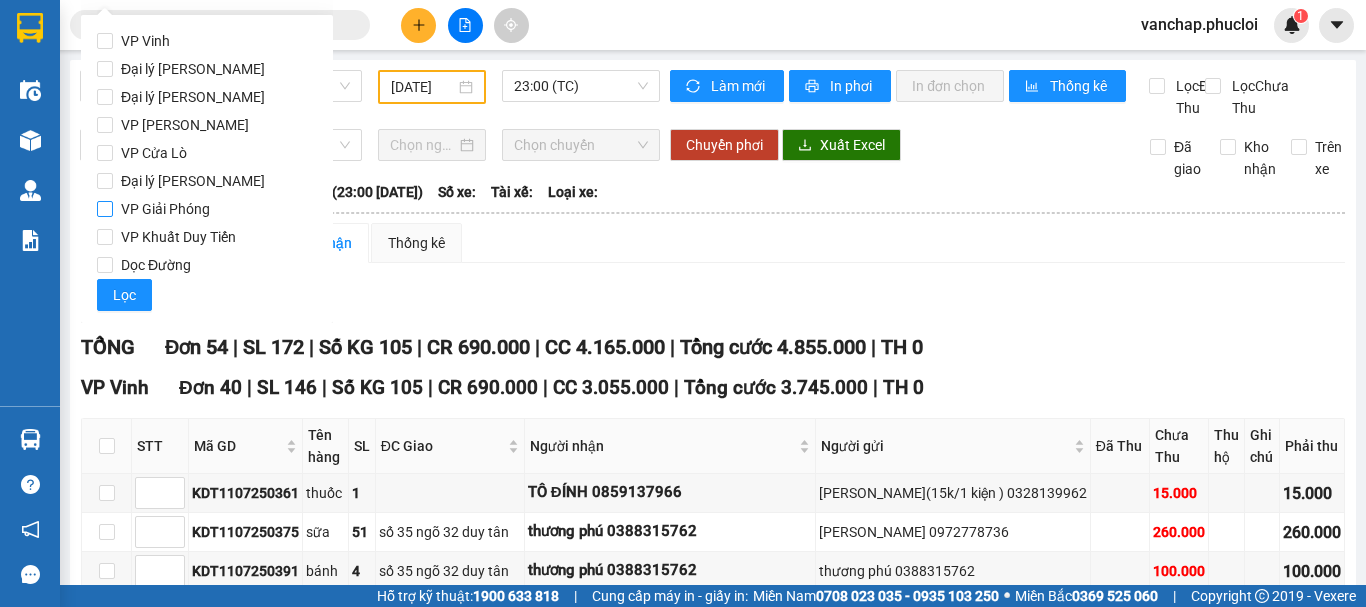 click on "VP Giải Phóng" at bounding box center (105, 209) 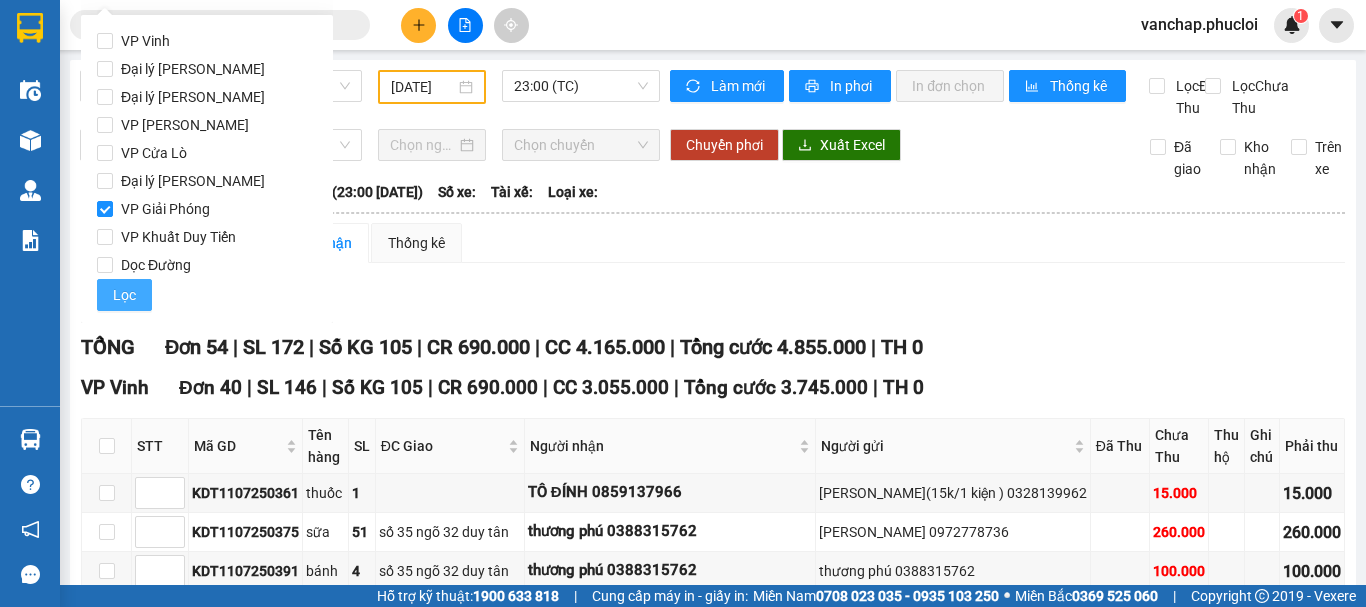 click on "Lọc" at bounding box center (124, 295) 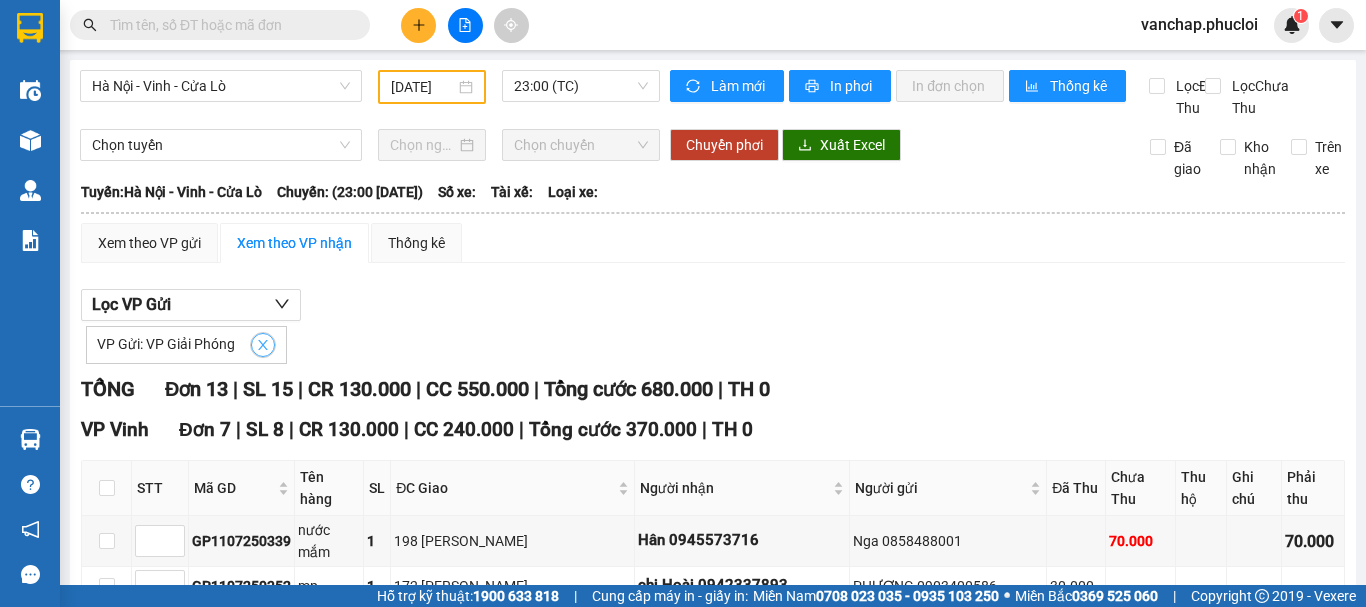click at bounding box center [263, 345] 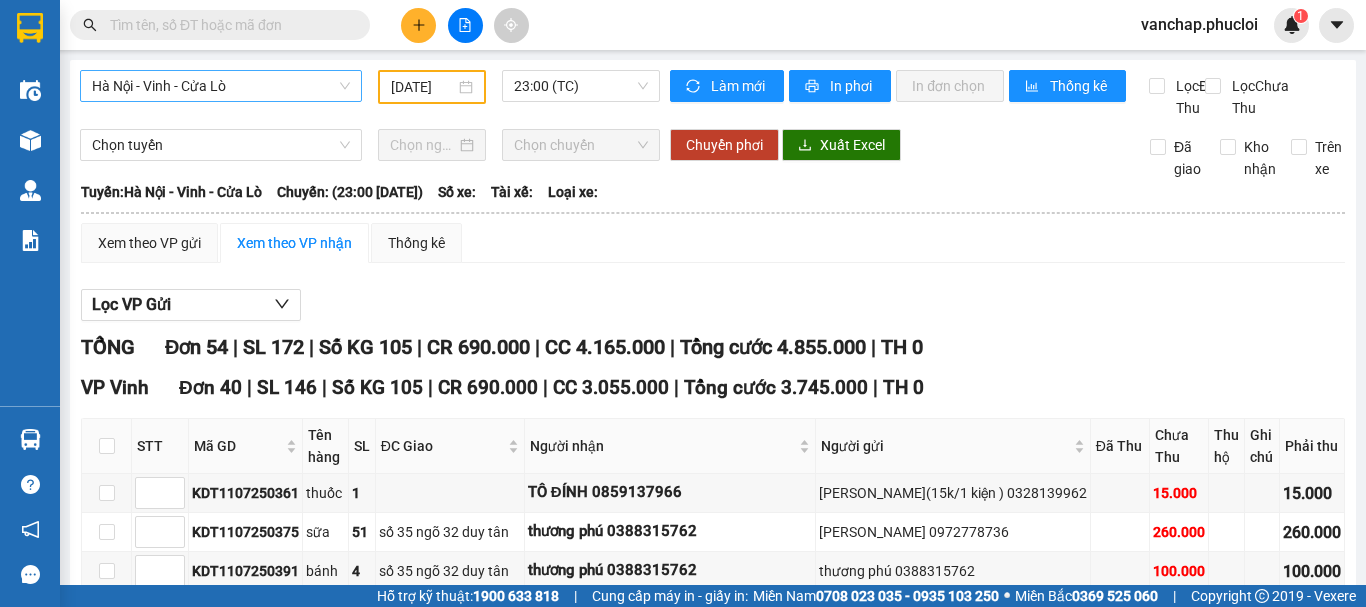 click on "Hà Nội - Vinh - Cửa Lò" at bounding box center [221, 86] 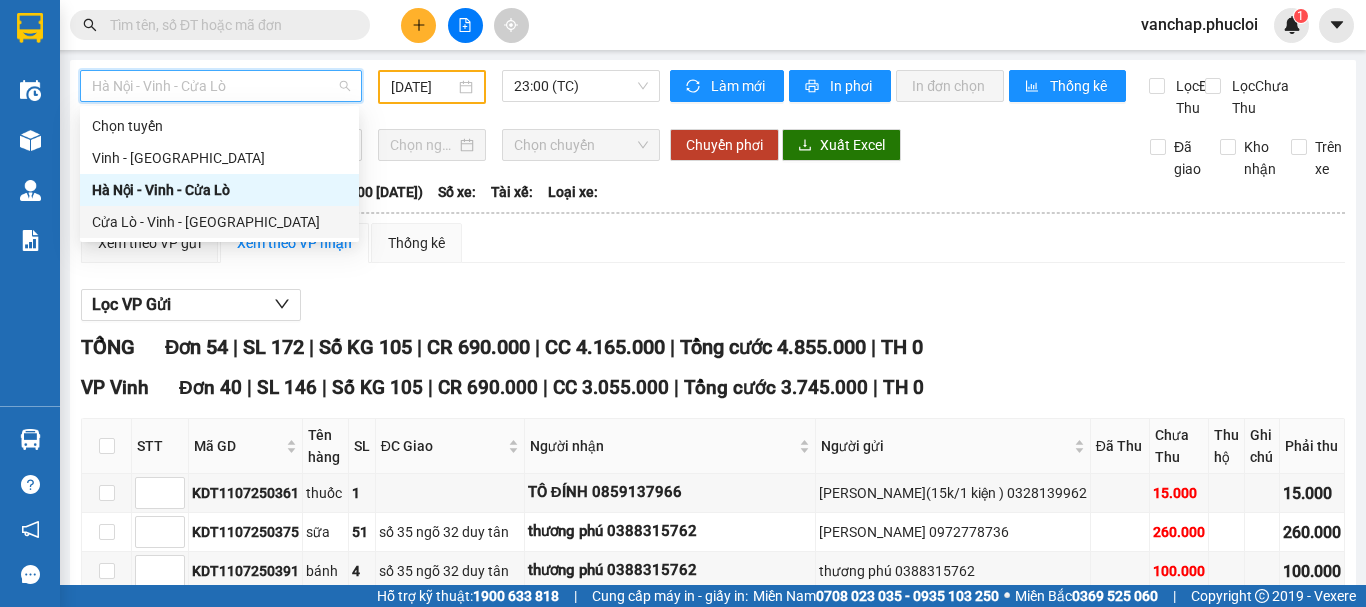 click on "Cửa Lò - Vinh - [GEOGRAPHIC_DATA]" at bounding box center (219, 222) 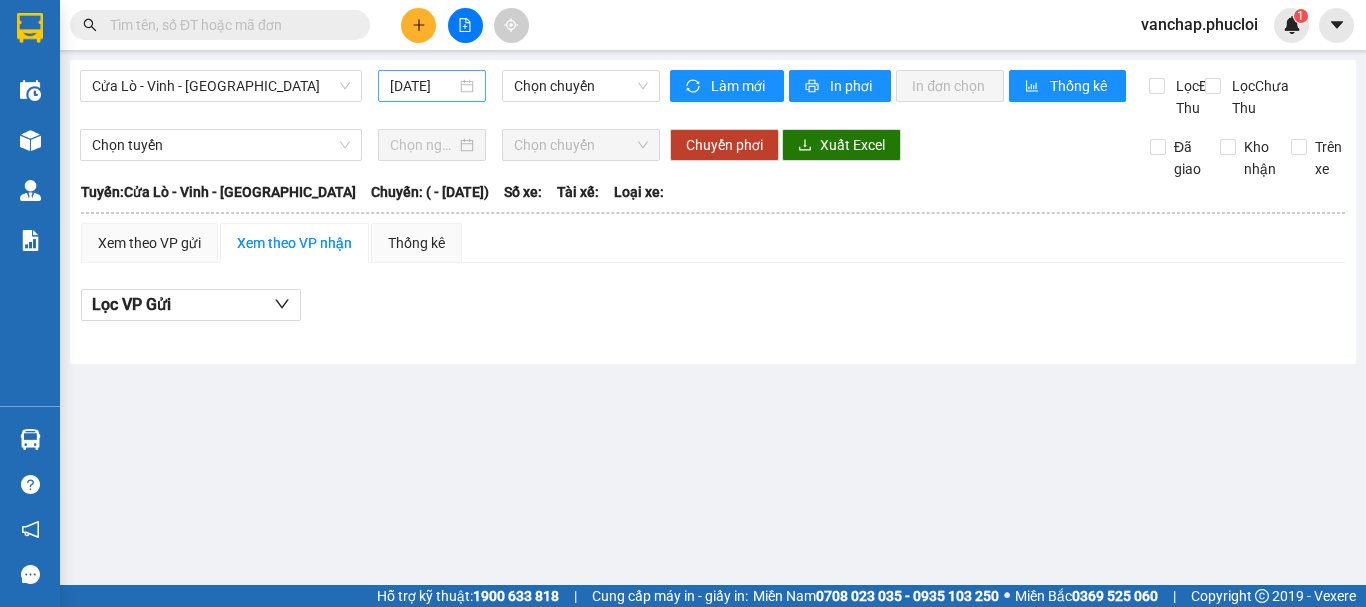 click on "[DATE]" at bounding box center [432, 86] 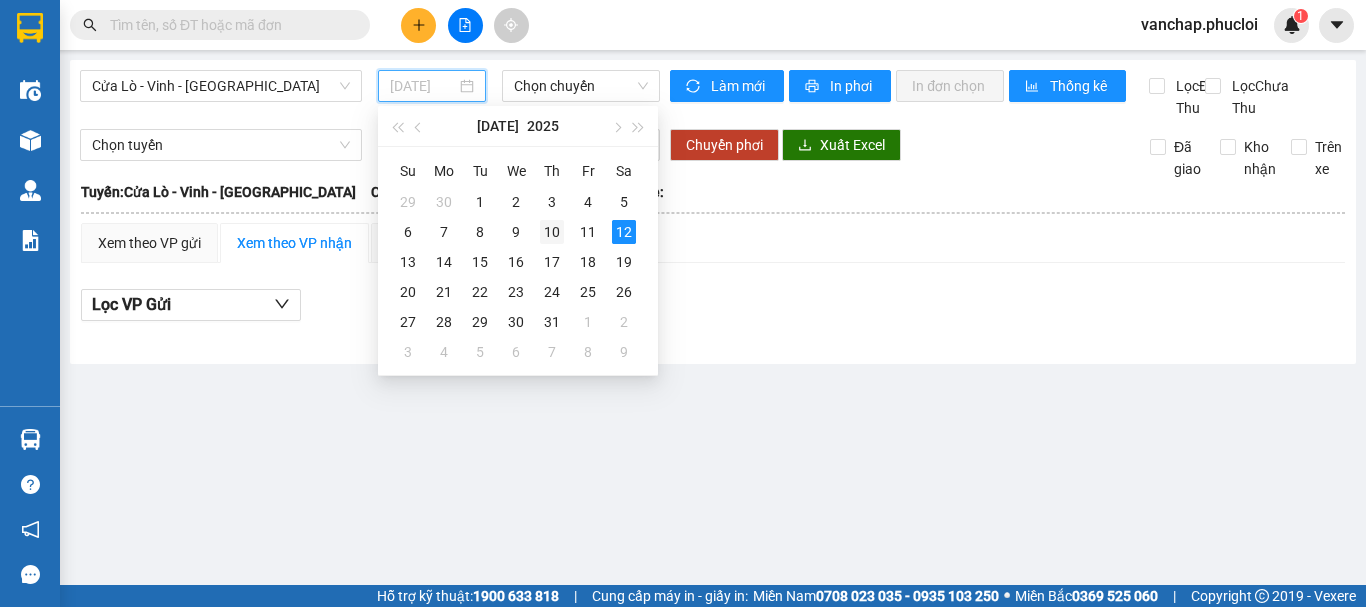 click on "10" at bounding box center (552, 232) 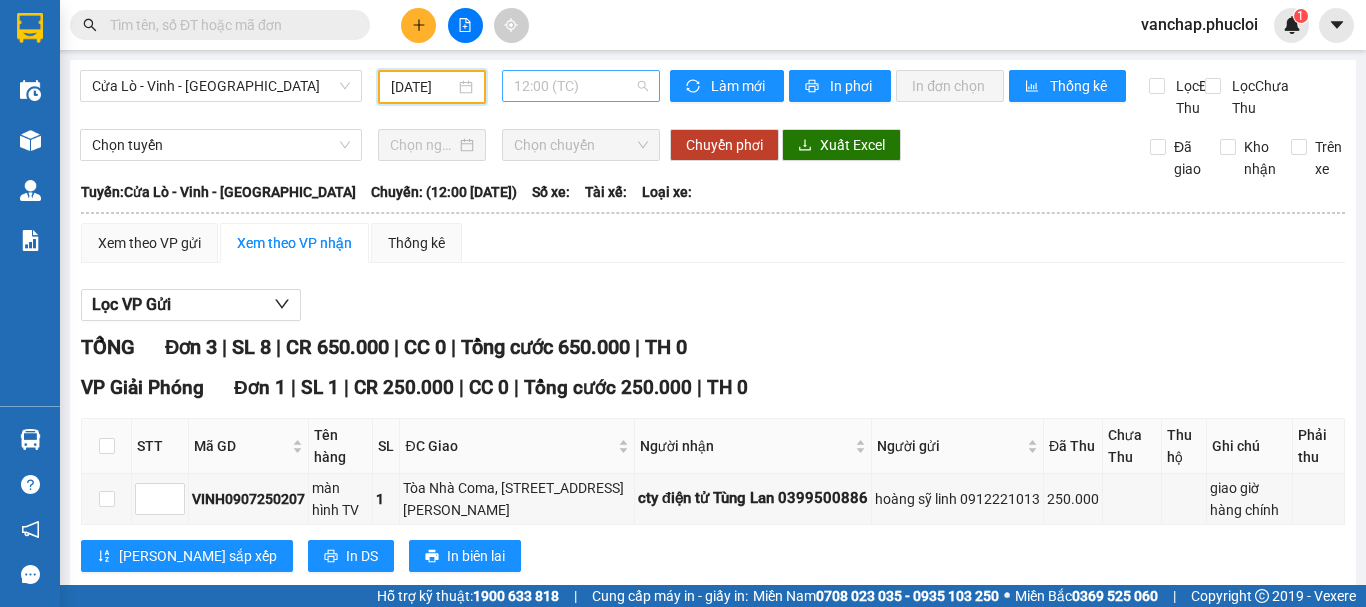 click on "12:00   (TC)" at bounding box center [581, 86] 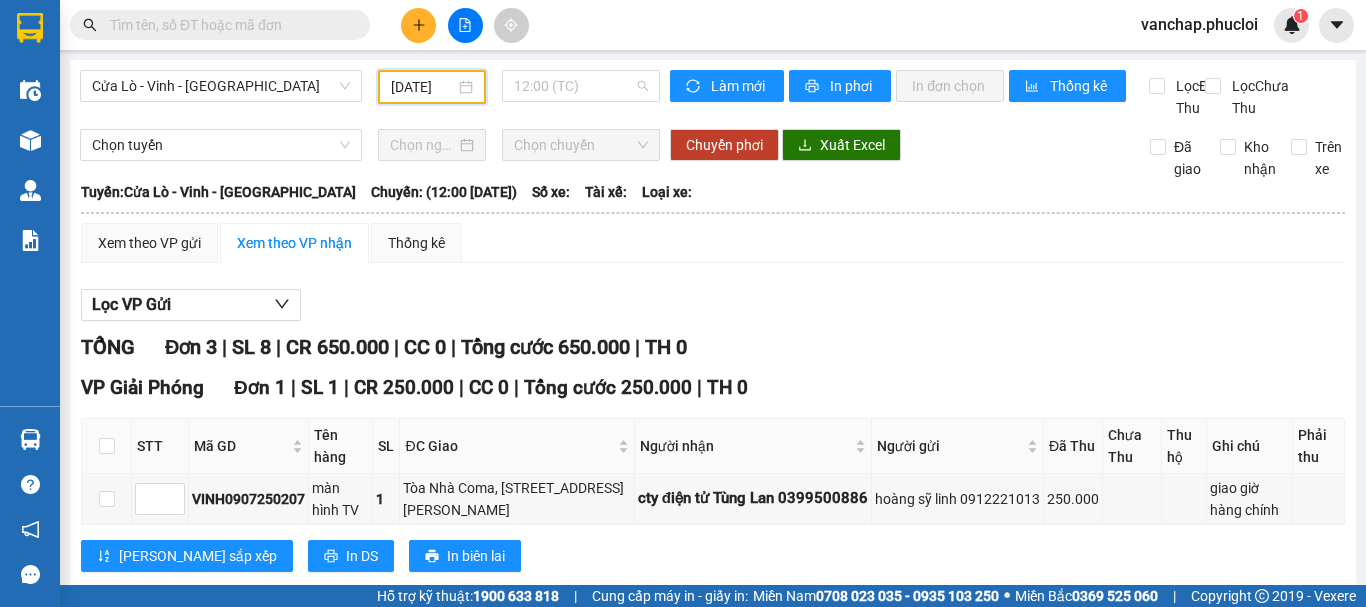 scroll, scrollTop: 0, scrollLeft: 0, axis: both 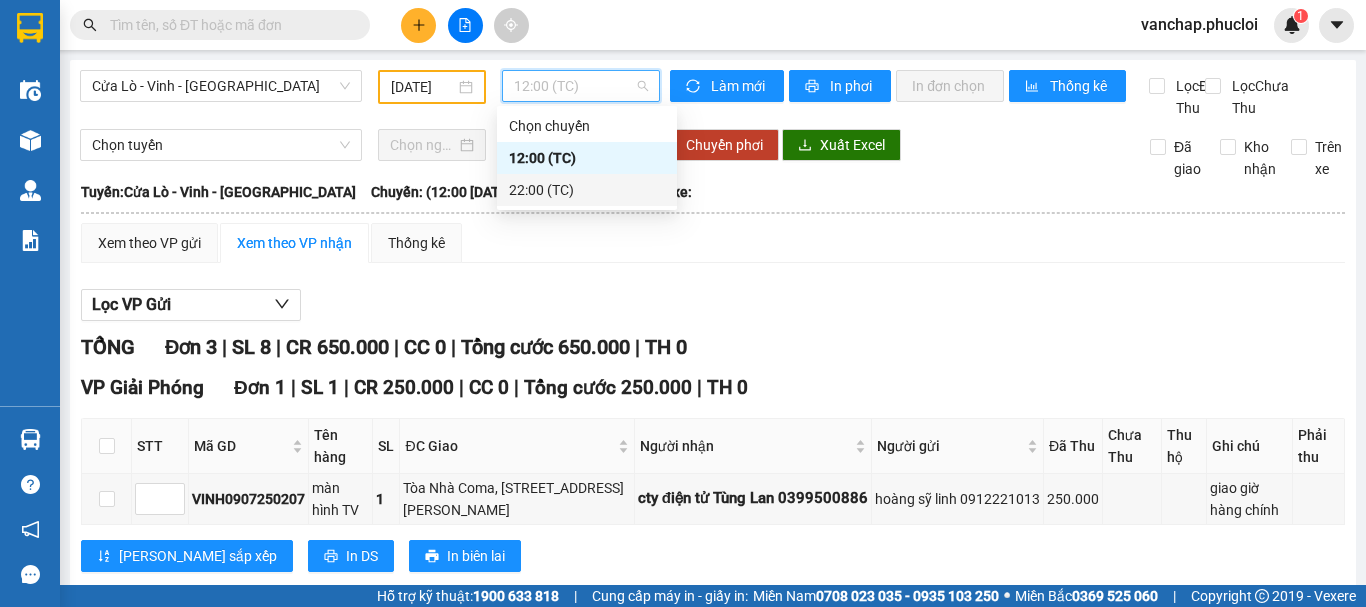 click on "22:00   (TC)" at bounding box center [587, 190] 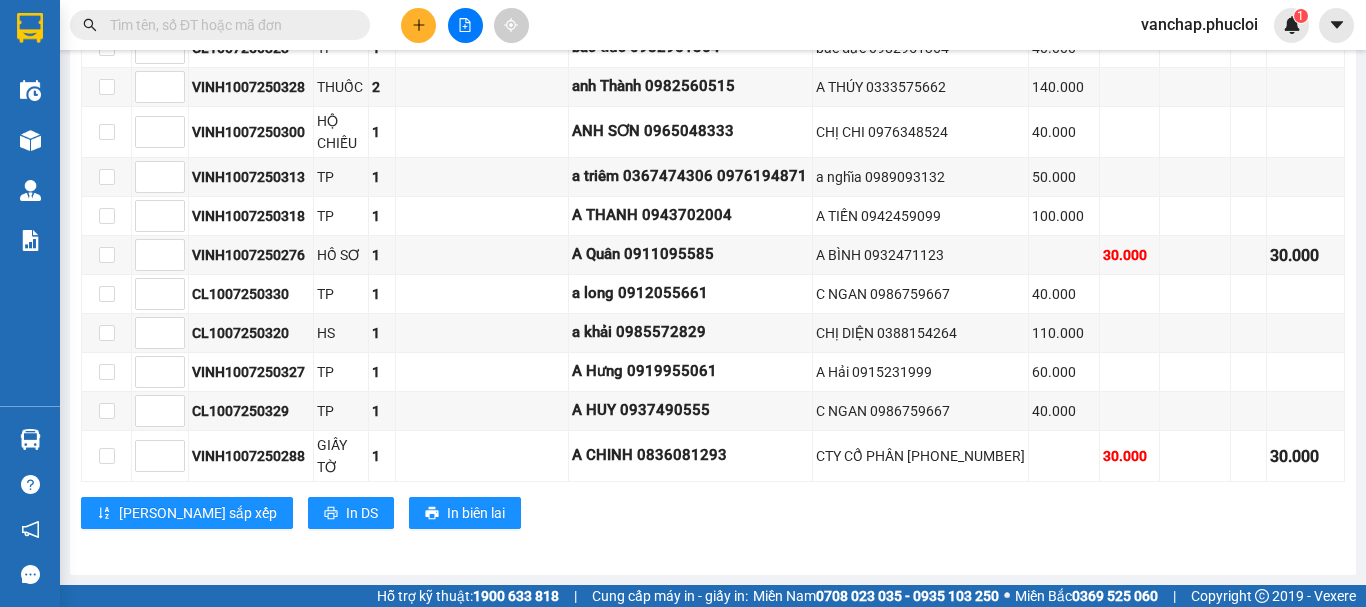 scroll, scrollTop: 864, scrollLeft: 0, axis: vertical 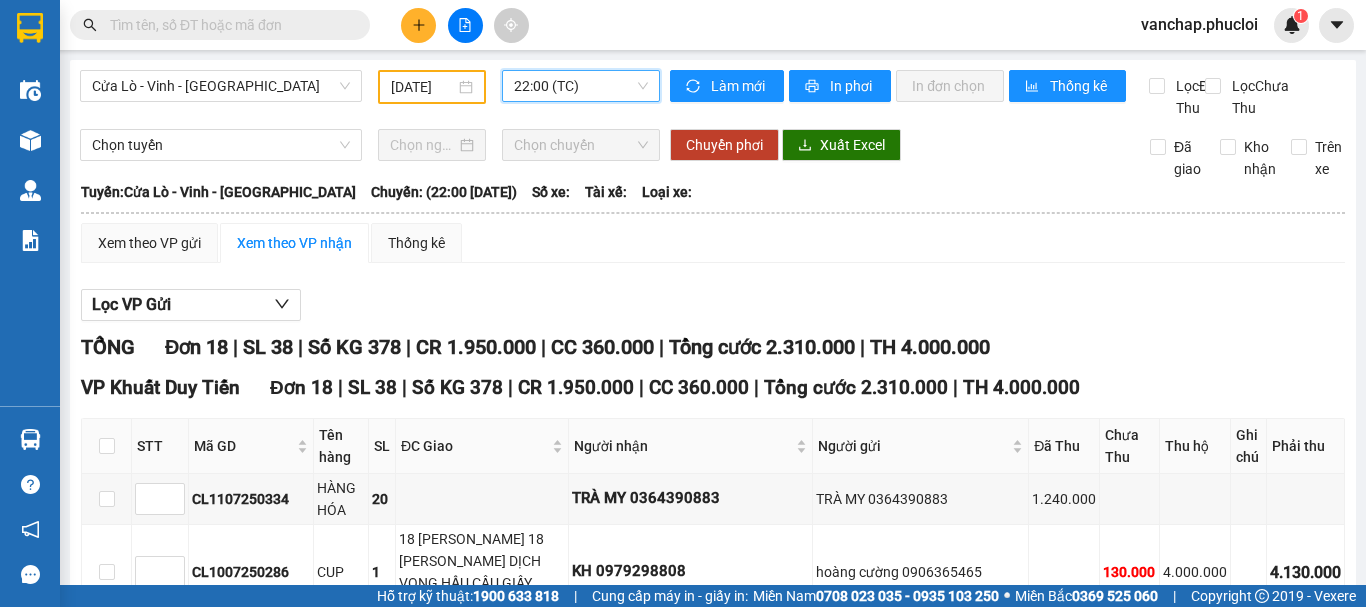 click on "[DATE]" at bounding box center [432, 87] 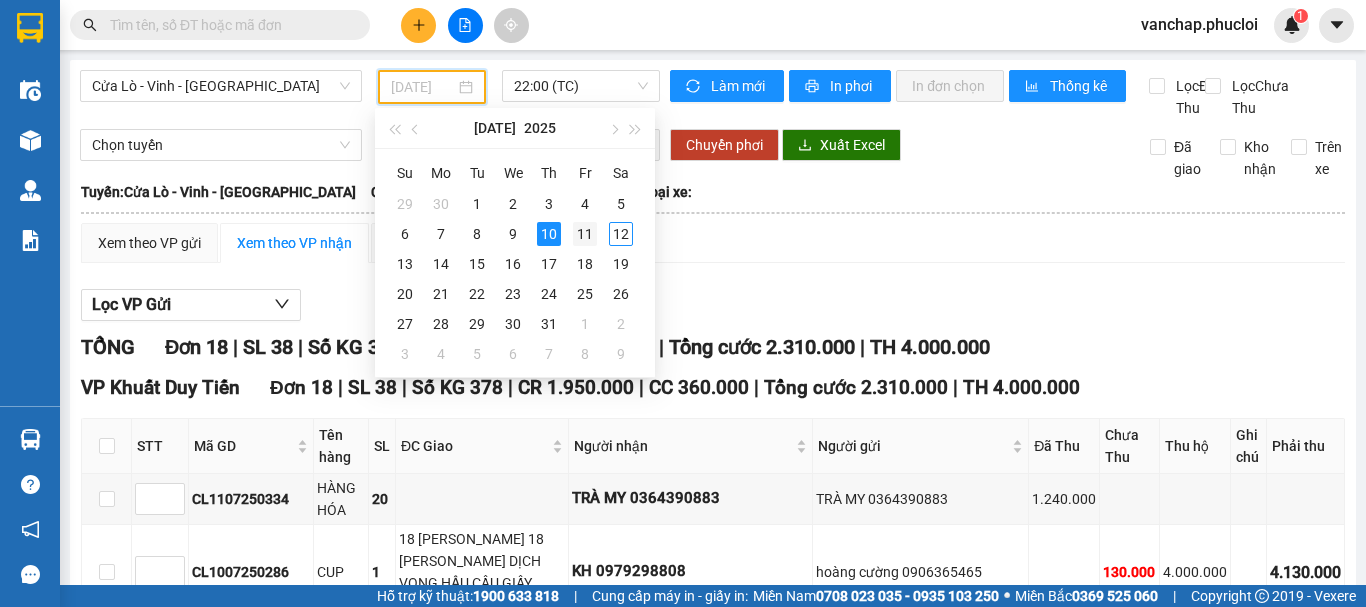 click on "11" at bounding box center (585, 234) 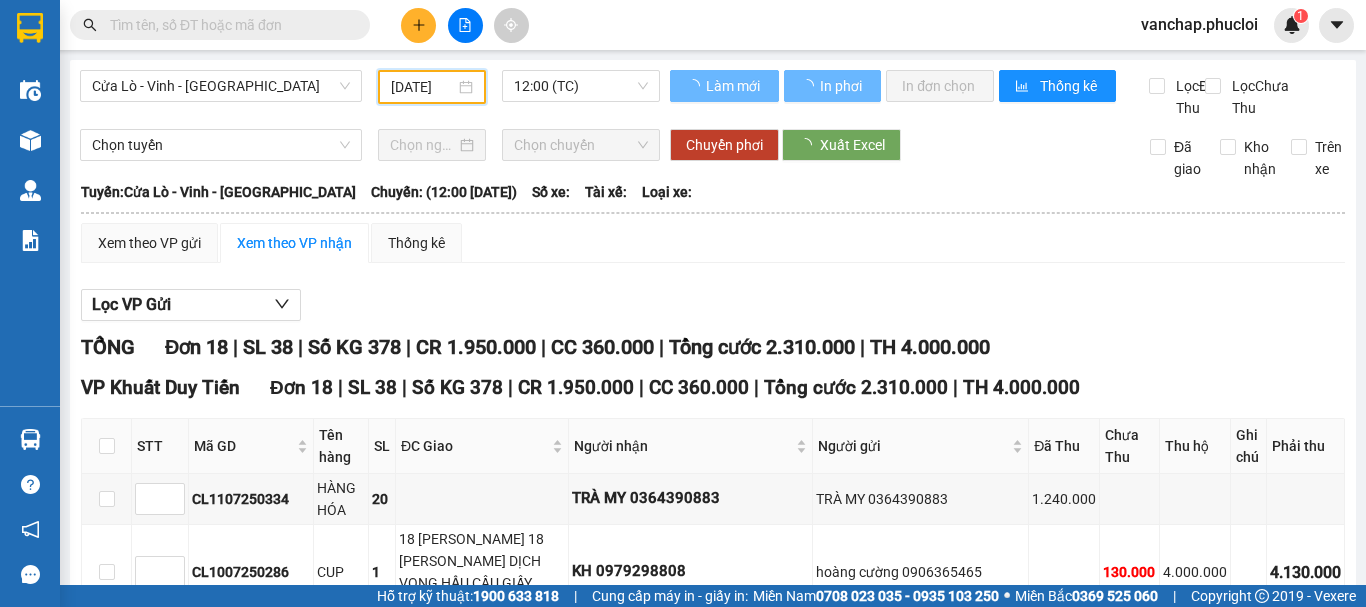 scroll, scrollTop: 0, scrollLeft: 7, axis: horizontal 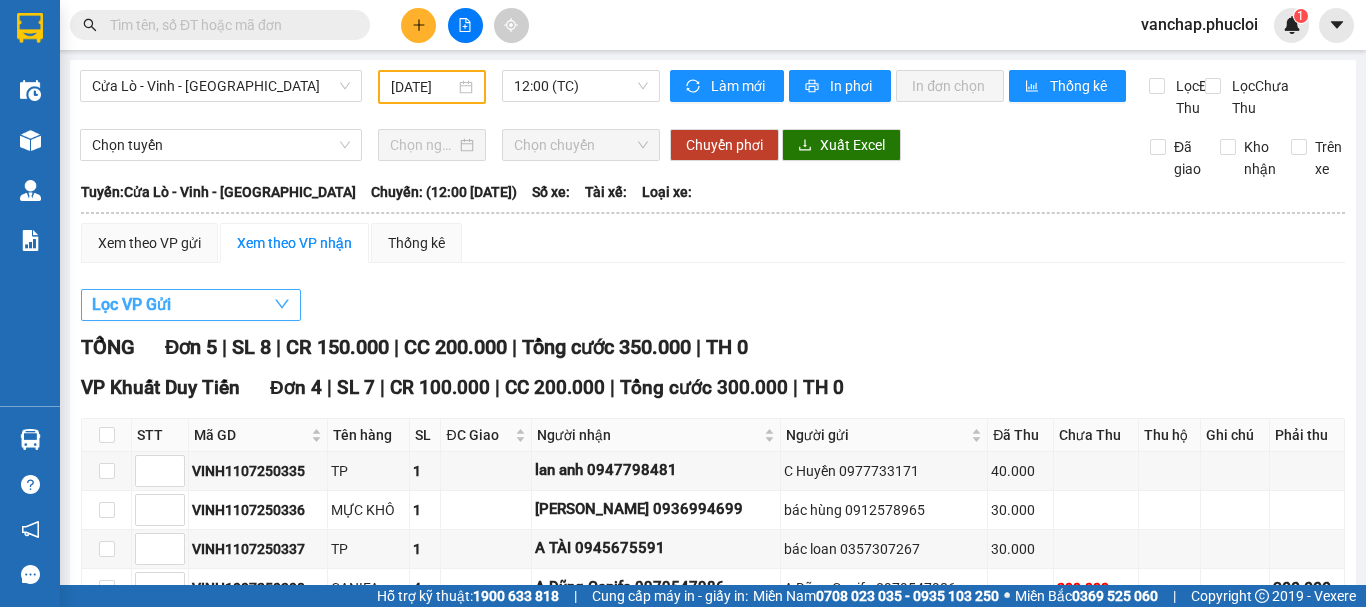 click on "Lọc VP Gửi" at bounding box center [191, 305] 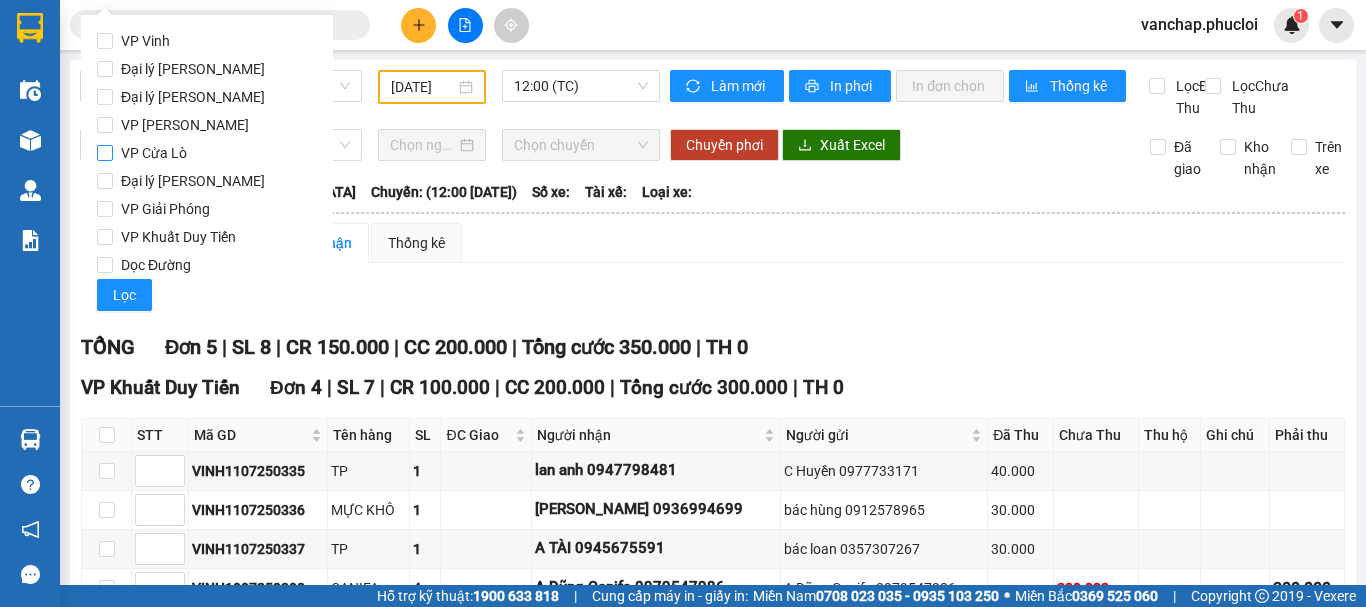 click on "VP Cửa Lò" at bounding box center [105, 153] 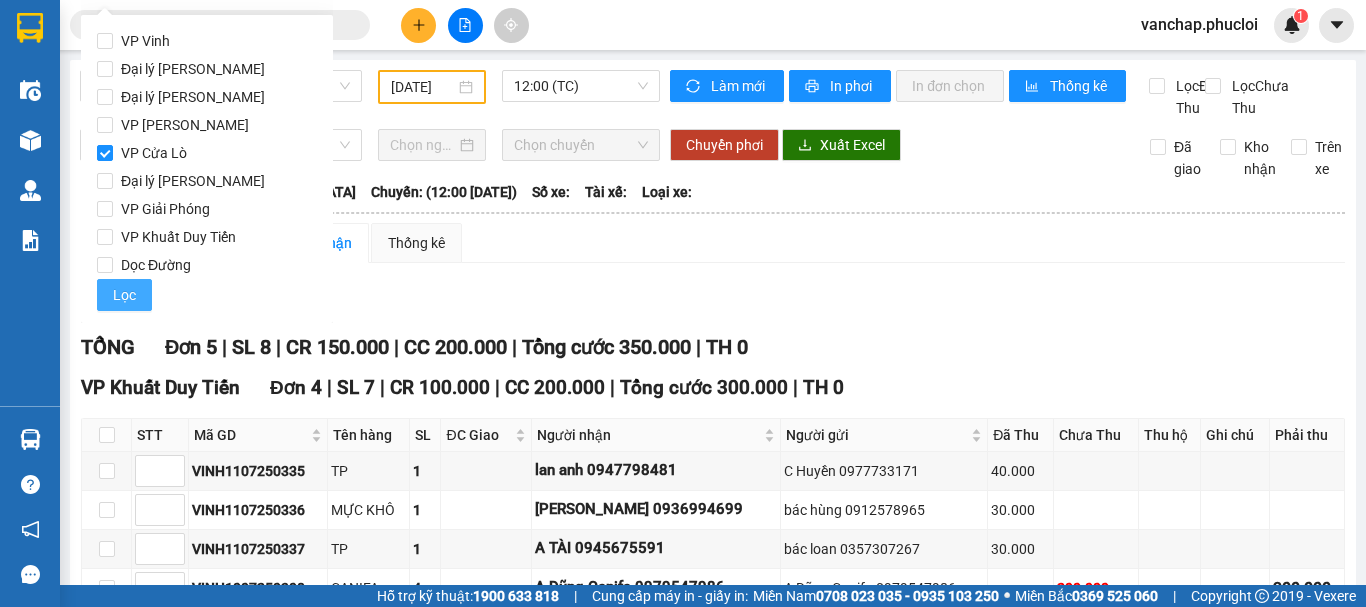 click on "Lọc" at bounding box center (124, 295) 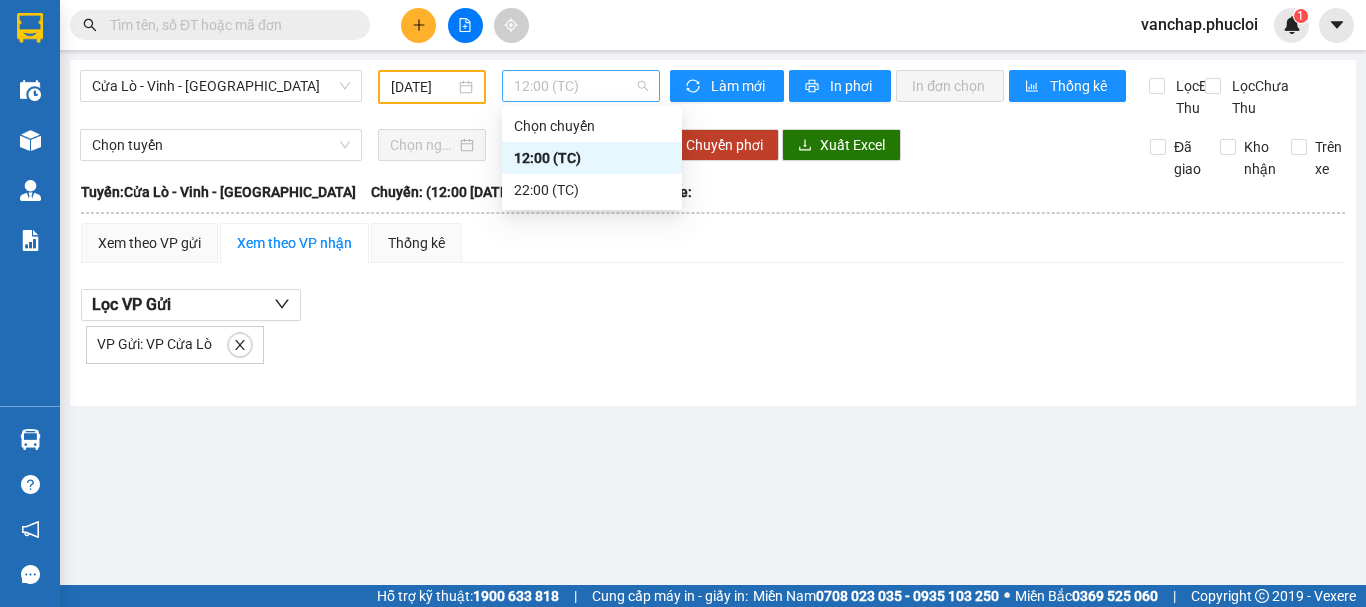 click on "12:00   (TC)" at bounding box center (581, 86) 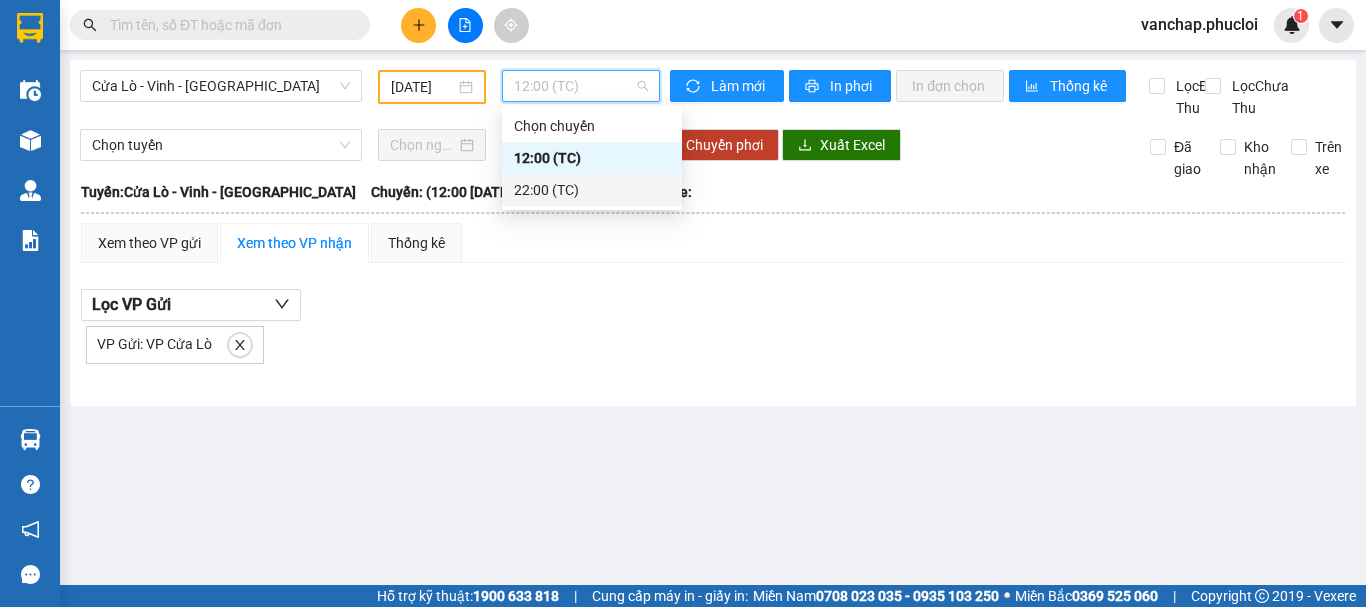 click on "22:00   (TC)" at bounding box center (592, 190) 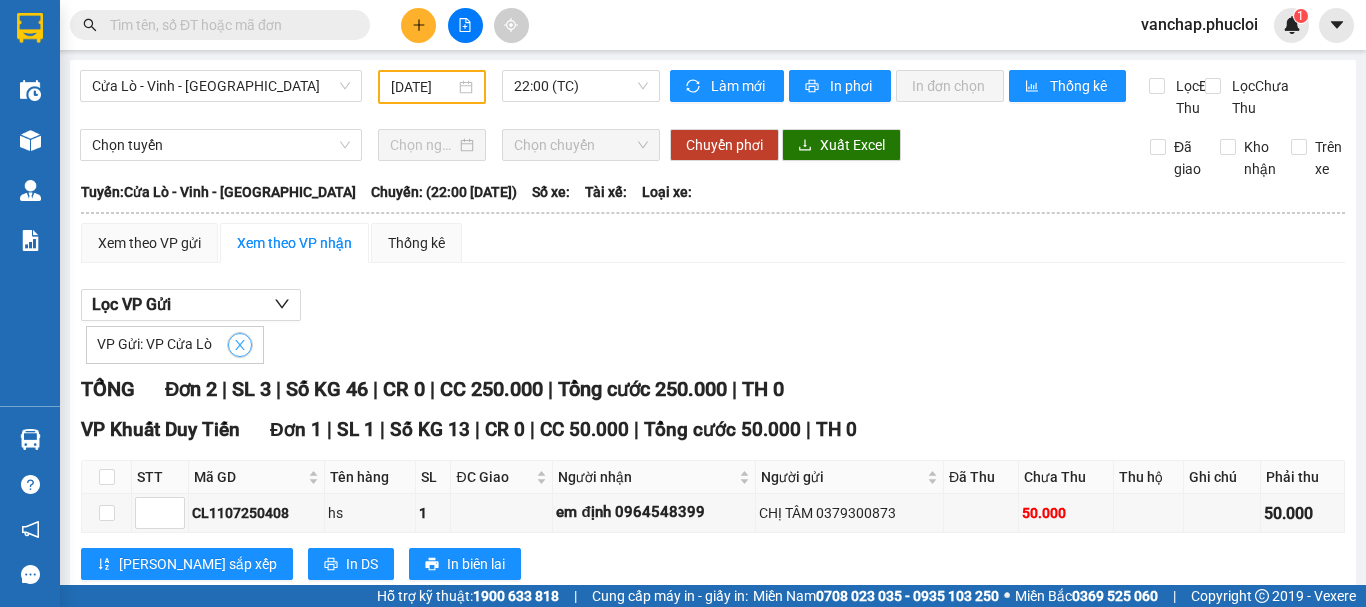 click at bounding box center (240, 345) 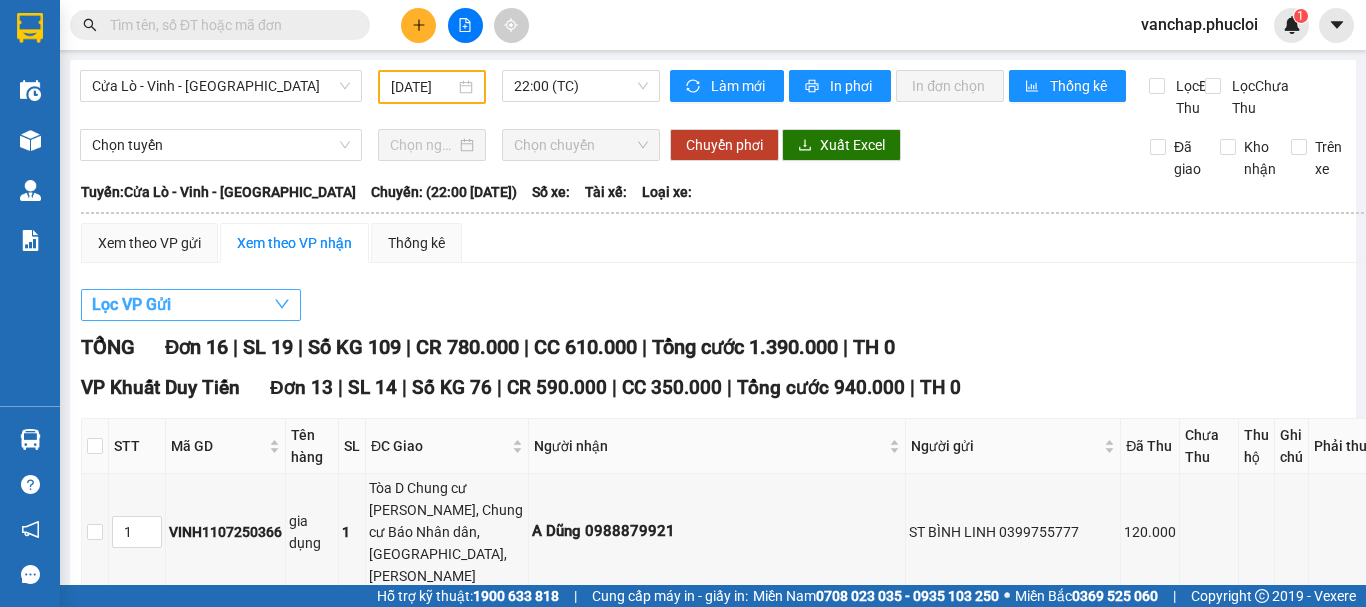 click on "Lọc VP Gửi" at bounding box center [191, 305] 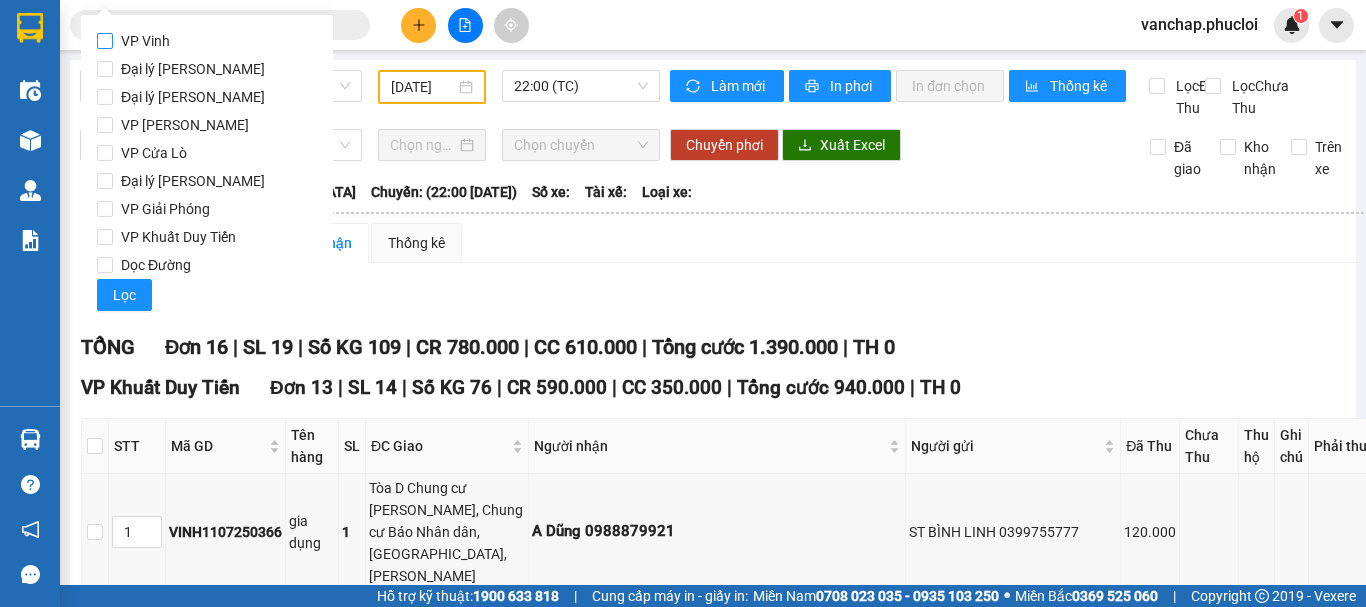 click on "VP Vinh" at bounding box center [105, 41] 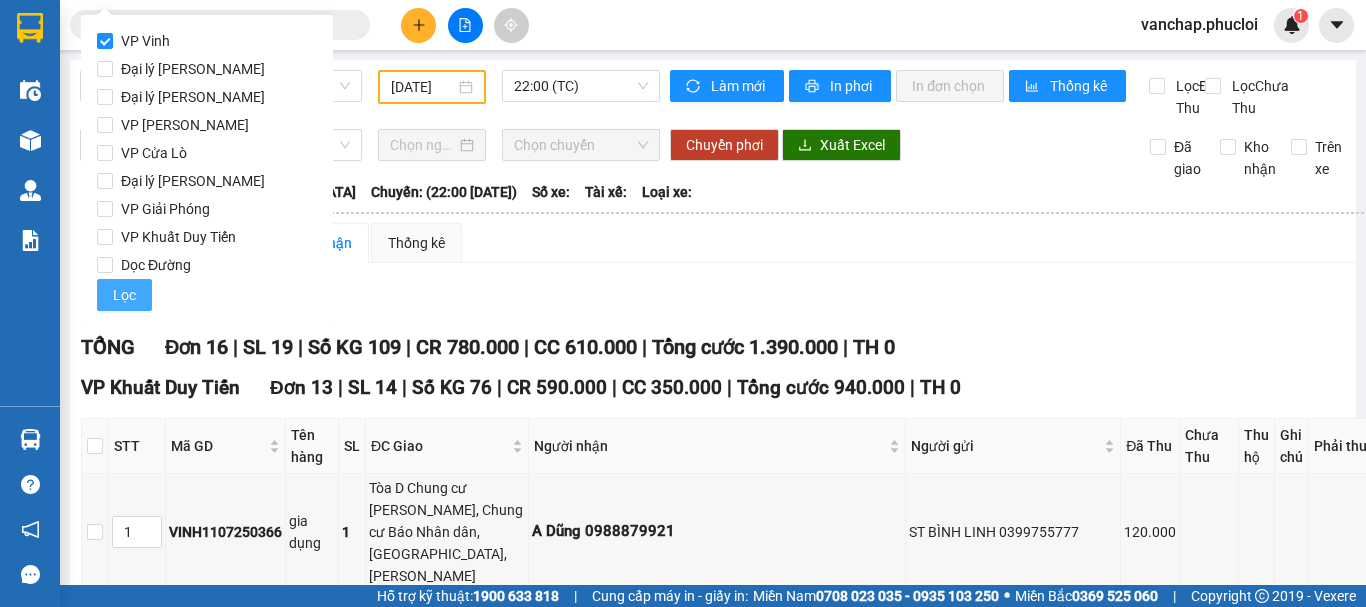 click on "Lọc" at bounding box center [124, 295] 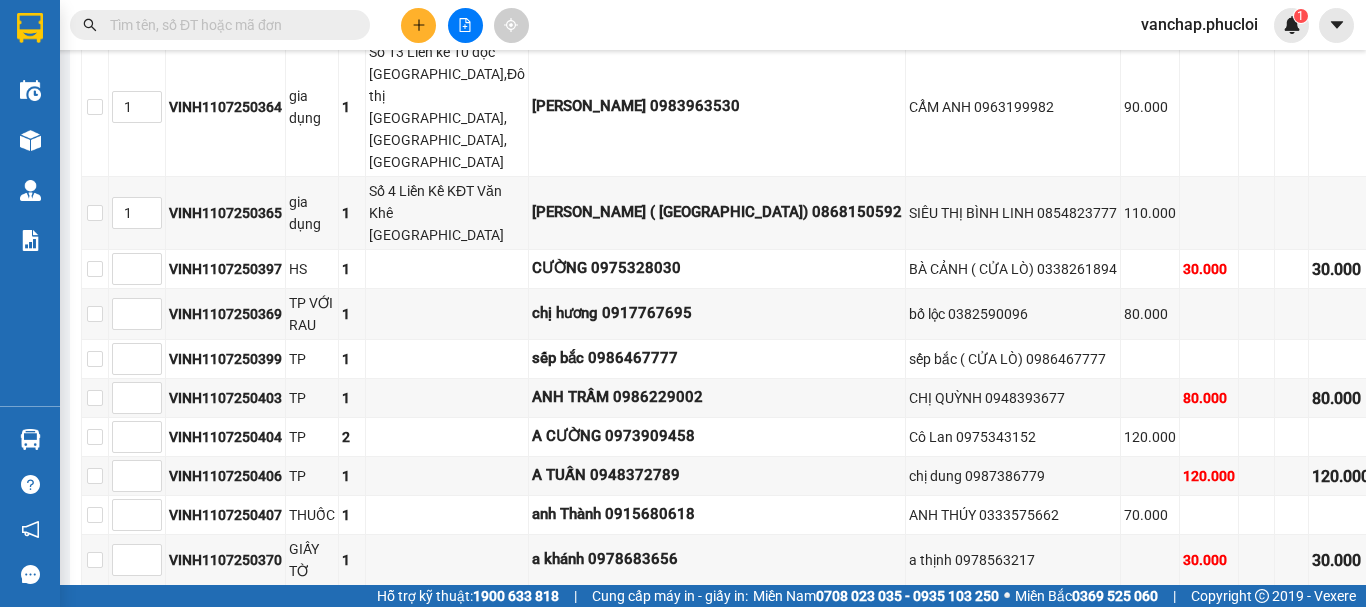 scroll, scrollTop: 600, scrollLeft: 0, axis: vertical 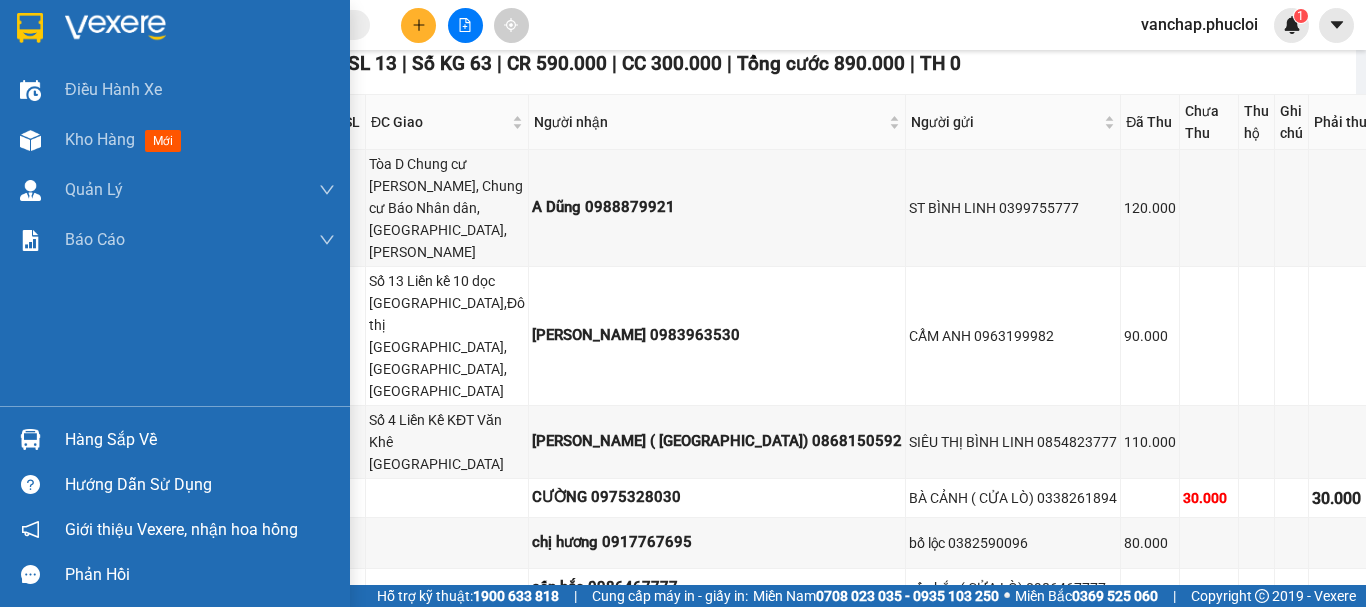 click at bounding box center [115, 28] 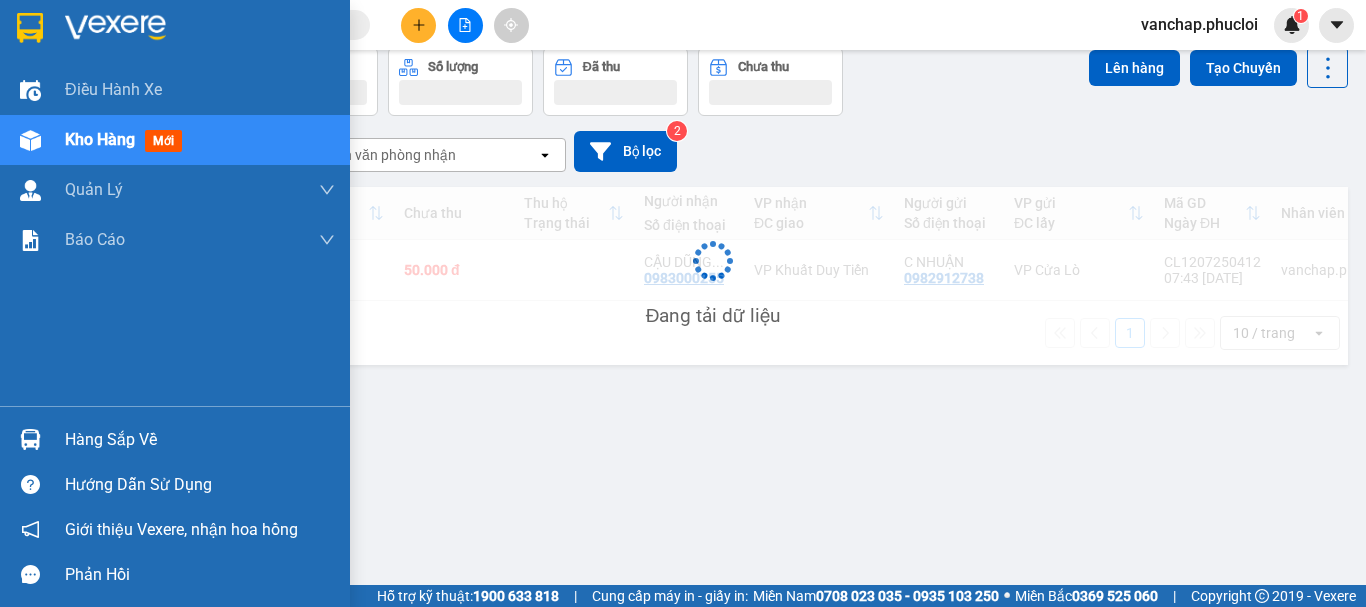 scroll, scrollTop: 92, scrollLeft: 0, axis: vertical 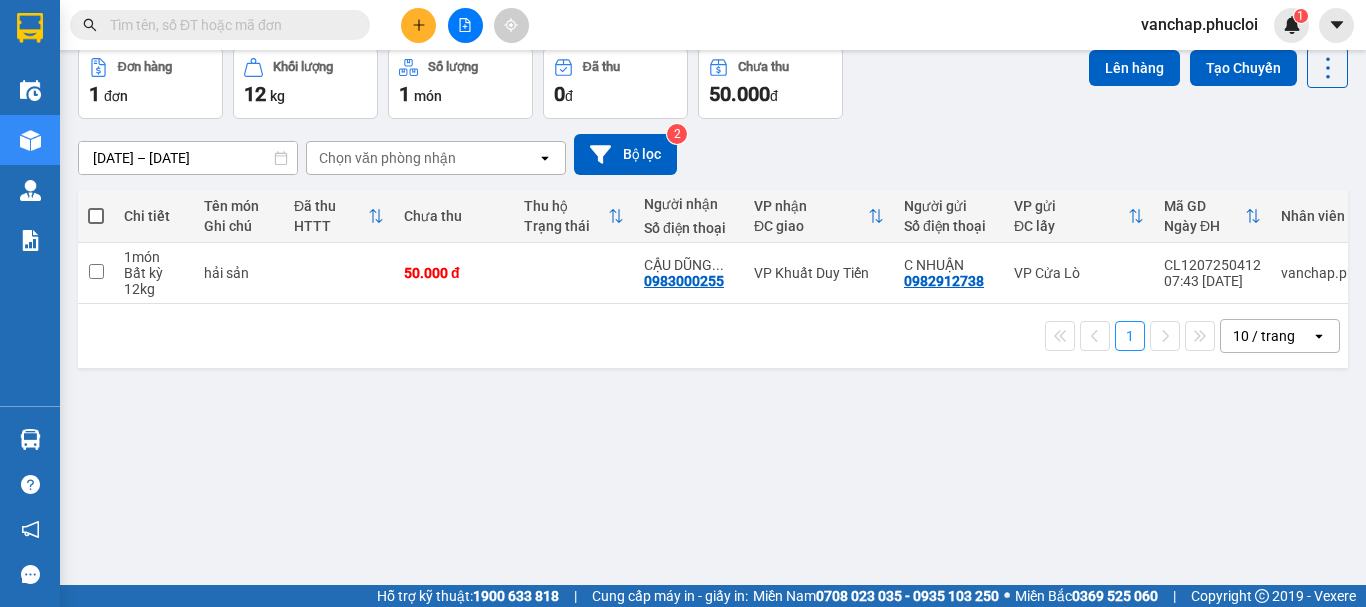click at bounding box center (465, 25) 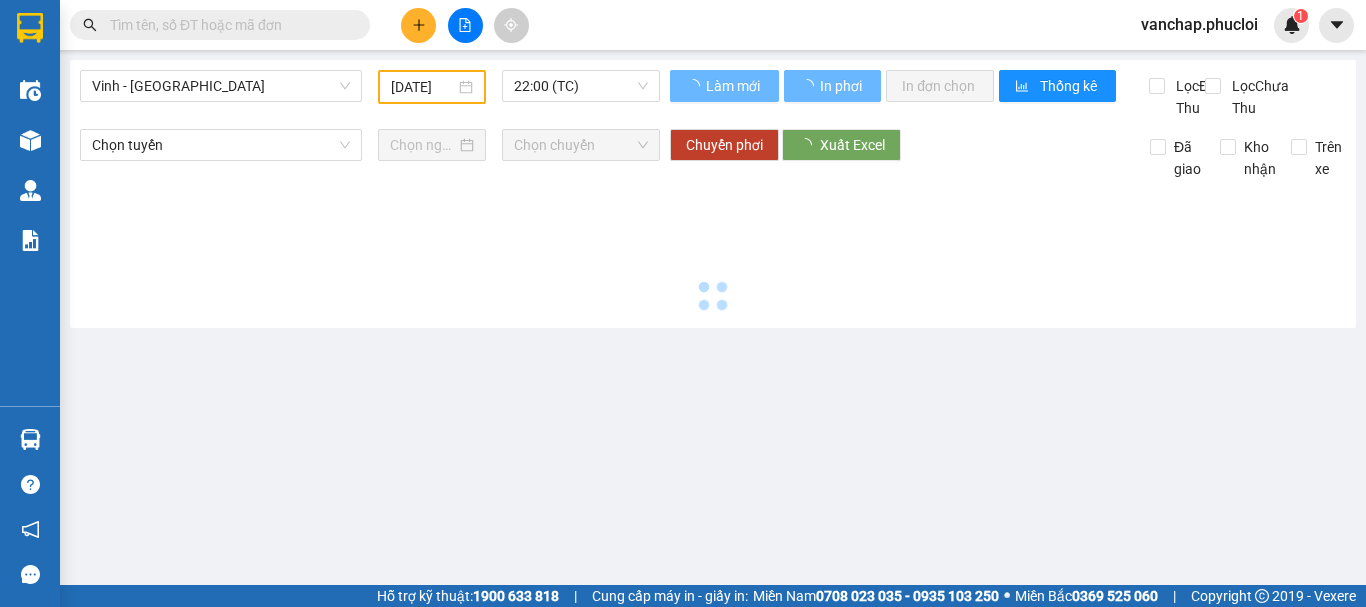 scroll, scrollTop: 0, scrollLeft: 0, axis: both 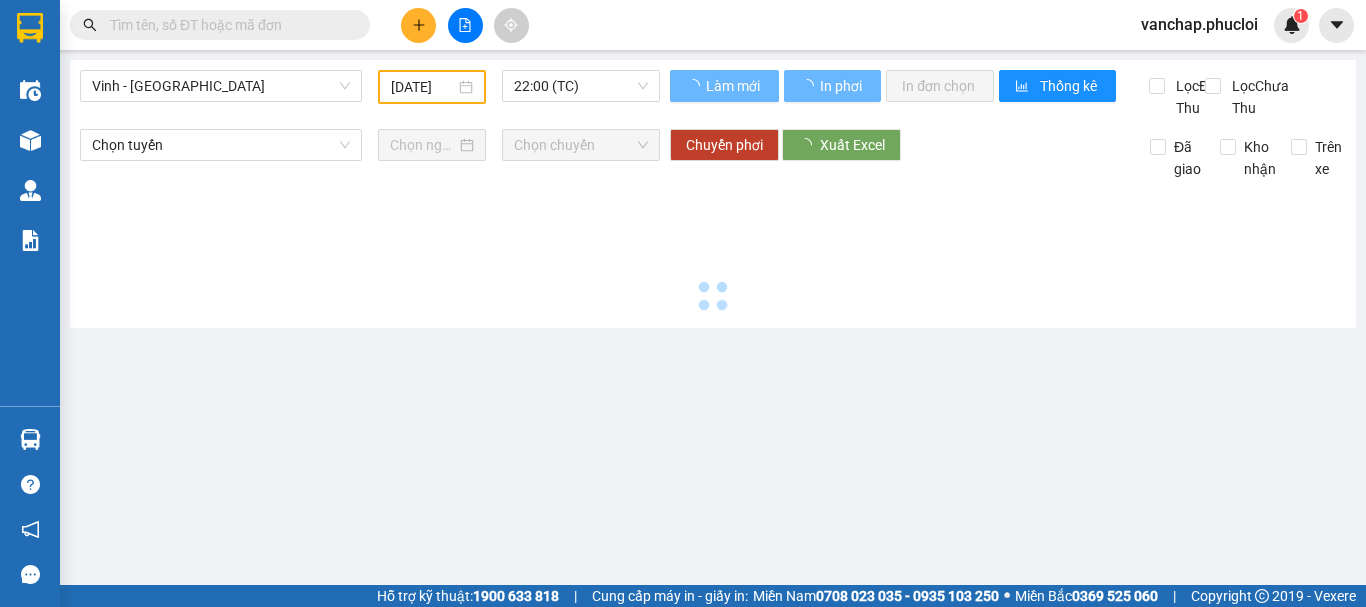 type on "[DATE]" 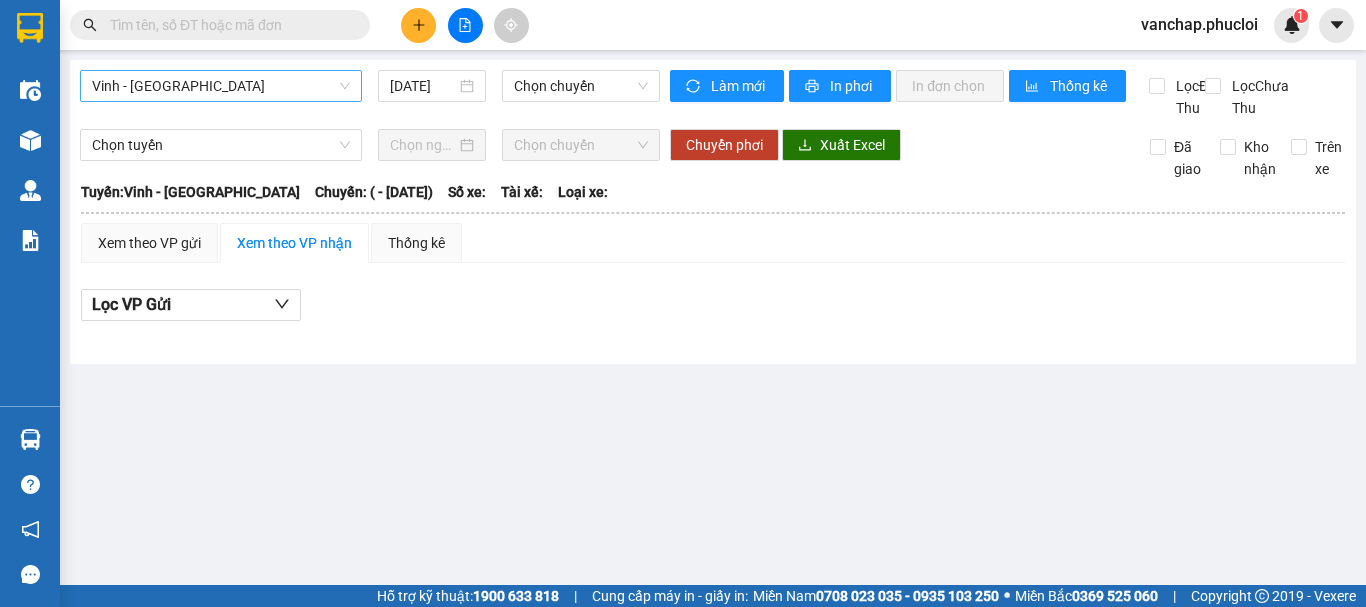 click on "Vinh - [GEOGRAPHIC_DATA]" at bounding box center [221, 86] 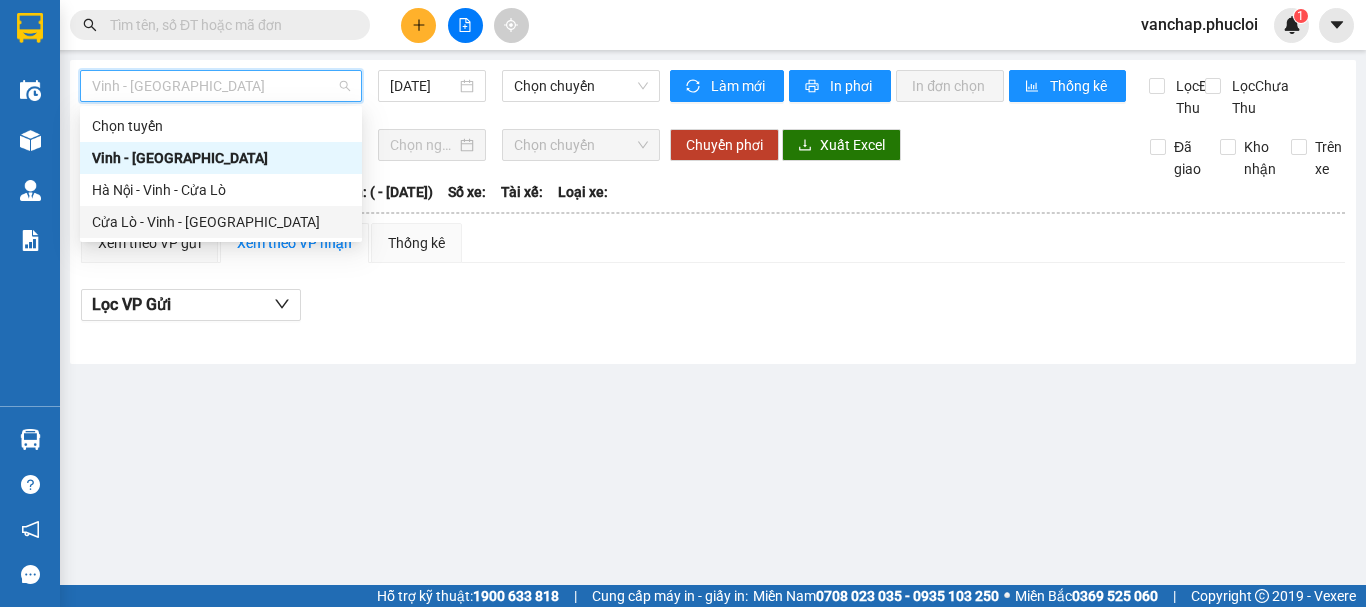 click on "Cửa Lò - Vinh - [GEOGRAPHIC_DATA]" at bounding box center [221, 222] 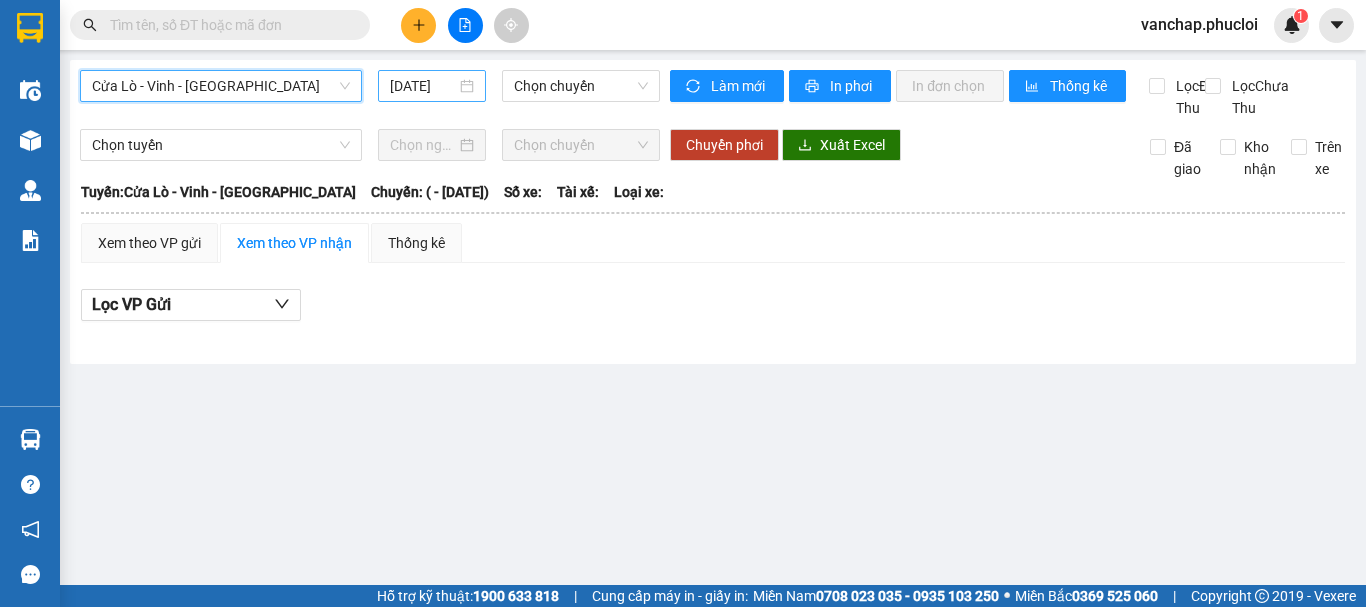 click on "[DATE]" at bounding box center [432, 86] 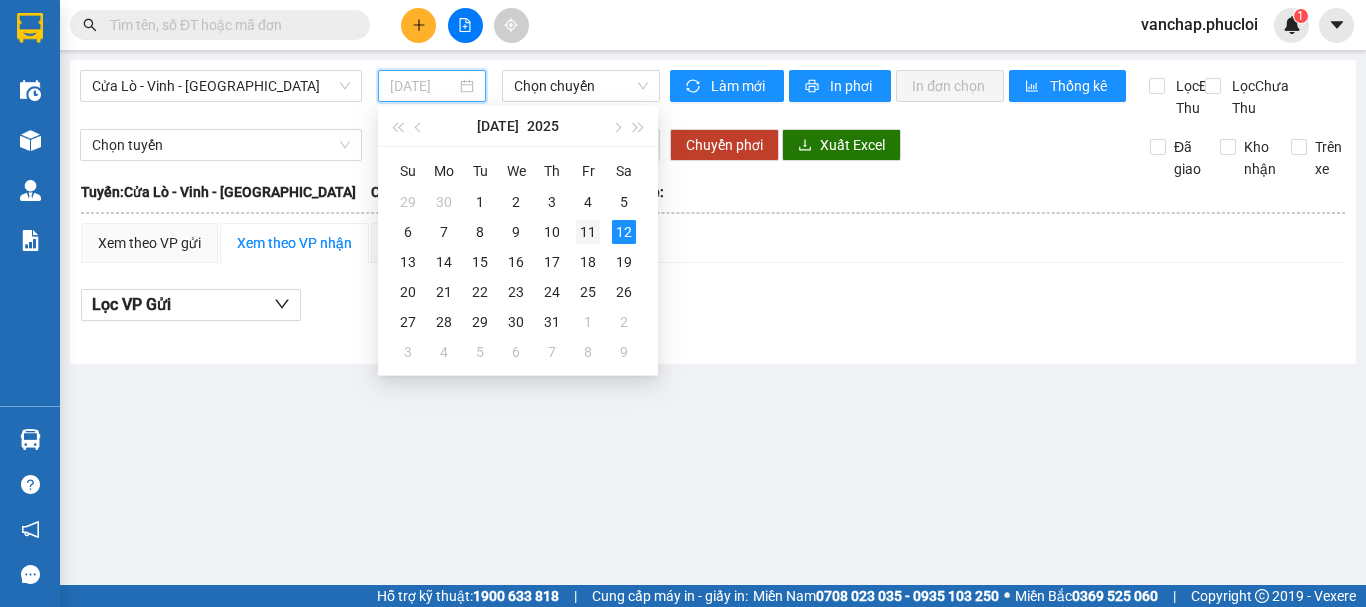 click on "11" at bounding box center (588, 232) 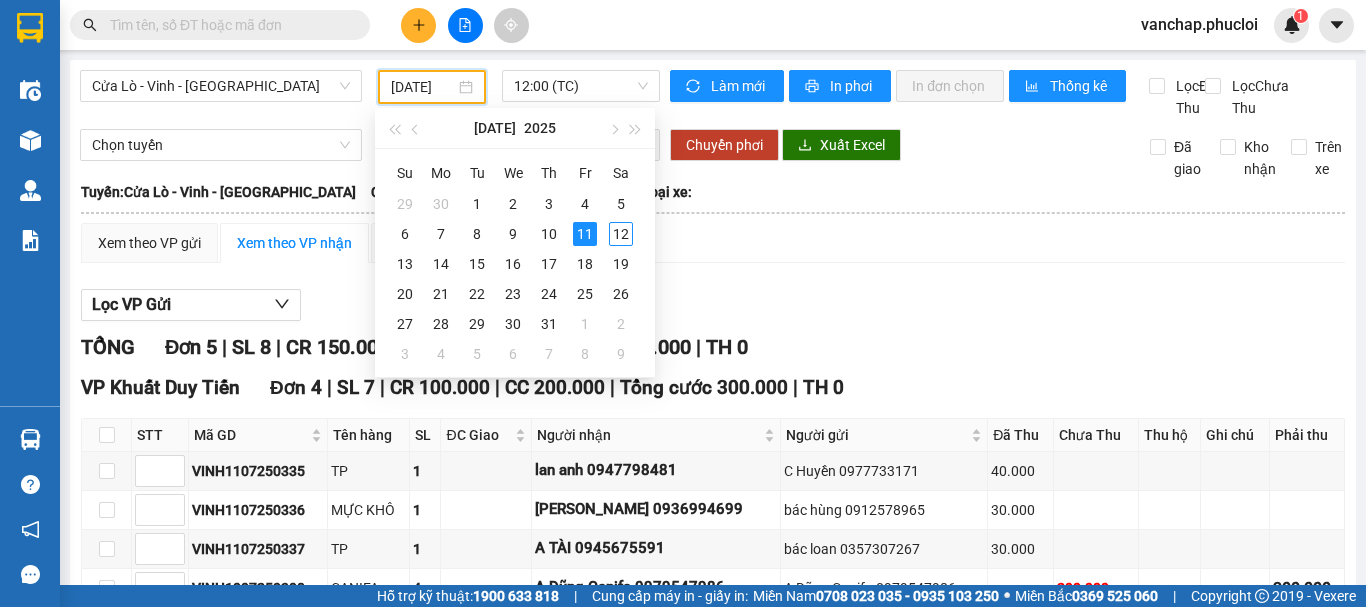 scroll, scrollTop: 0, scrollLeft: 5113, axis: horizontal 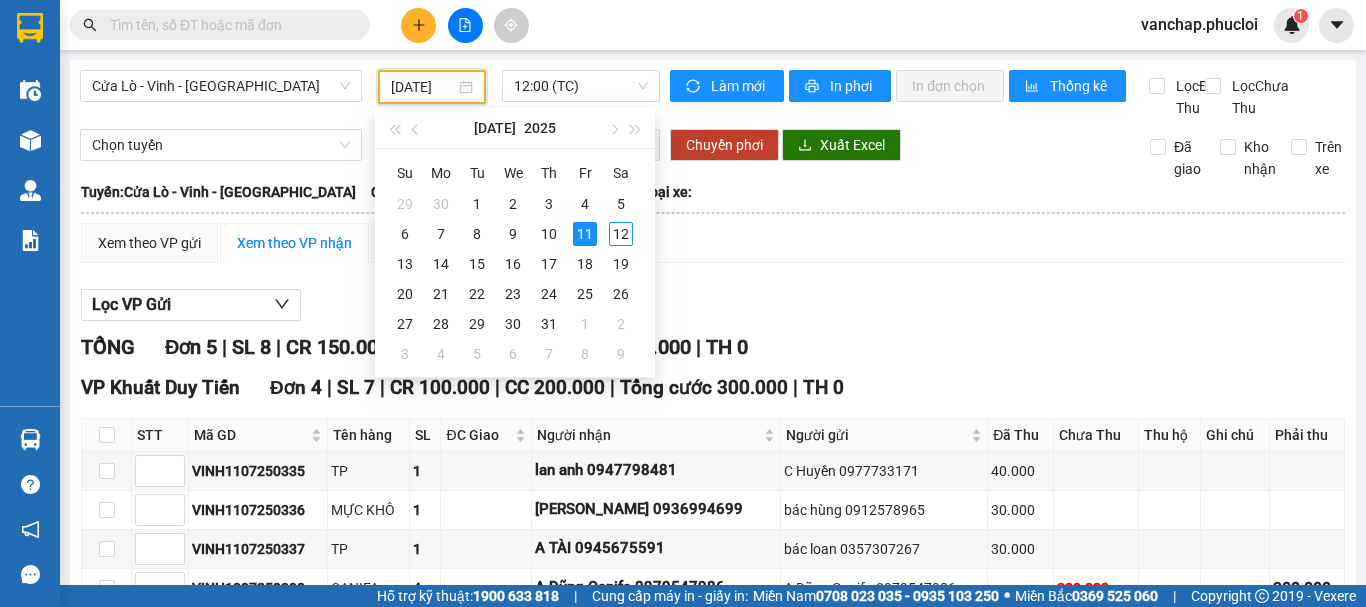 type on "[DATE]" 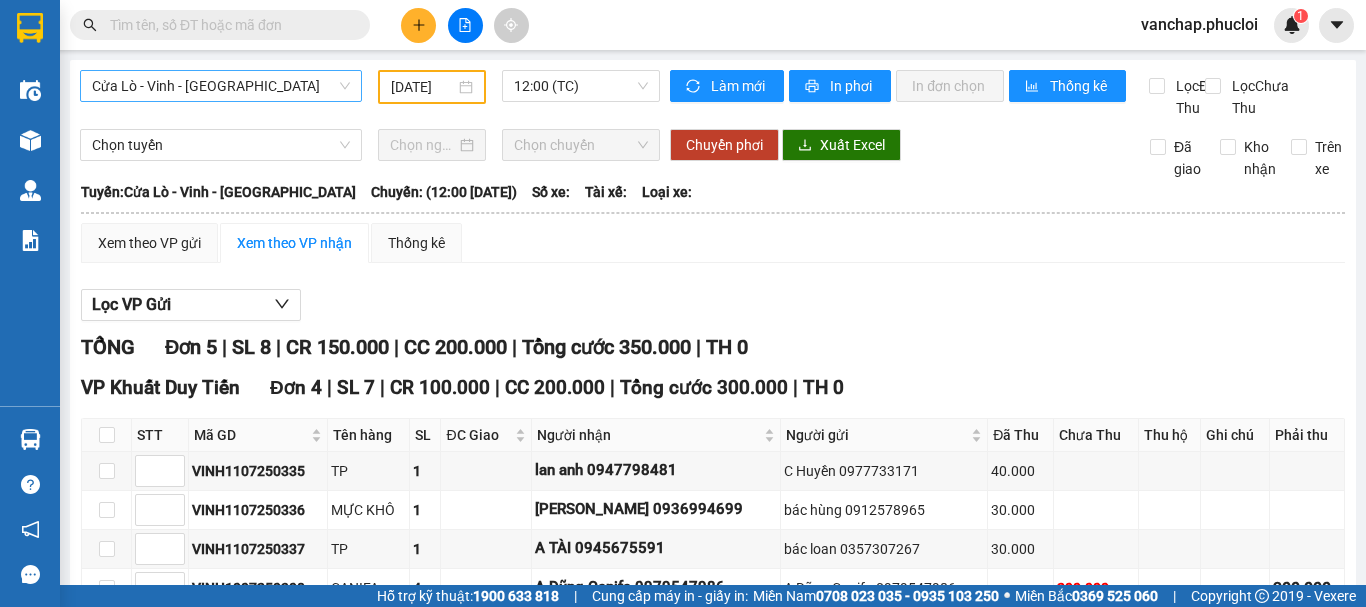 click on "Cửa Lò - Vinh - [GEOGRAPHIC_DATA]" at bounding box center (221, 86) 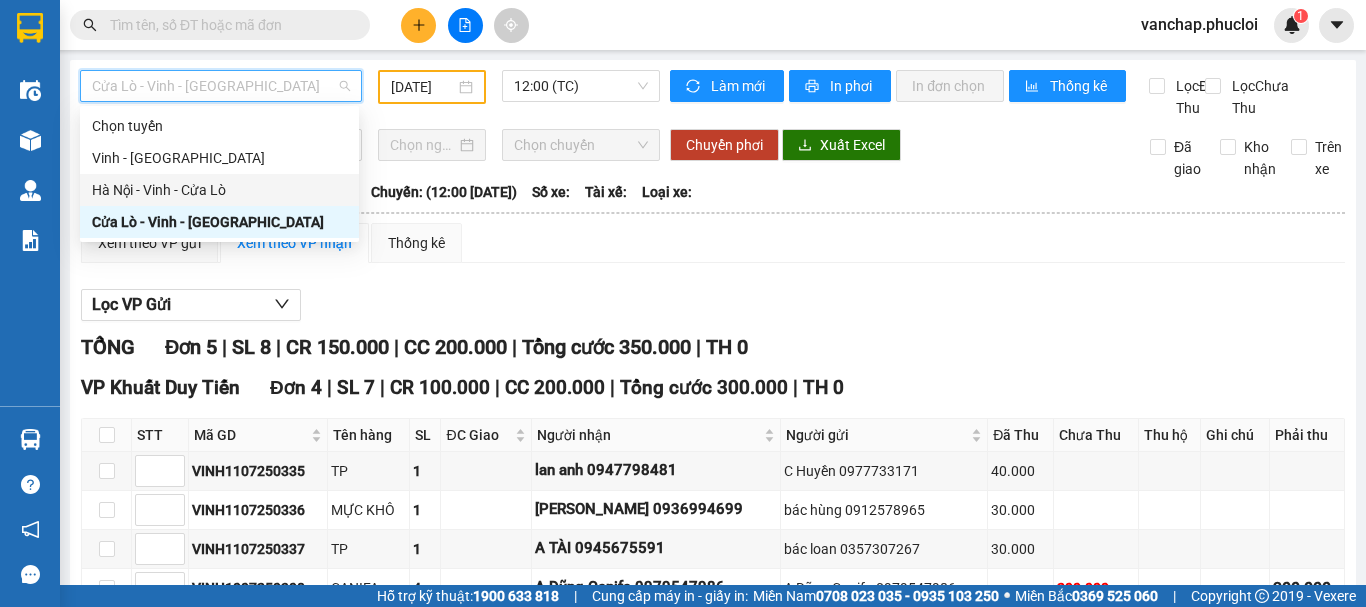 click on "Hà Nội - Vinh - Cửa Lò" at bounding box center [219, 190] 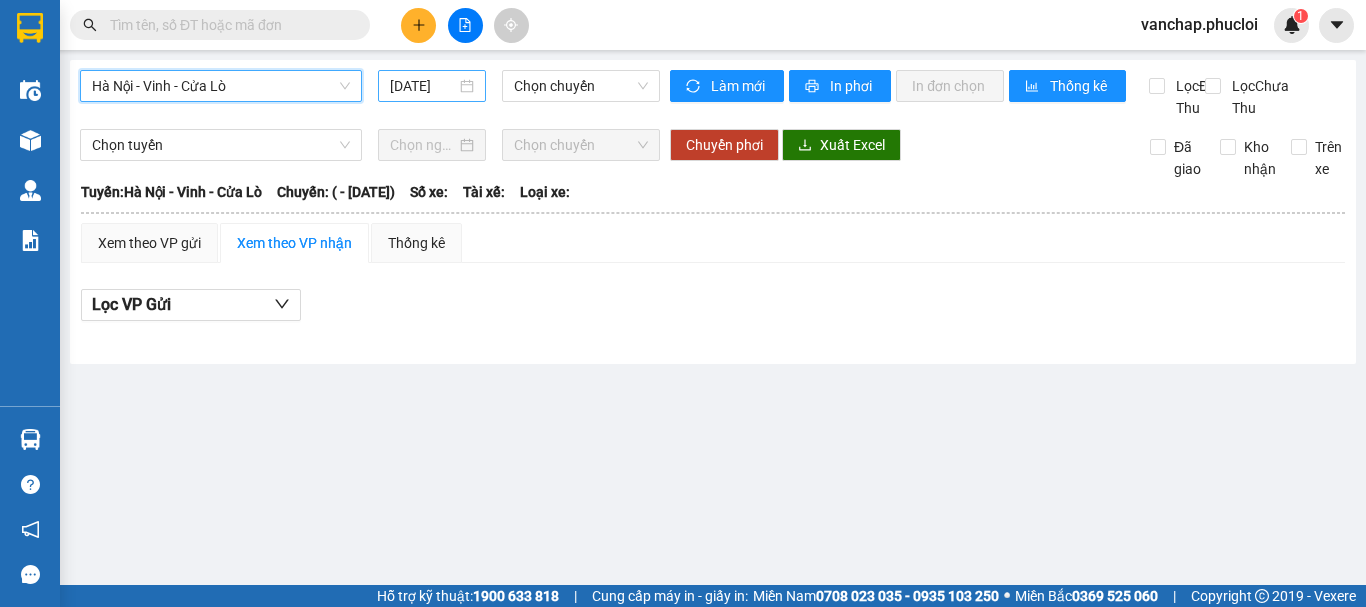 click on "[DATE]" at bounding box center (432, 86) 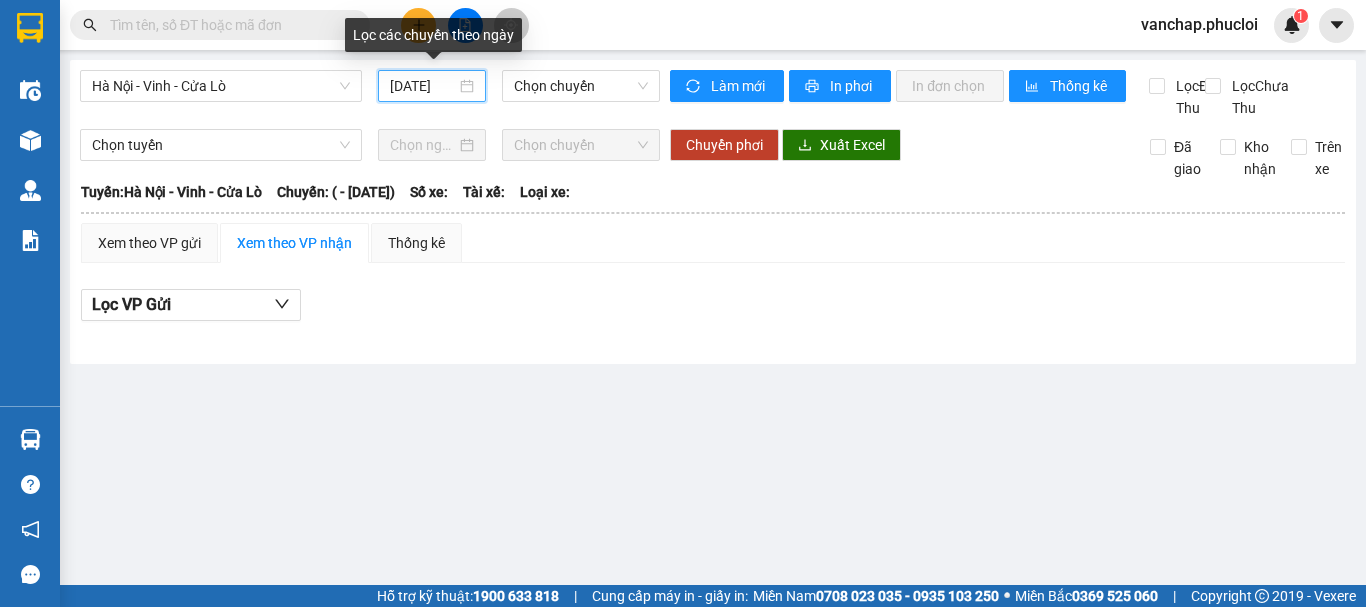 scroll, scrollTop: 0, scrollLeft: 5, axis: horizontal 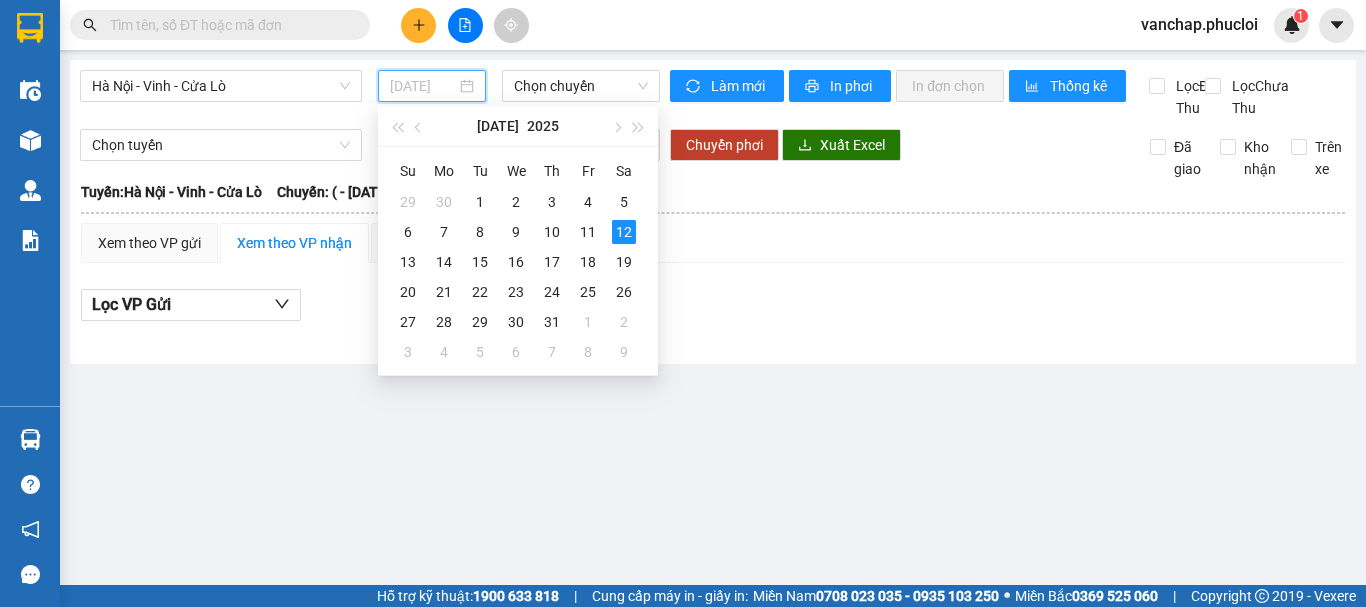 type on "[DATE]" 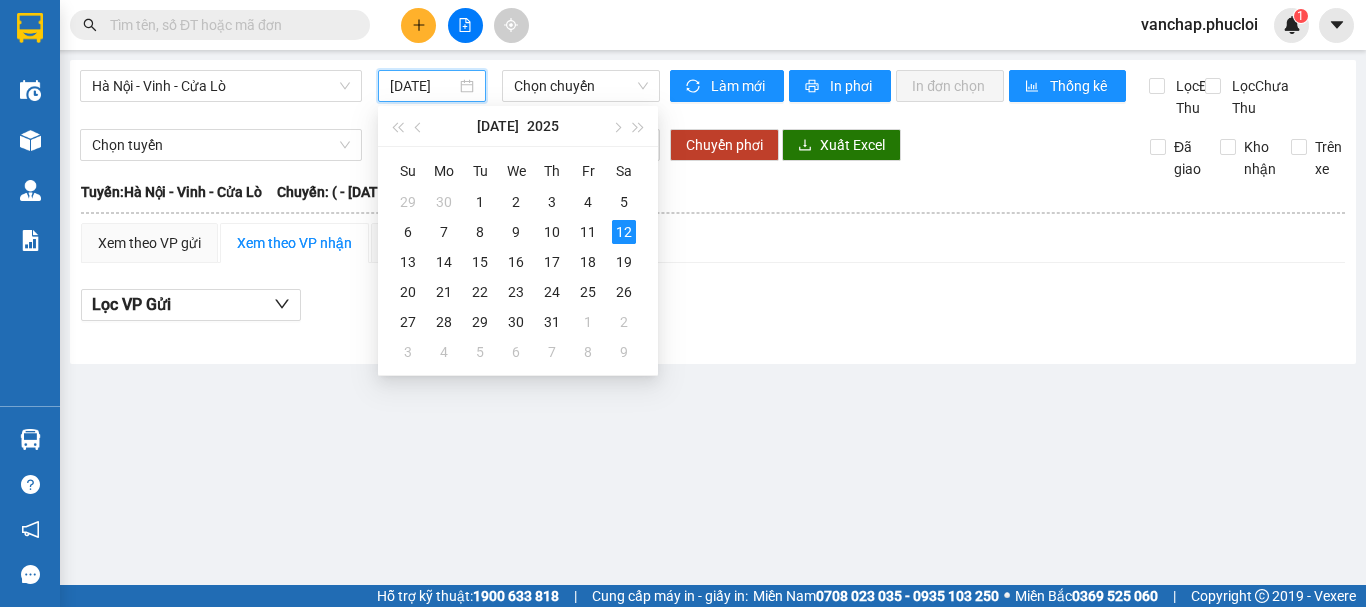 click on "[GEOGRAPHIC_DATA] - [GEOGRAPHIC_DATA] - [GEOGRAPHIC_DATA] [DATE] Chọn chuyến Làm mới In phơi In đơn chọn Thống kê Lọc  Đã Thu Lọc  Chưa Thu Chọn tuyến Chọn chuyến Chuyển phơi Xuất Excel Đã giao Kho nhận Trên xe [GEOGRAPHIC_DATA]   0981311450   [GEOGRAPHIC_DATA][PERSON_NAME], [GEOGRAPHIC_DATA] PHƠI HÀNG 09:20 [DATE] [GEOGRAPHIC_DATA]:  [GEOGRAPHIC_DATA] - [GEOGRAPHIC_DATA] - [GEOGRAPHIC_DATA]:   ( - [DATE]) [GEOGRAPHIC_DATA]:  [GEOGRAPHIC_DATA] - [GEOGRAPHIC_DATA] - [GEOGRAPHIC_DATA]:   ( - [DATE]) Số xe:  Tài xế:  Loại xe:  Xem theo VP gửi Xem theo VP nhận Thống kê Lọc VP Gửi Đã Thu :   0  VNĐ Chưa Thu :   0  VNĐ Thu hộ:  0  VNĐ Phúc Lợi   0981311450   [GEOGRAPHIC_DATA][PERSON_NAME], Phường Nghi Hương PHƠI HÀNG VP Cửa Lò  -  09:20 [DATE] Tuyến:  [GEOGRAPHIC_DATA] - [GEOGRAPHIC_DATA] - [GEOGRAPHIC_DATA]:   ( - [DATE]) STT Mã GD Tên hàng SL ĐC Giao Người nhận Người gửi Đã Thu Chưa Thu Thu hộ Ghi chú Phải thu Ký nhận Đã Thu :   0  VNĐ Chưa Thu :   0  VNĐ Thu hộ:  0  VNĐ VP Gửi Tài xế" at bounding box center (713, 212) 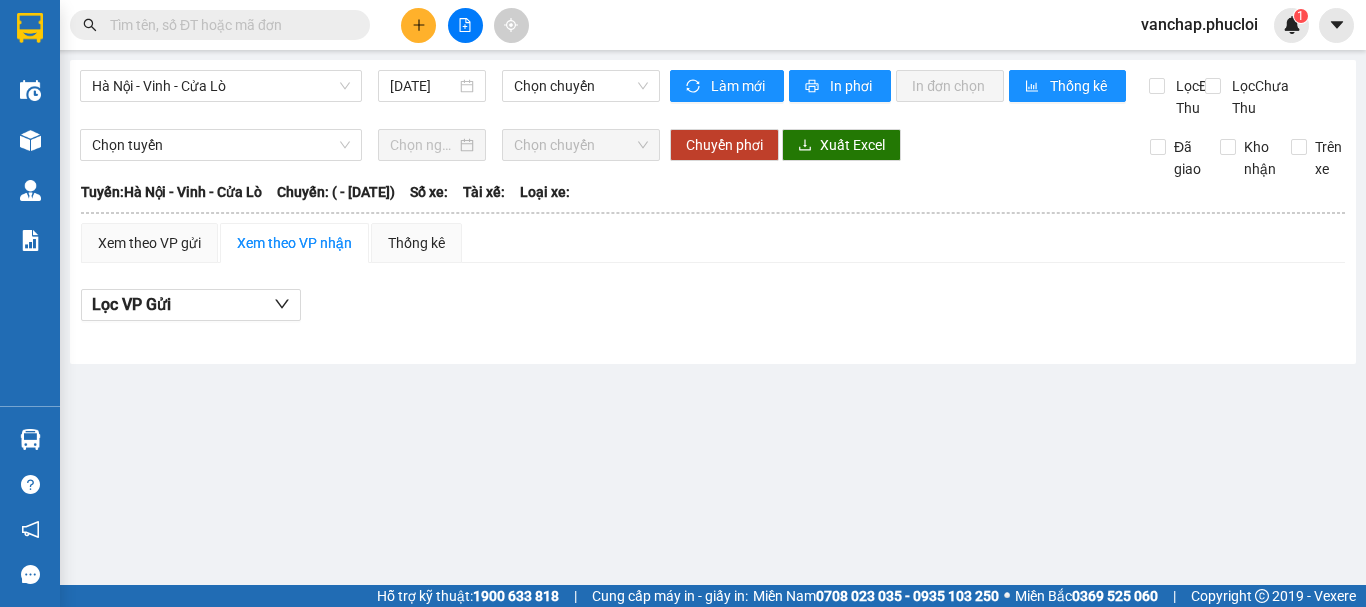 scroll, scrollTop: 0, scrollLeft: 0, axis: both 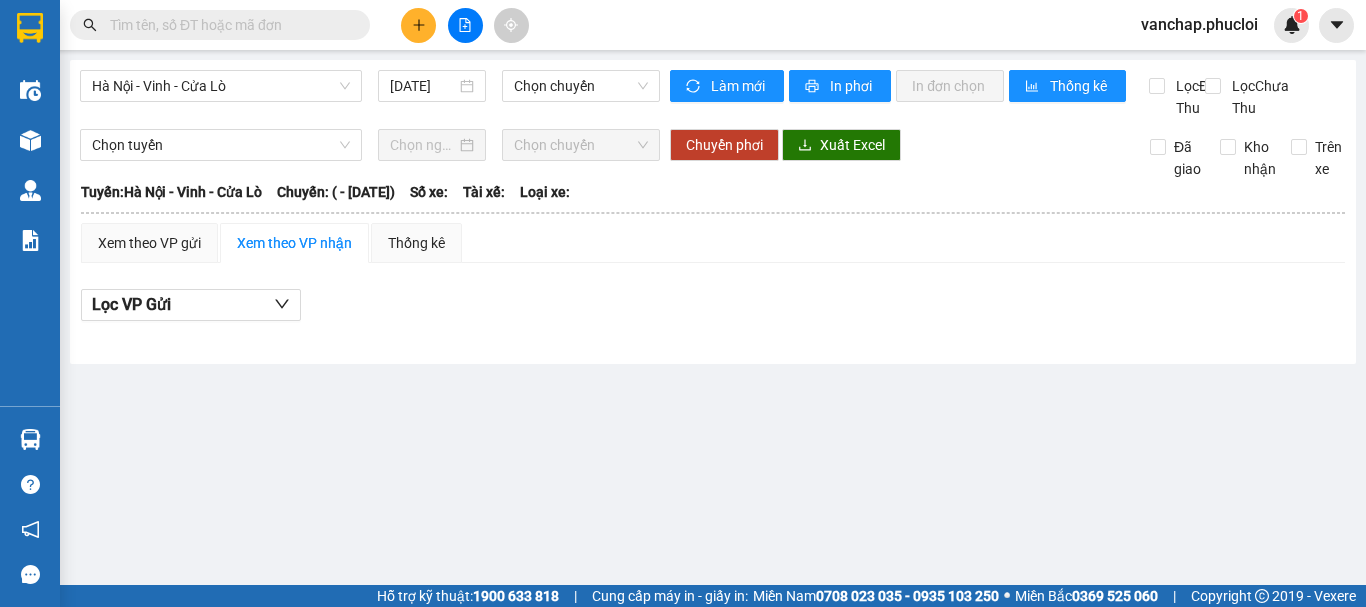 click 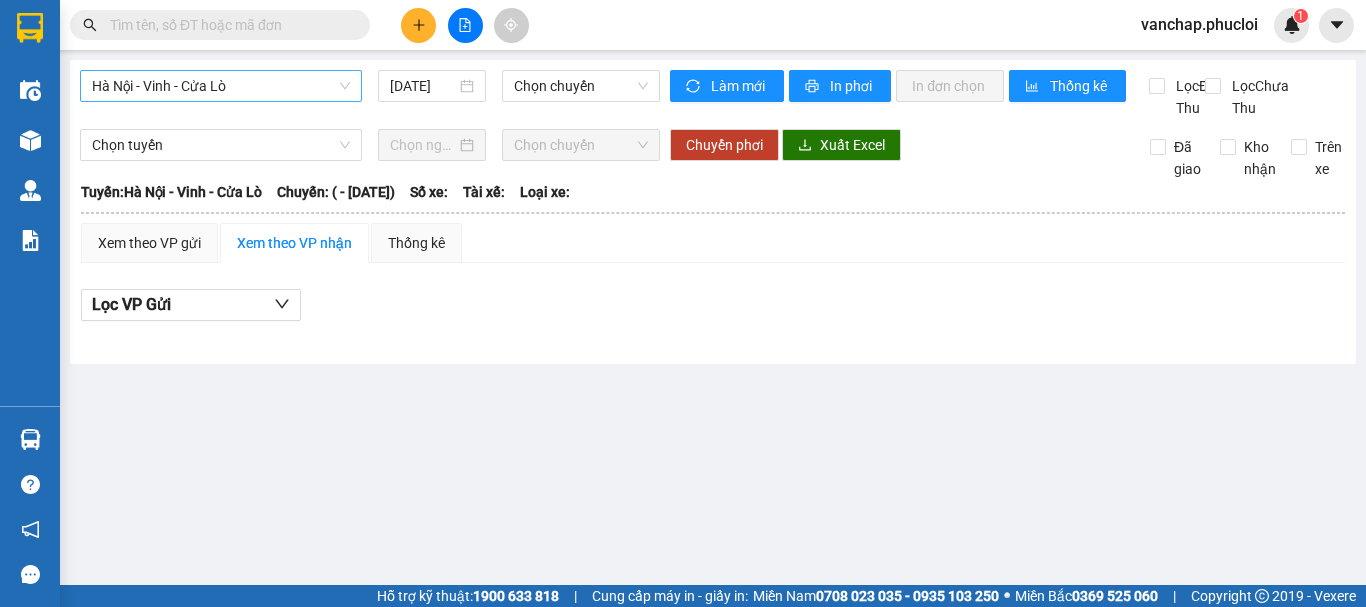 click on "Hà Nội - Vinh - Cửa Lò" at bounding box center [221, 86] 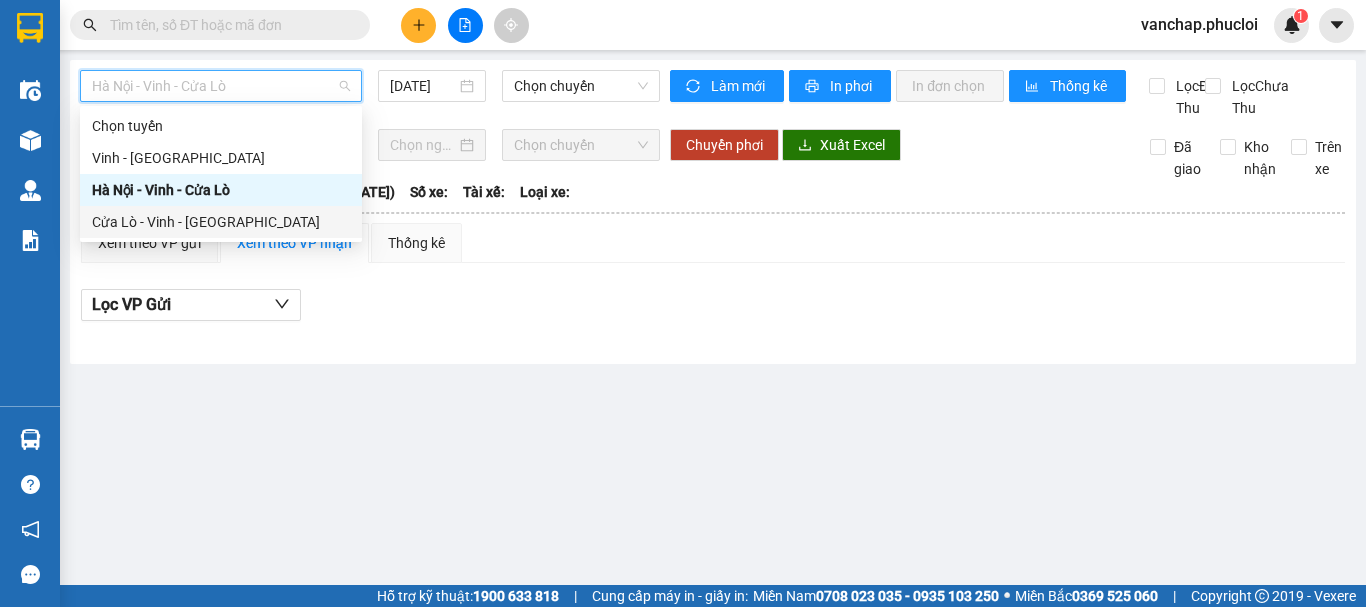 click on "Cửa Lò - Vinh - [GEOGRAPHIC_DATA]" at bounding box center (221, 222) 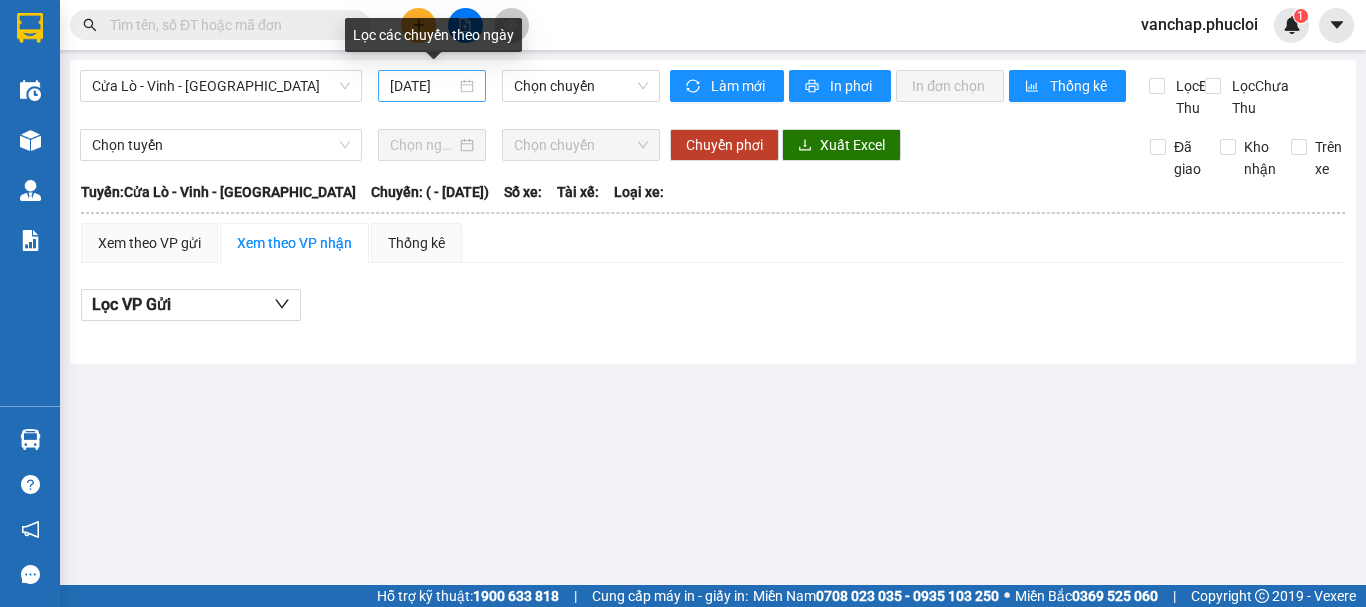 click on "[DATE]" at bounding box center [432, 86] 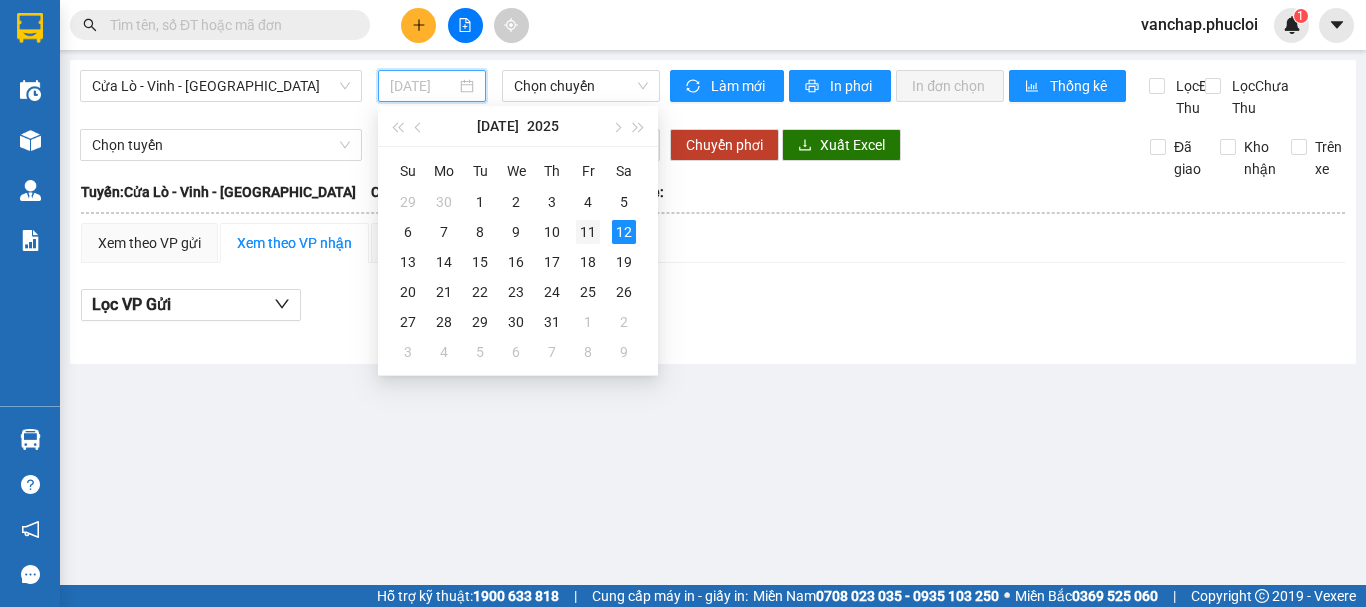 click on "11" at bounding box center [588, 232] 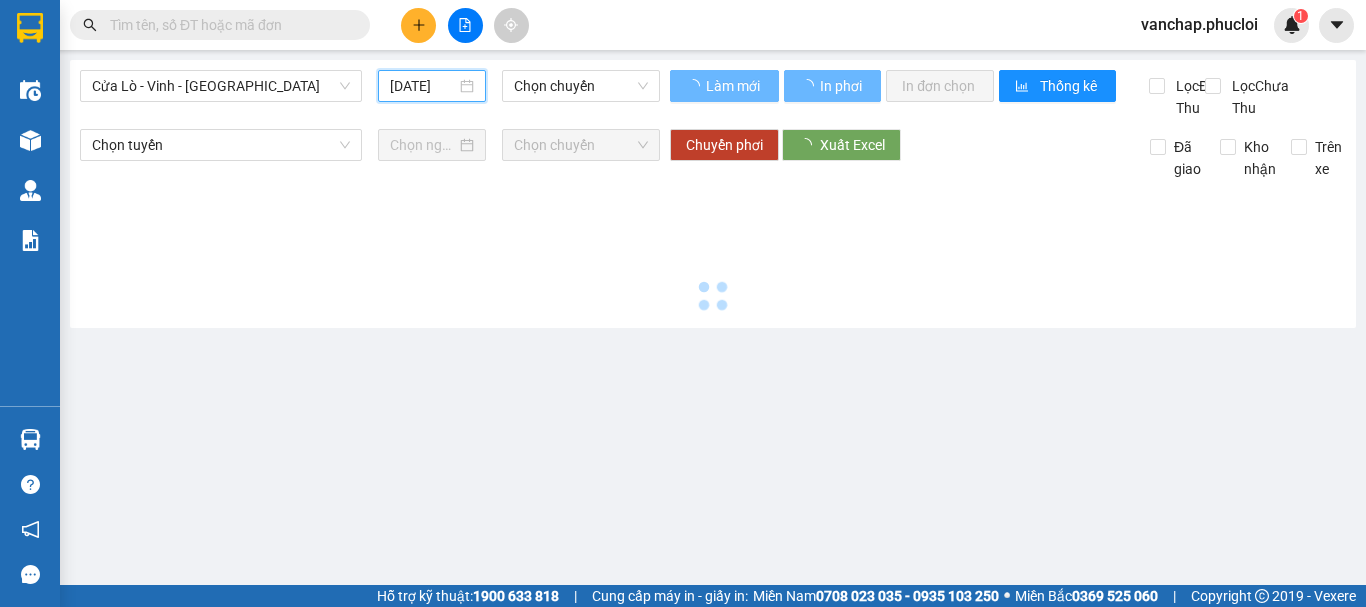 type on "[DATE]" 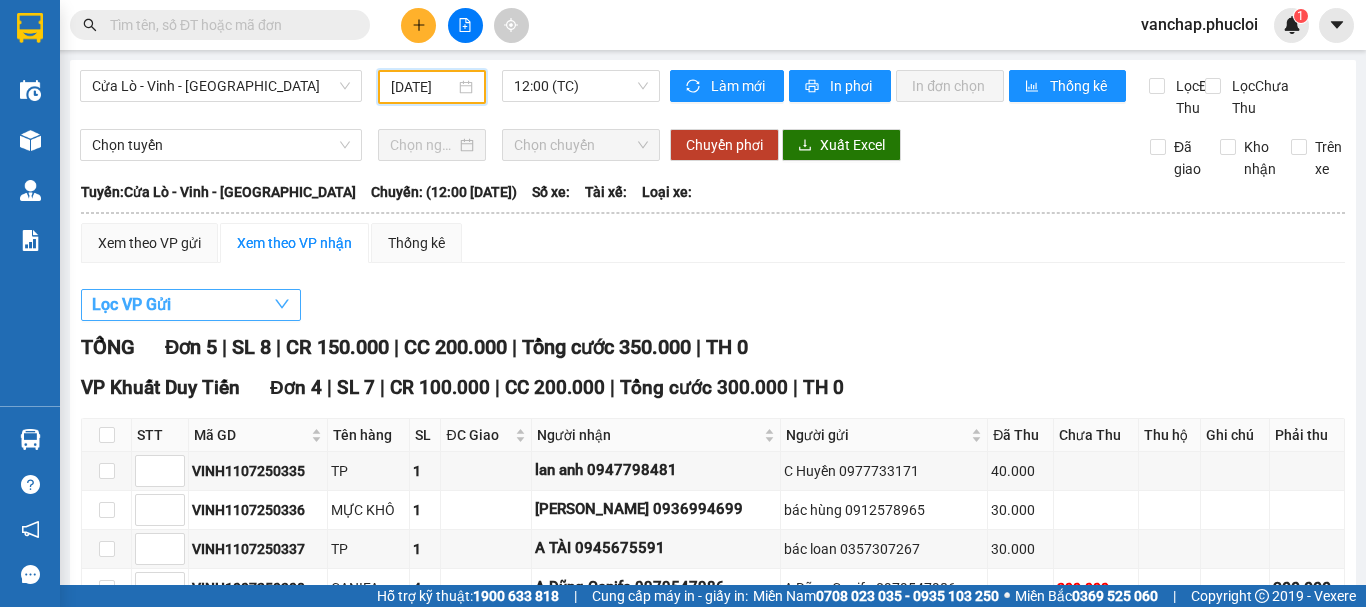 click on "Lọc VP Gửi" at bounding box center [191, 305] 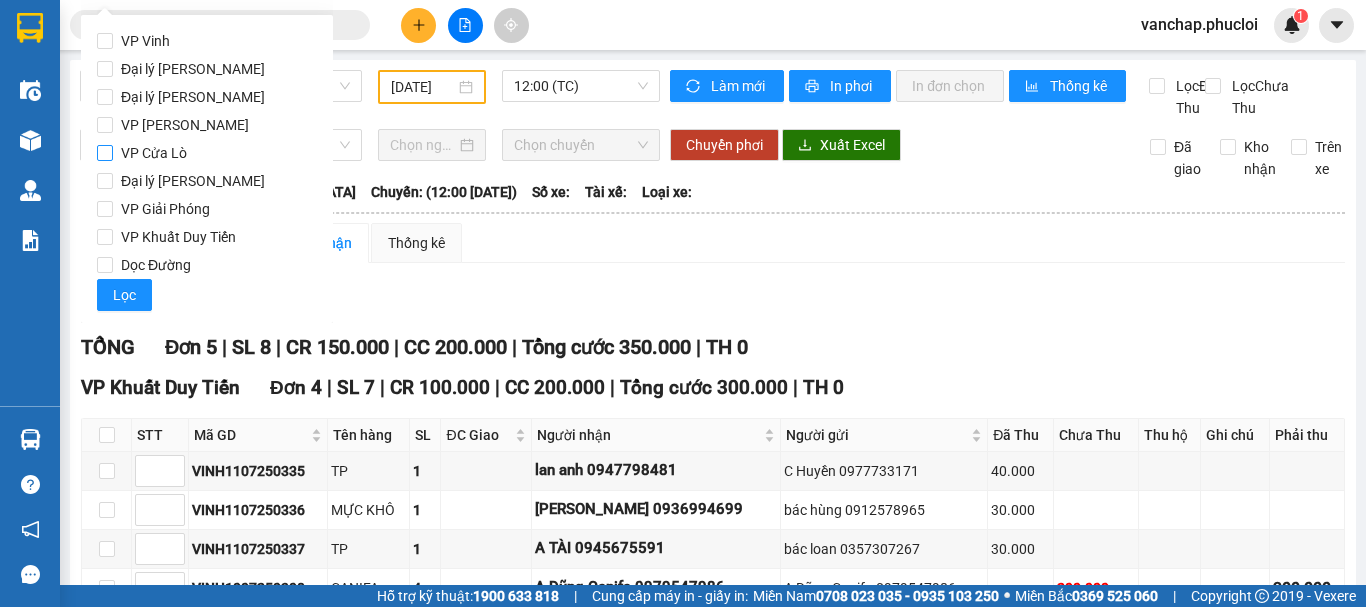 click on "VP Cửa Lò" at bounding box center [105, 153] 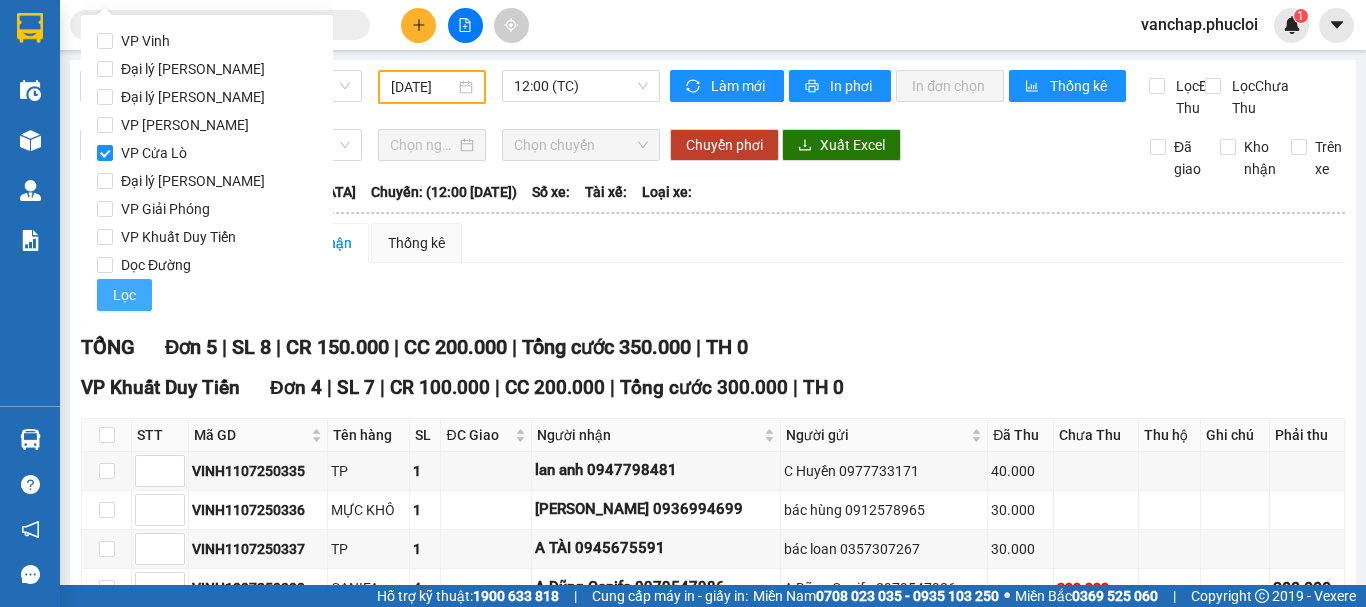 click on "Lọc" at bounding box center (124, 295) 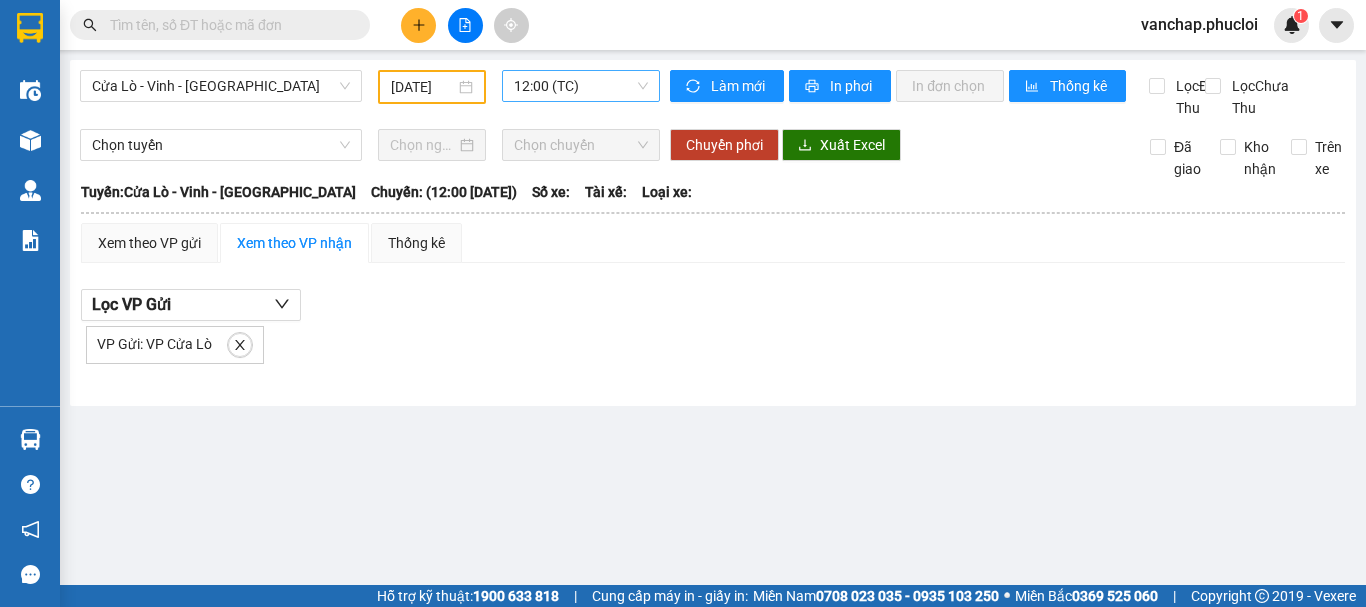 click on "12:00   (TC)" at bounding box center [581, 86] 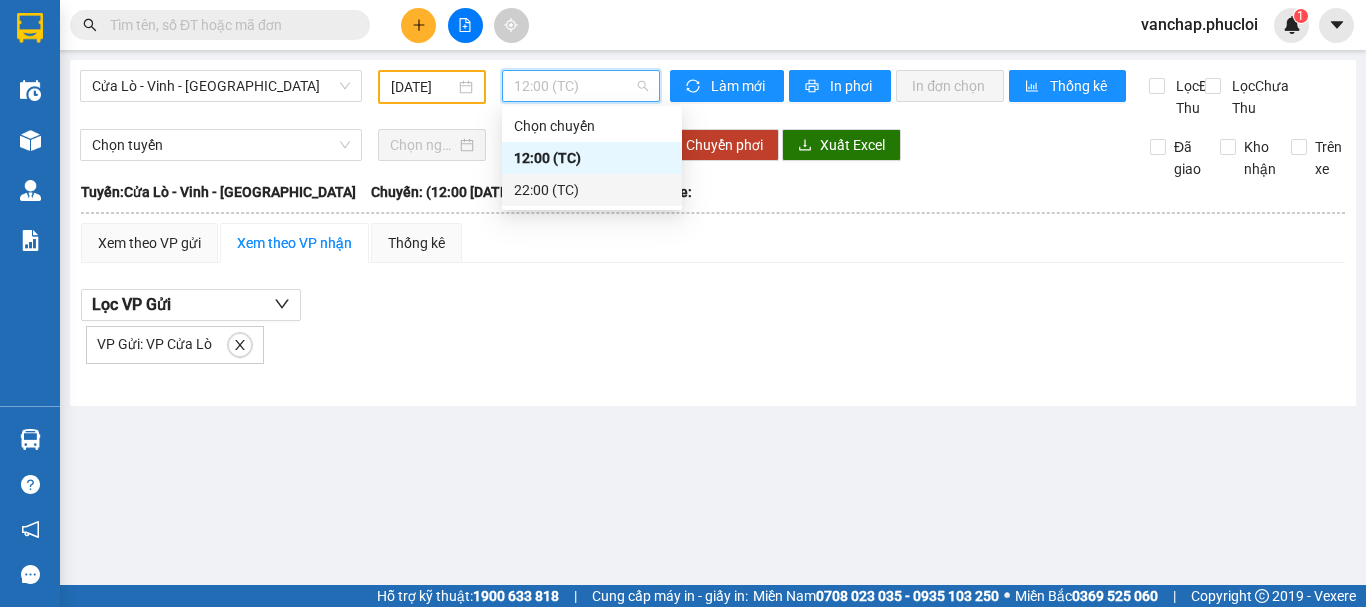 click on "22:00   (TC)" at bounding box center (592, 190) 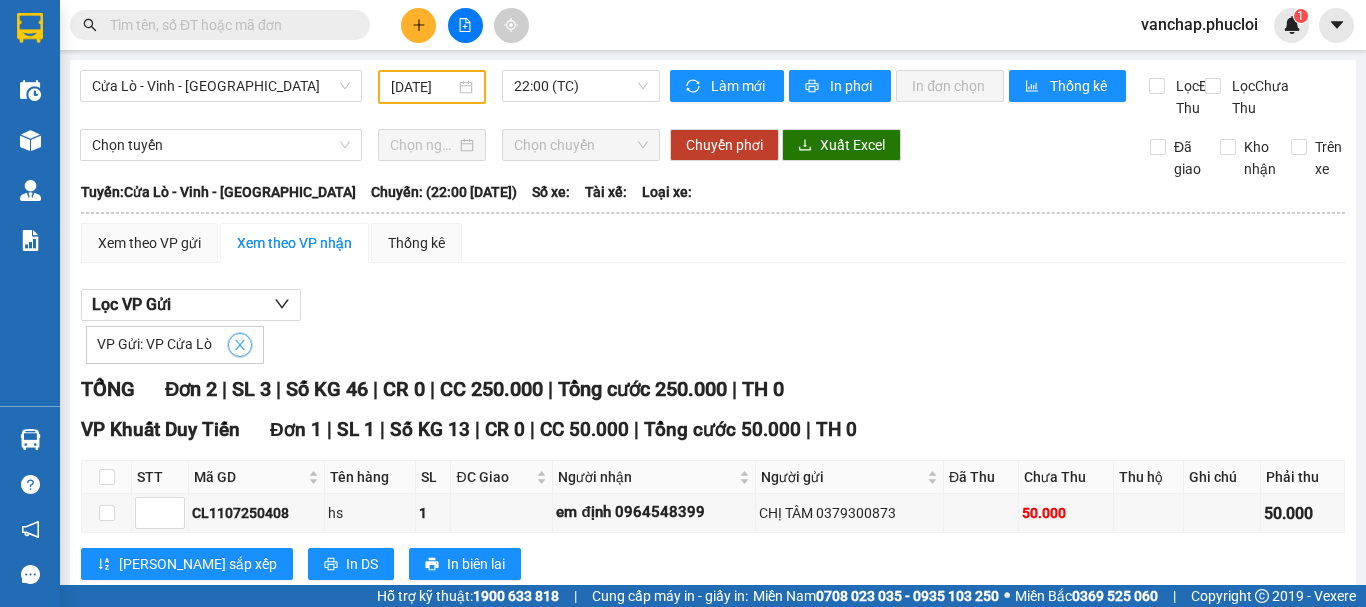 click at bounding box center (240, 345) 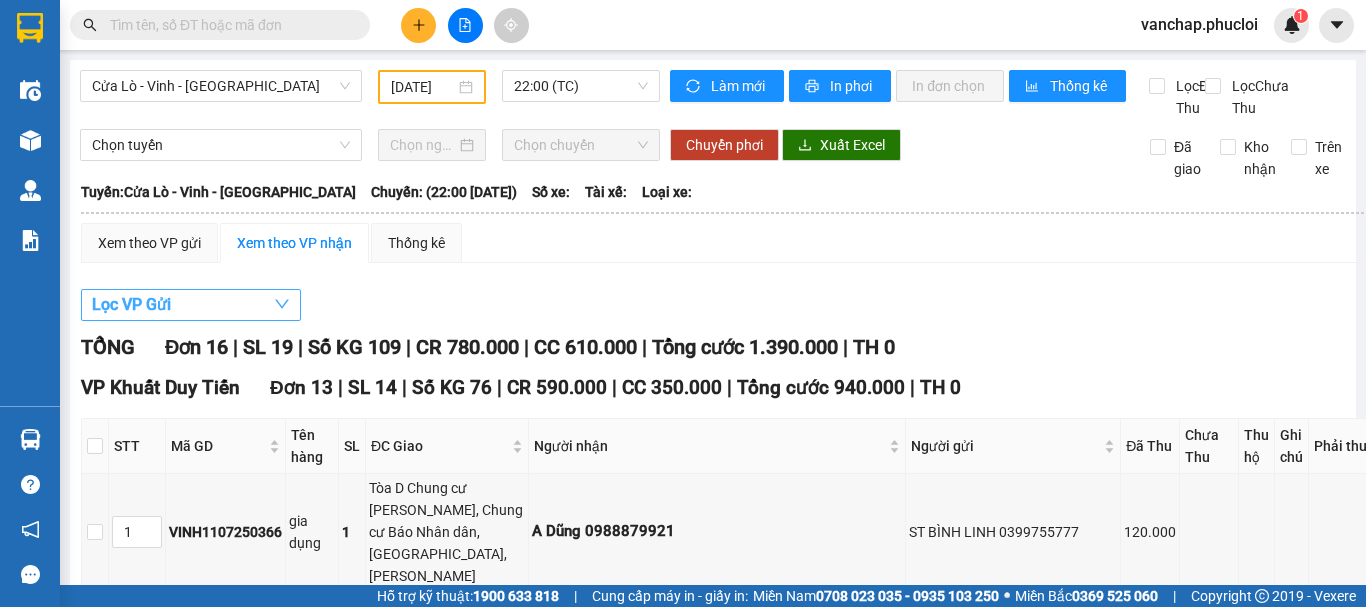 click on "Lọc VP Gửi" at bounding box center (191, 305) 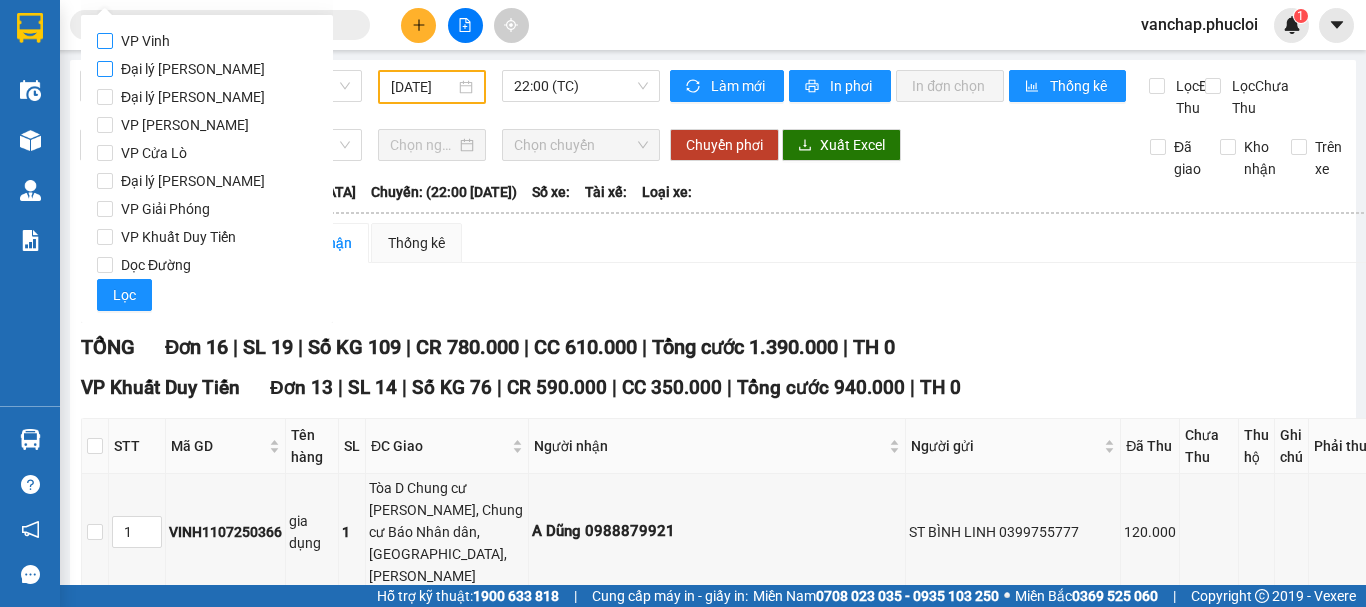 click on "VP Vinh" at bounding box center [105, 41] 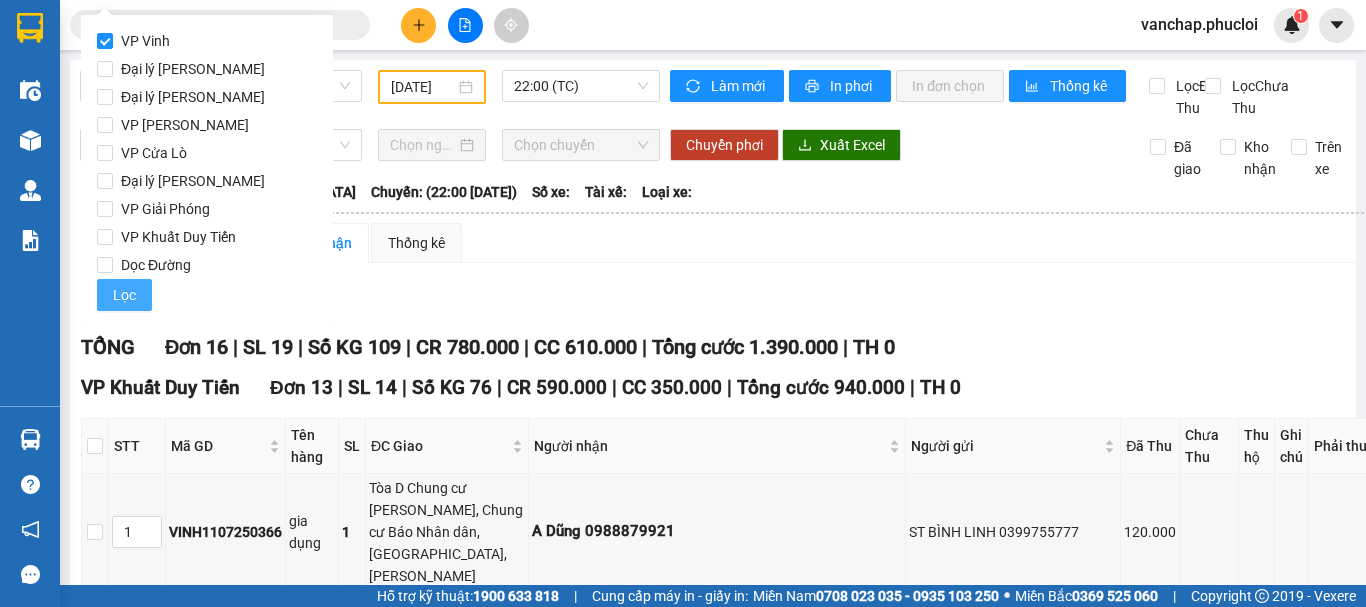 click on "Lọc" at bounding box center [124, 295] 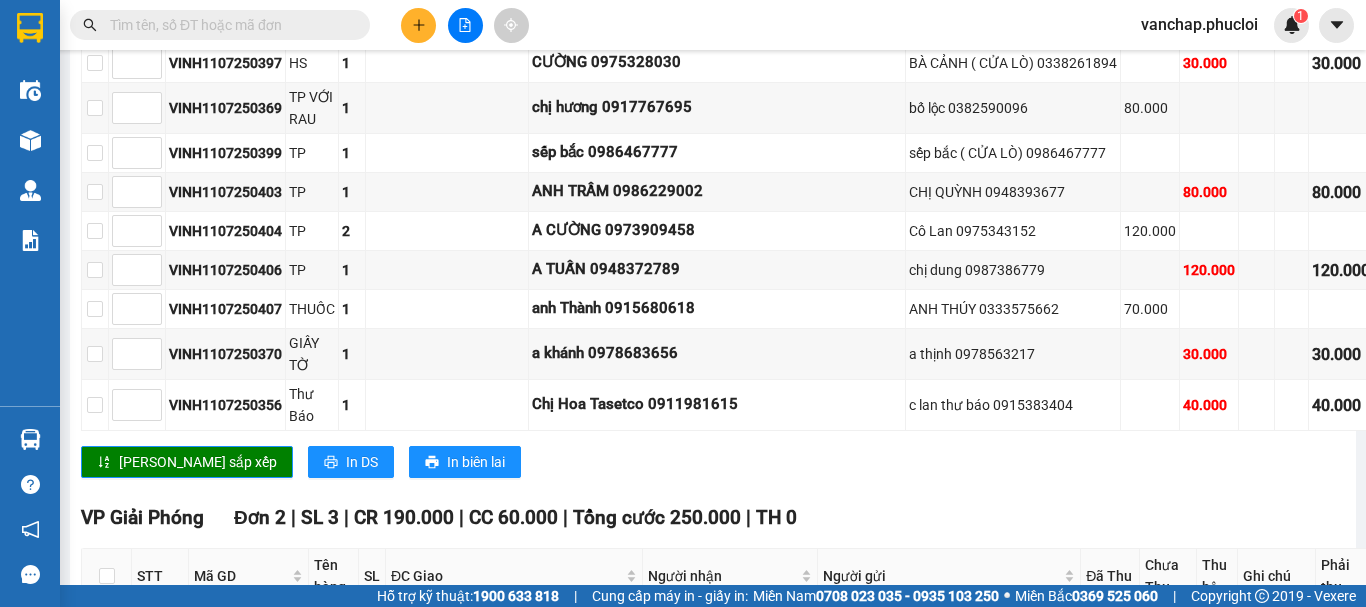 scroll, scrollTop: 925, scrollLeft: 0, axis: vertical 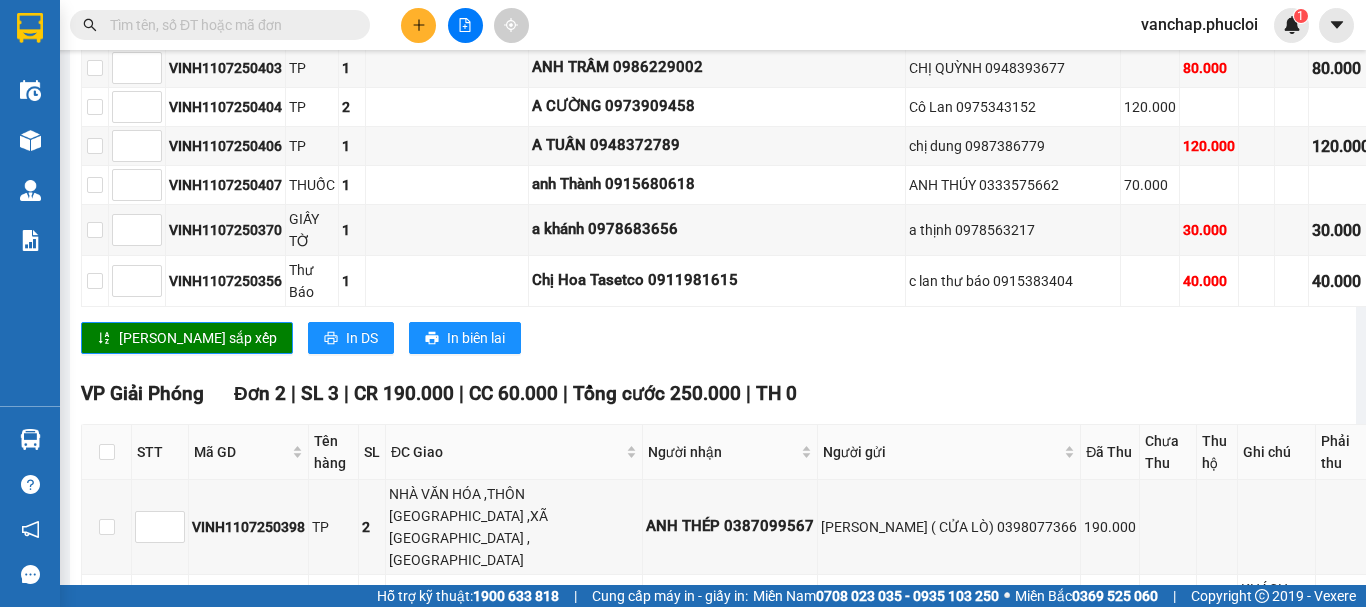 click at bounding box center [228, 25] 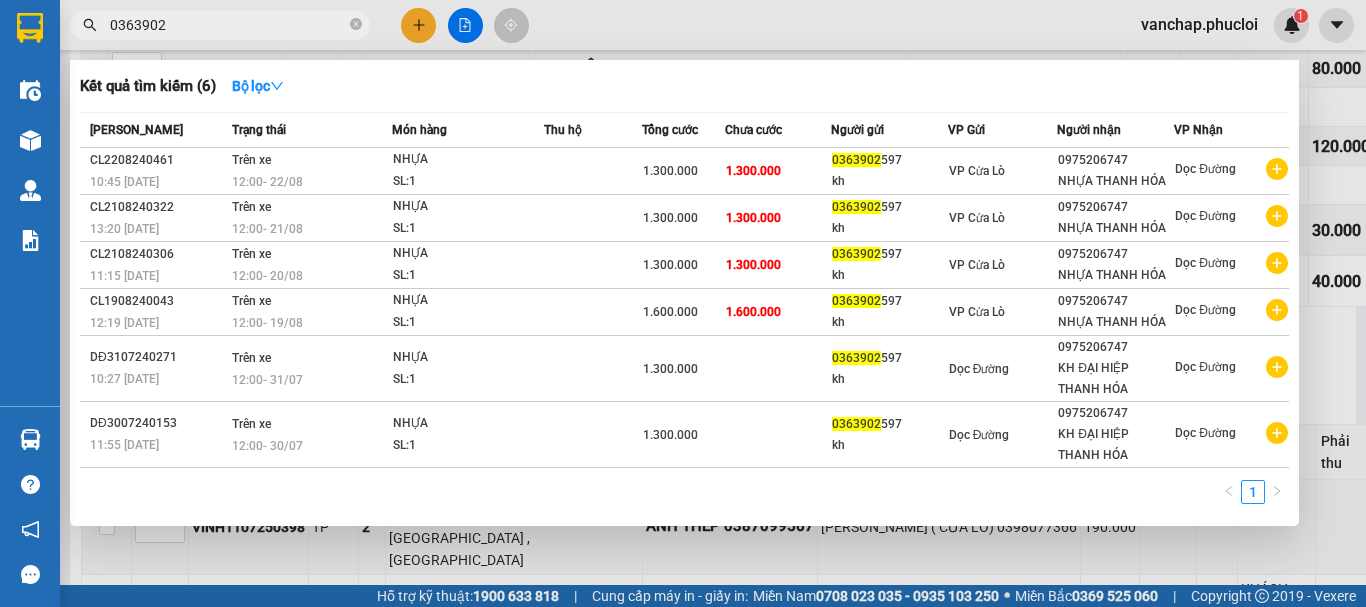 type on "0363902" 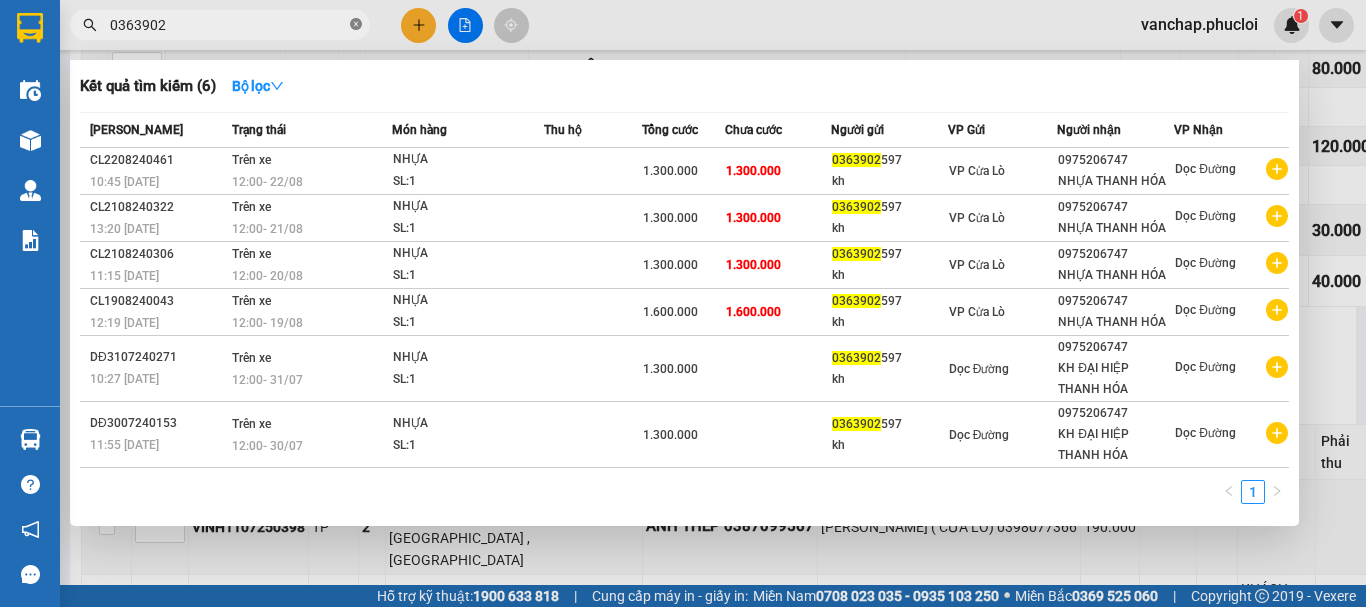 click 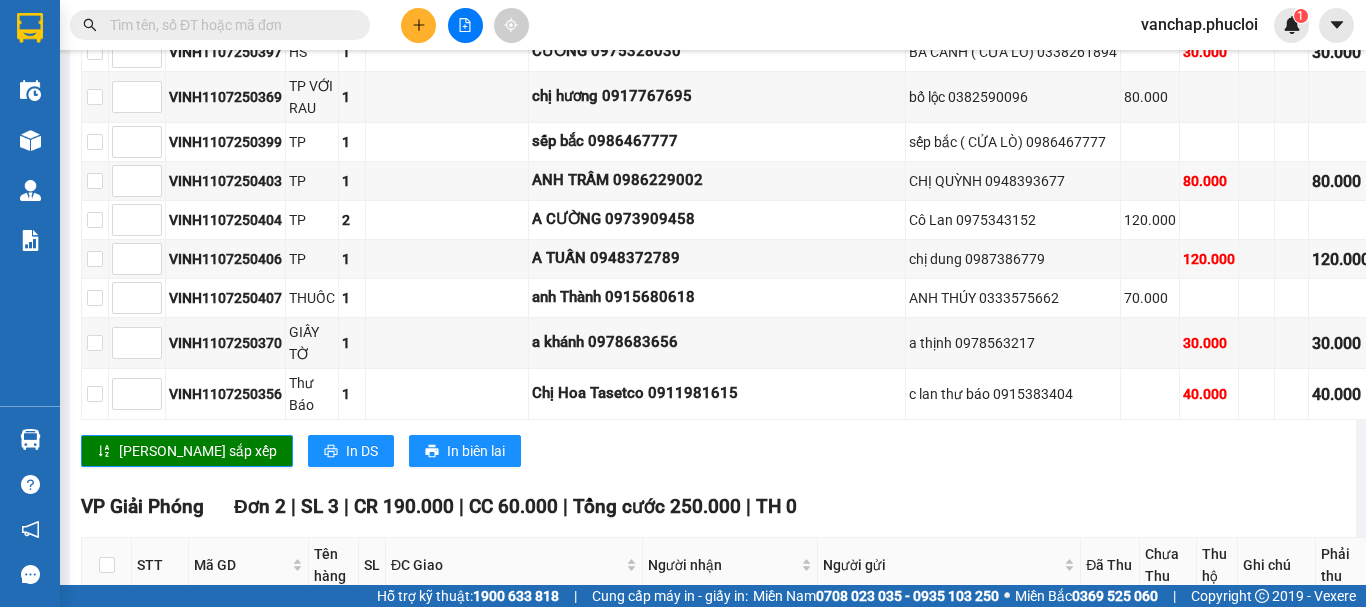 scroll, scrollTop: 925, scrollLeft: 0, axis: vertical 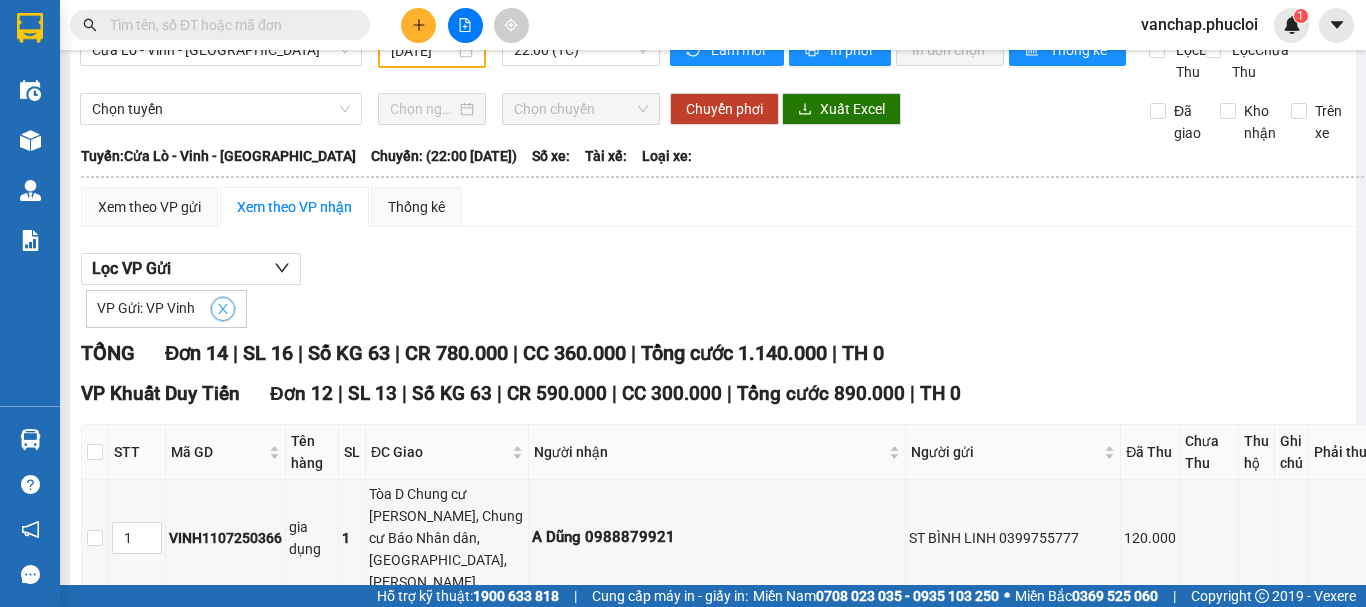 click 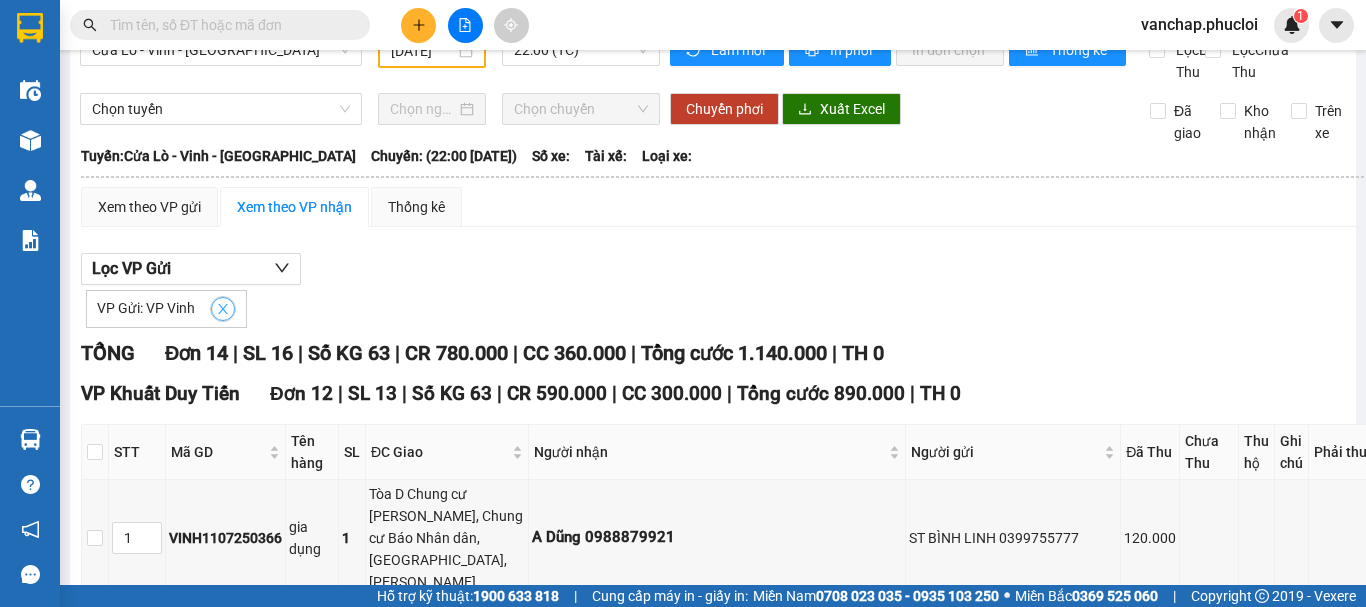 checkbox on "false" 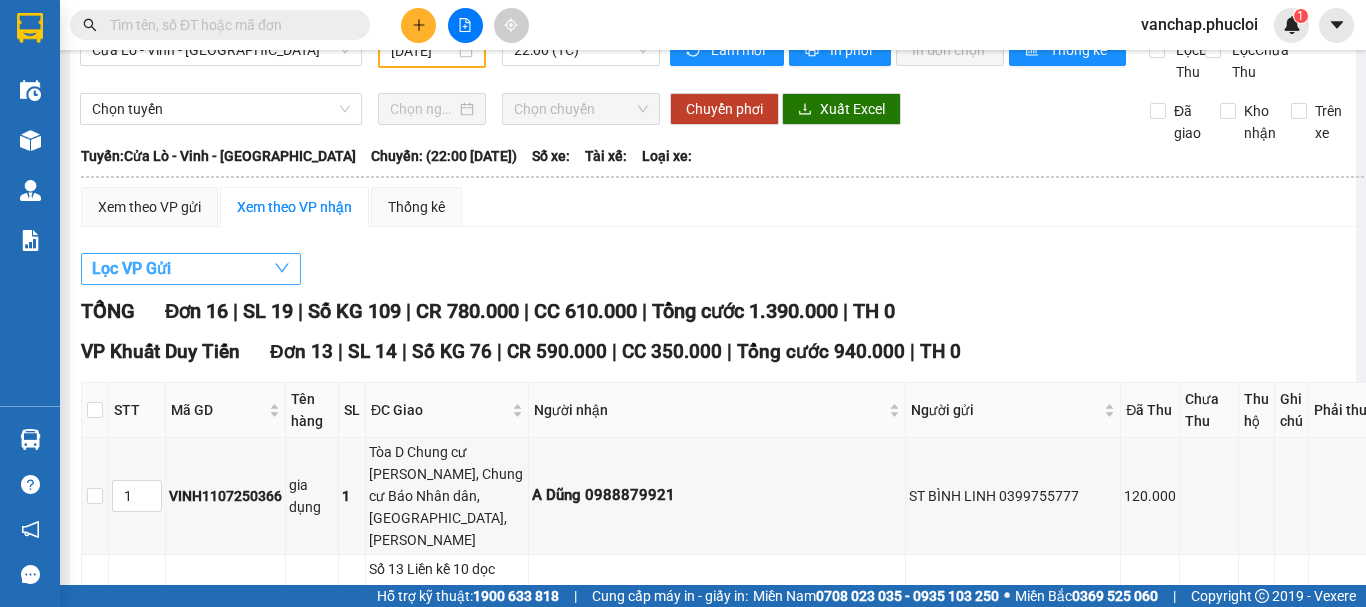click on "Lọc VP Gửi" at bounding box center [191, 269] 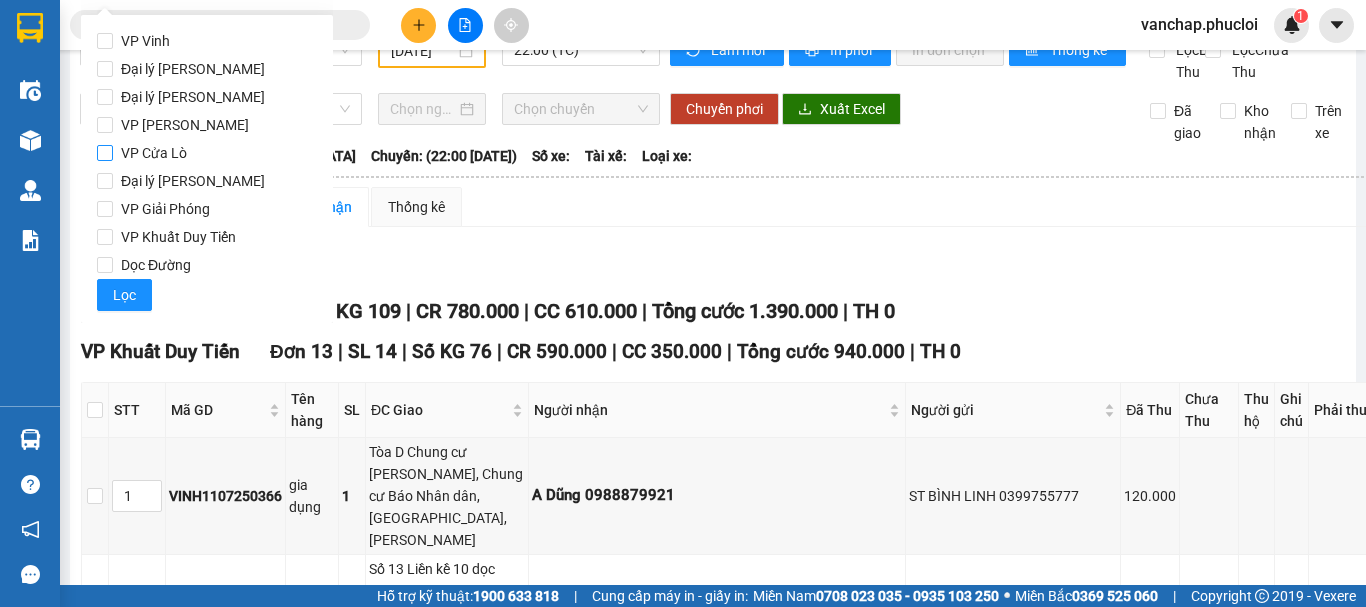 click on "VP Cửa Lò" at bounding box center [105, 153] 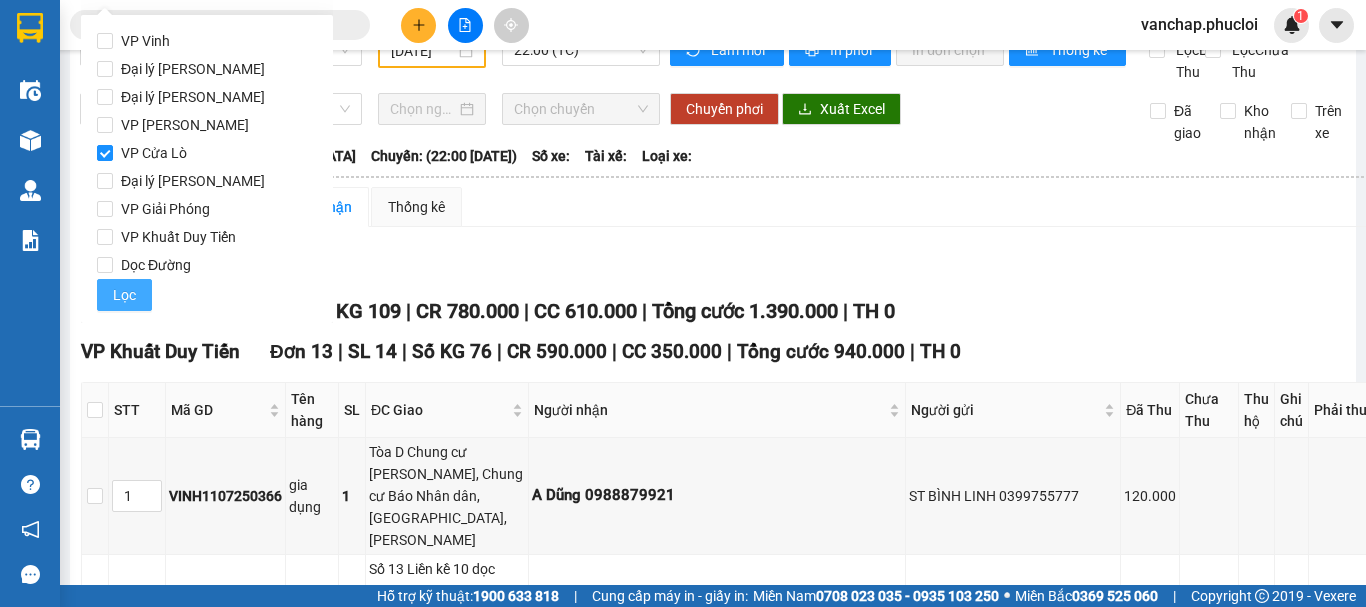 click on "Lọc" at bounding box center (124, 295) 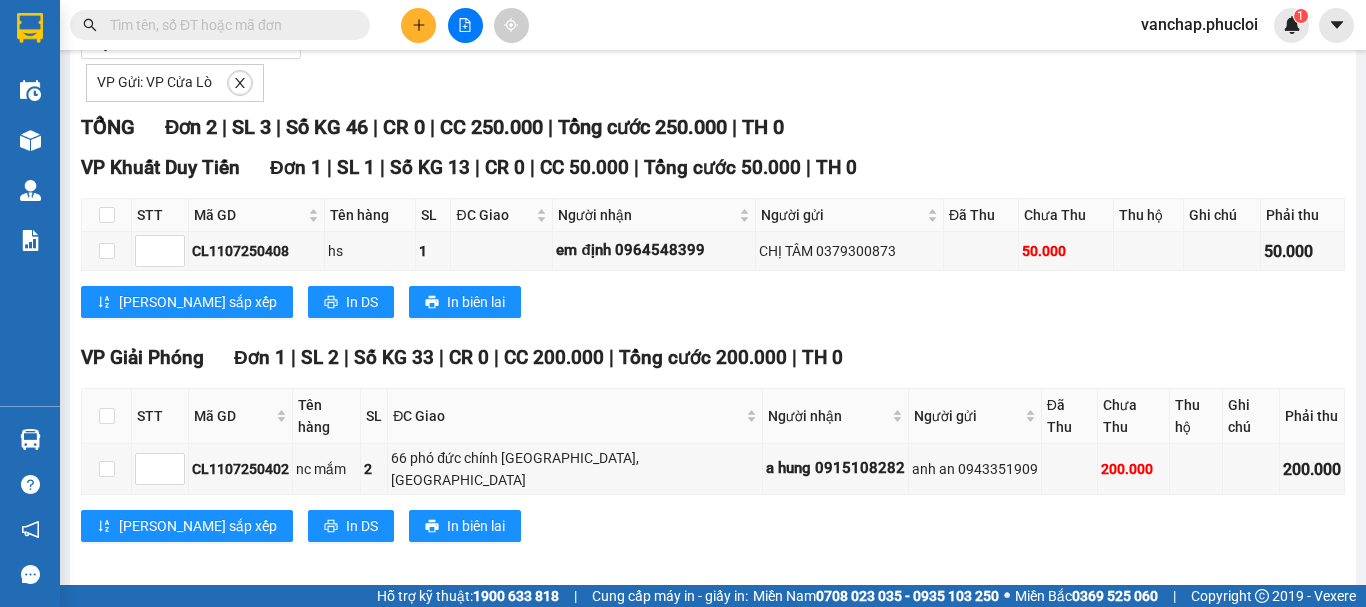 scroll, scrollTop: 263, scrollLeft: 0, axis: vertical 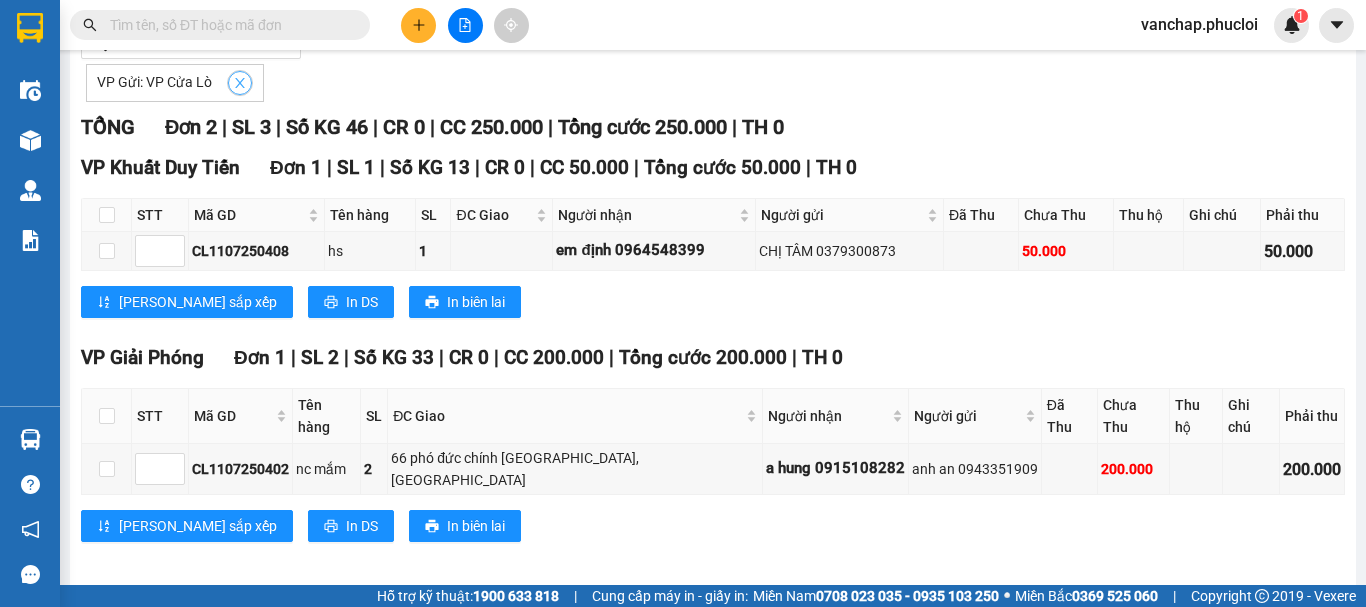 click 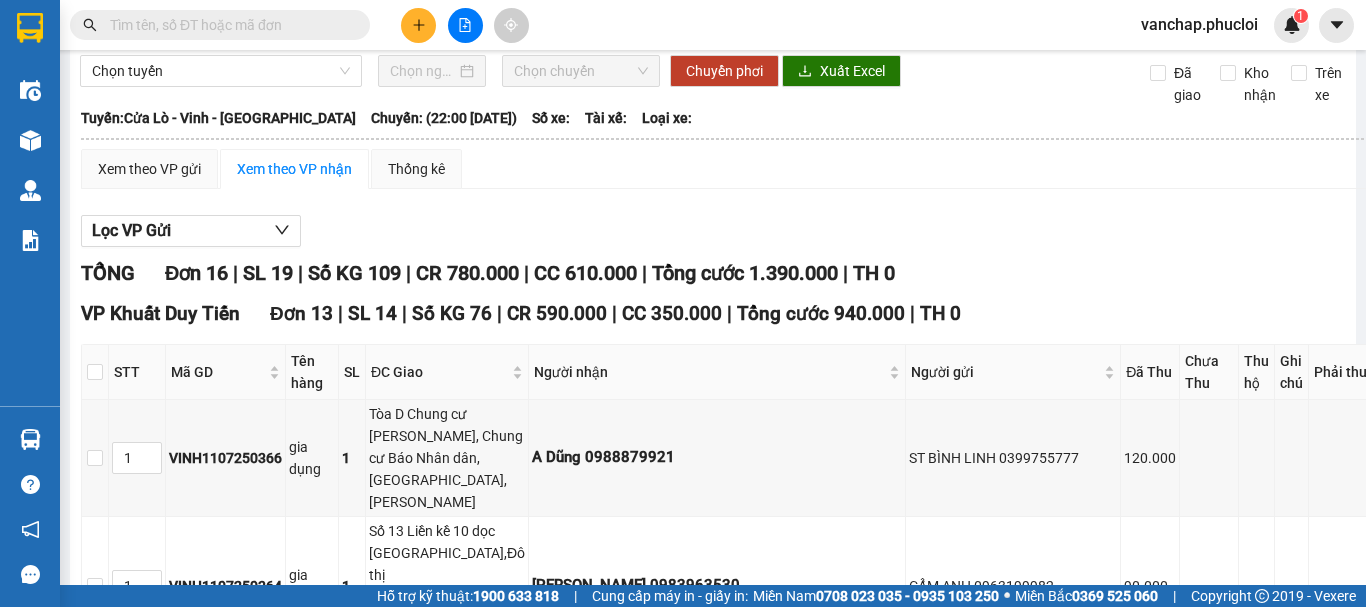 scroll, scrollTop: 0, scrollLeft: 0, axis: both 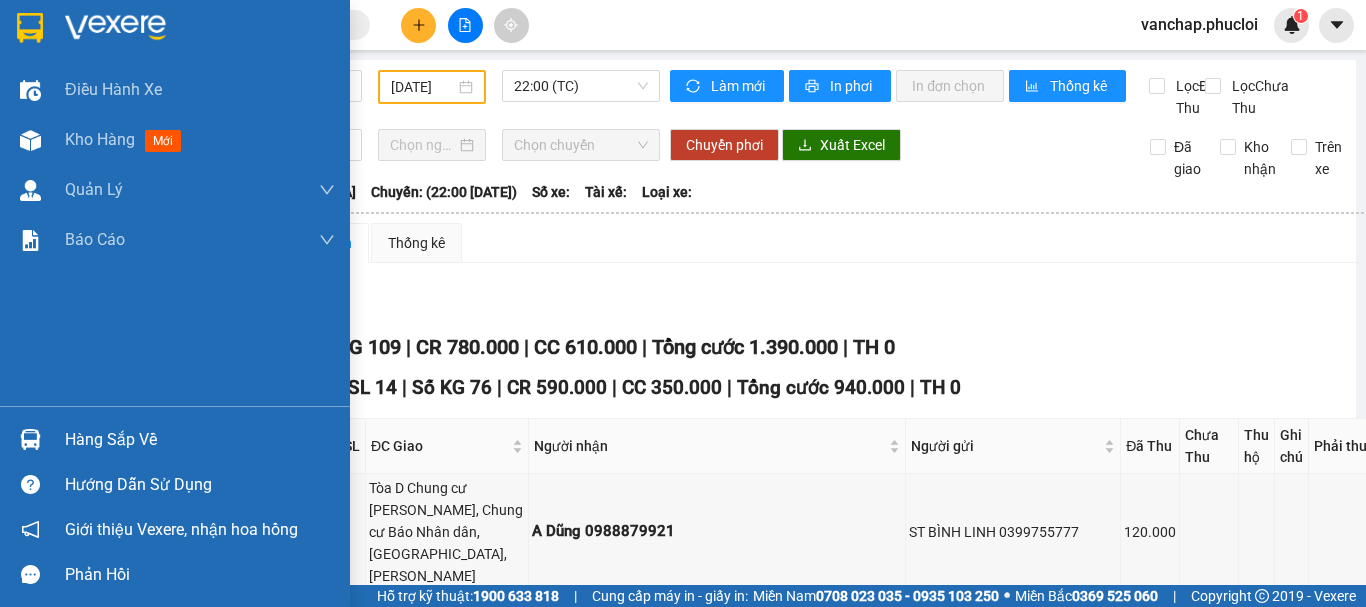 click at bounding box center (115, 28) 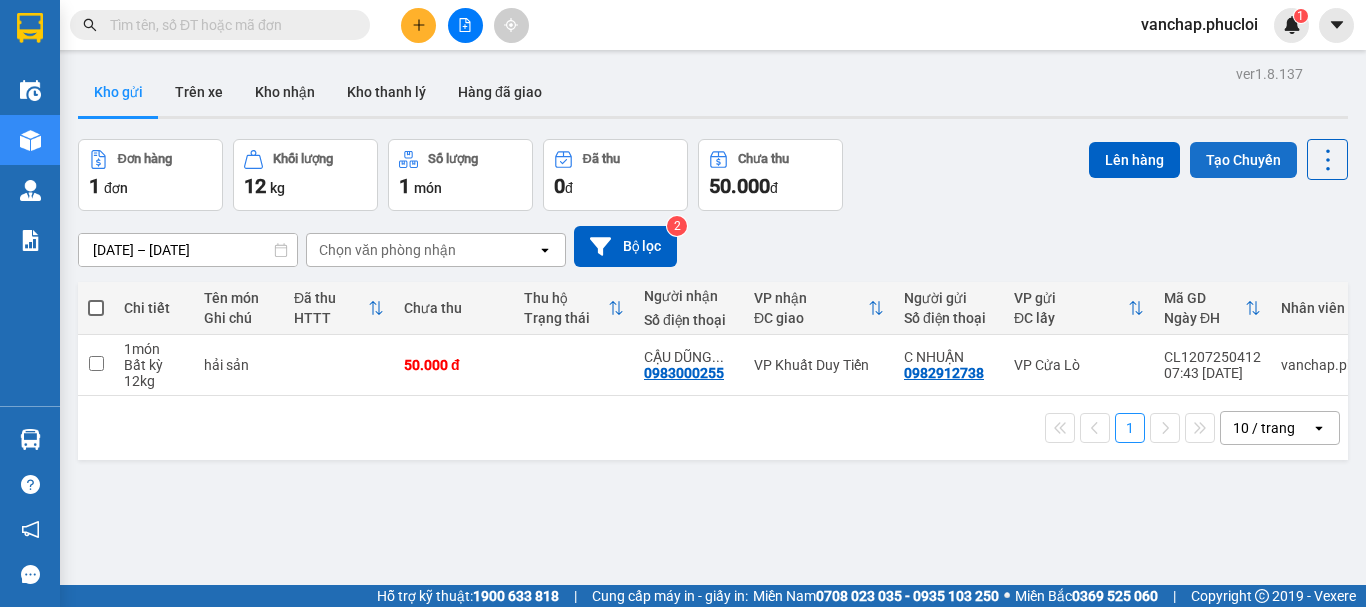 click on "Tạo Chuyến" at bounding box center [1243, 160] 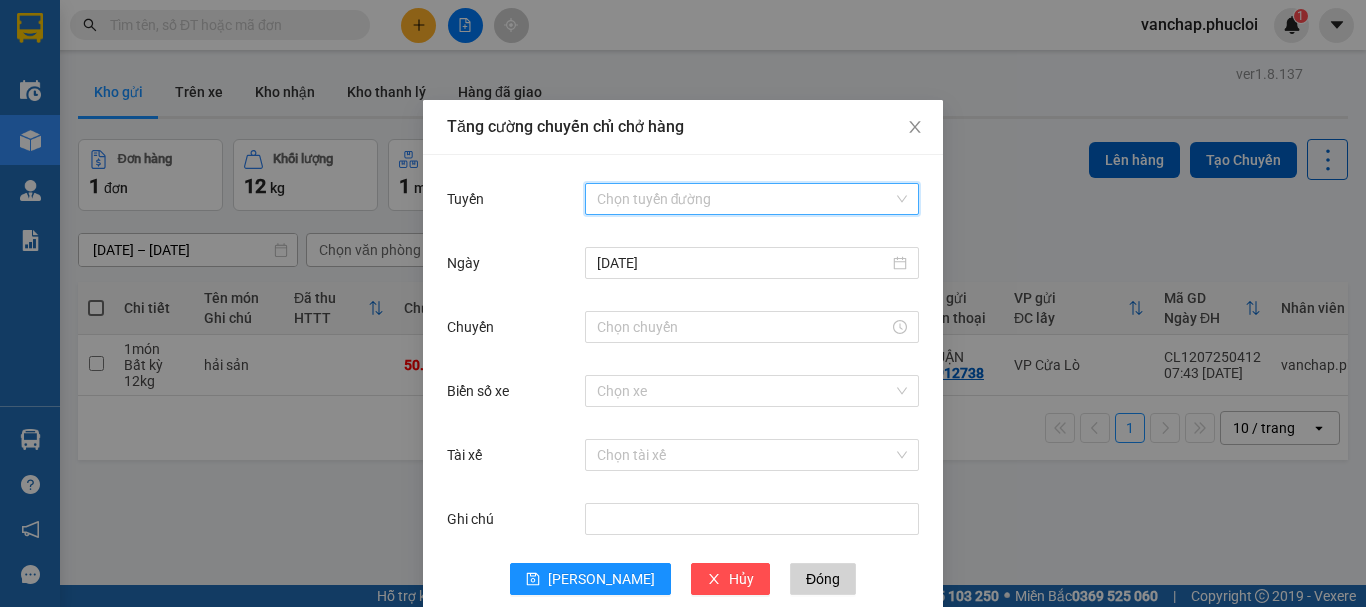 click on "Tuyến" at bounding box center [745, 199] 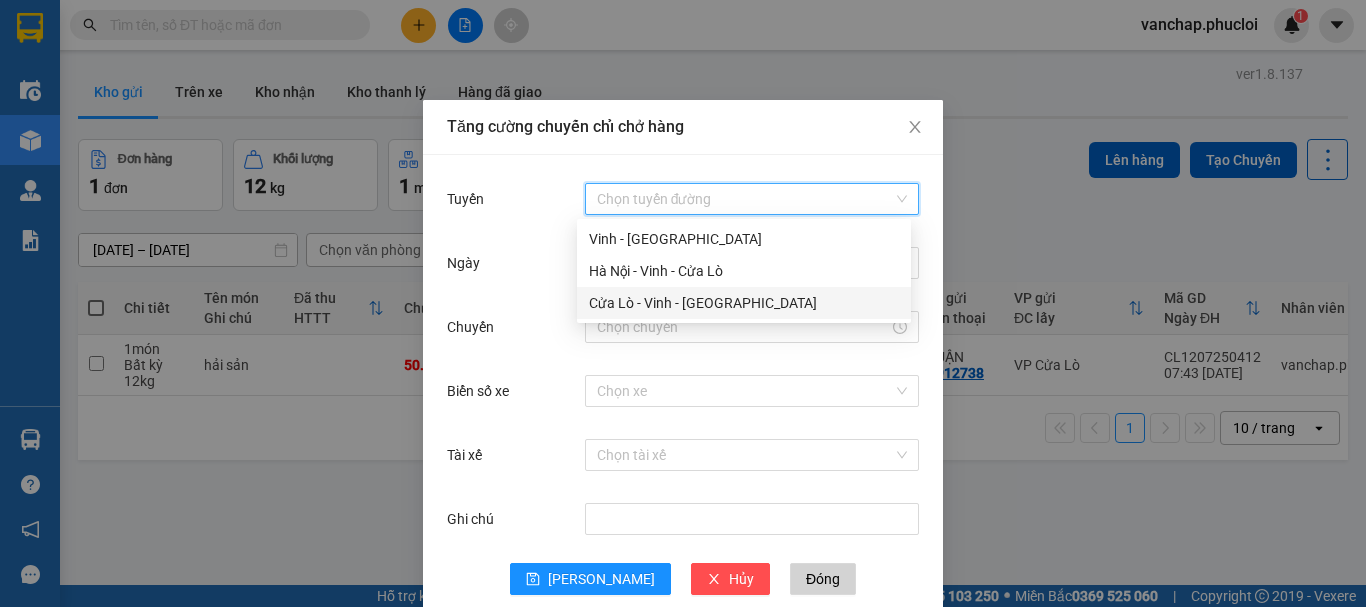 click on "Cửa Lò - Vinh - [GEOGRAPHIC_DATA]" at bounding box center (744, 303) 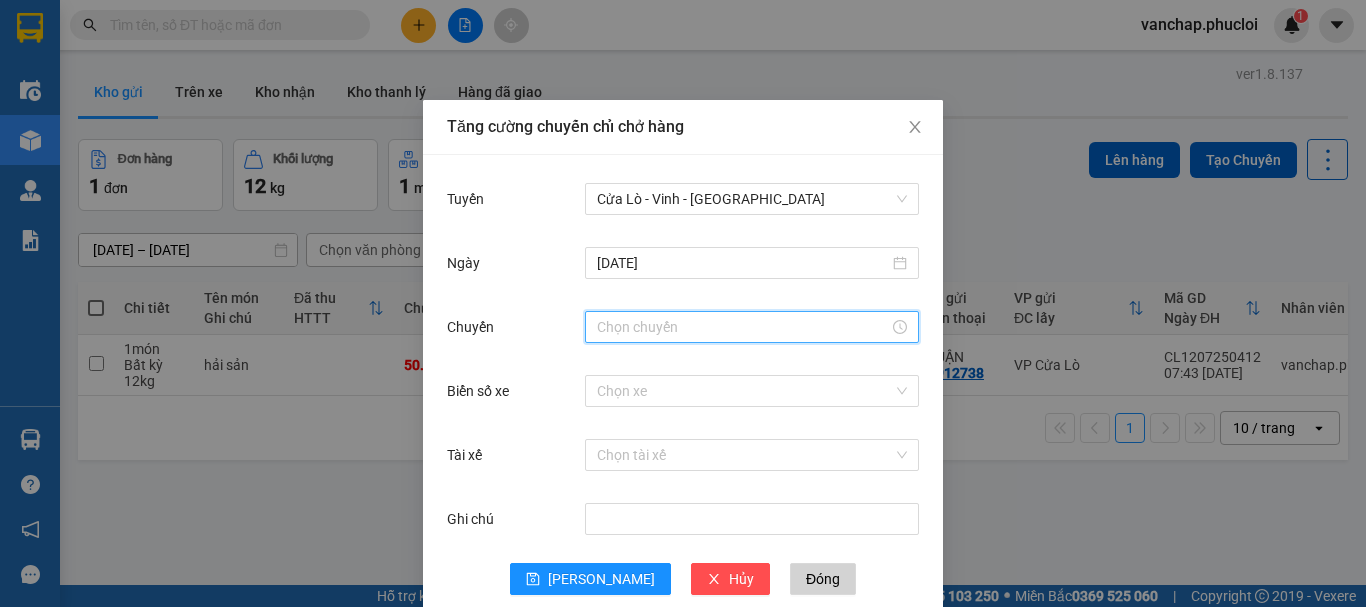 click on "Chuyến" at bounding box center (743, 327) 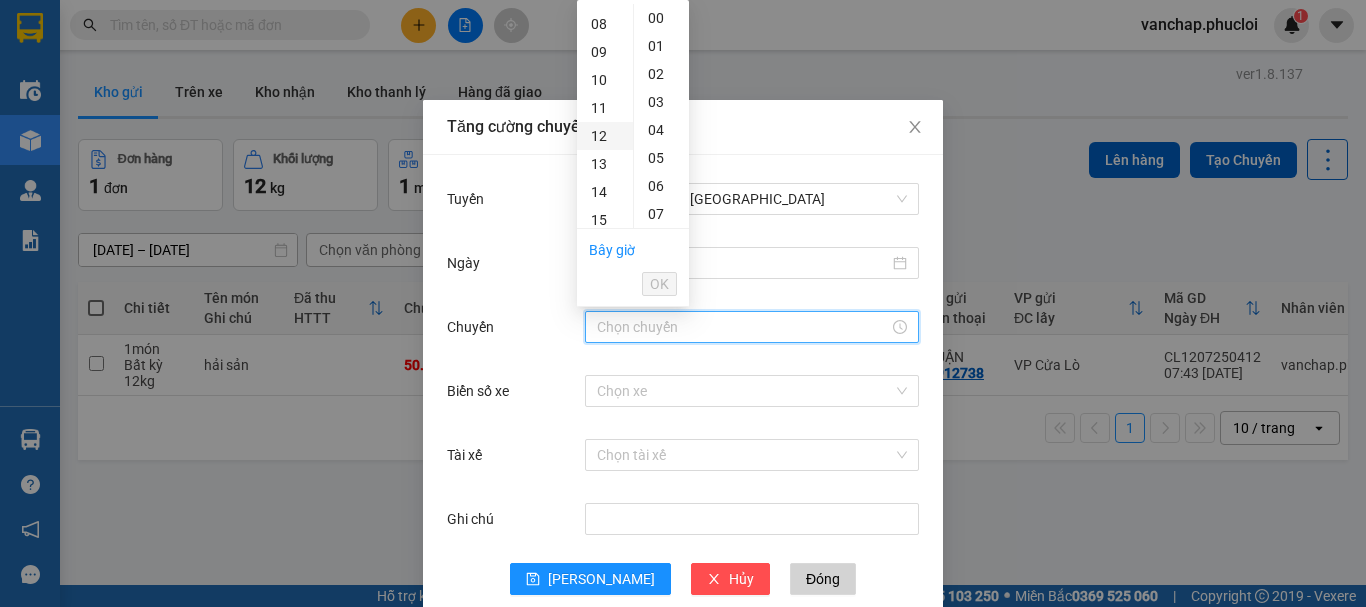 click on "12" at bounding box center (605, 136) 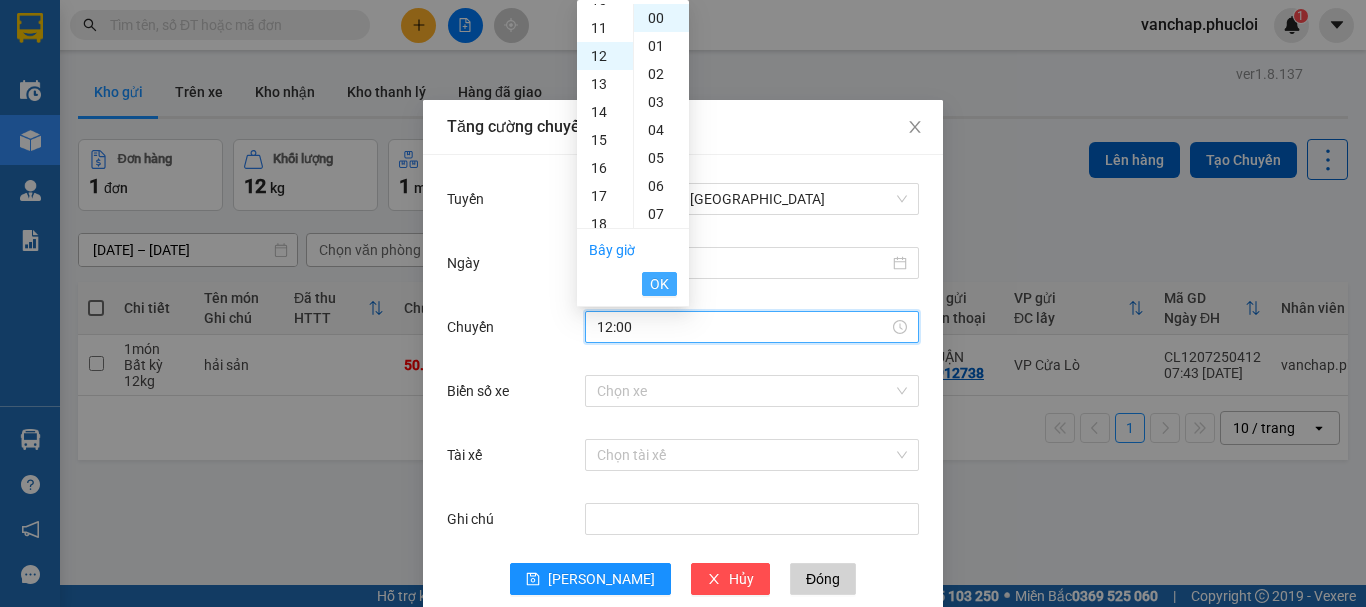 scroll, scrollTop: 336, scrollLeft: 0, axis: vertical 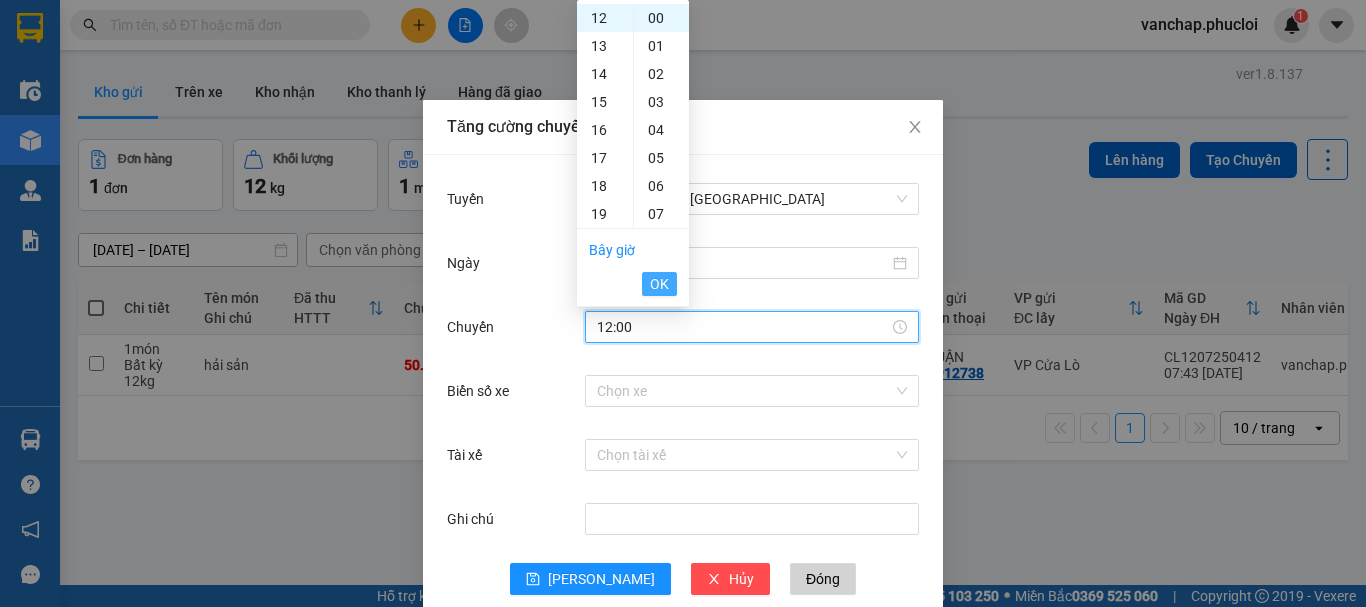 click on "OK" at bounding box center (659, 284) 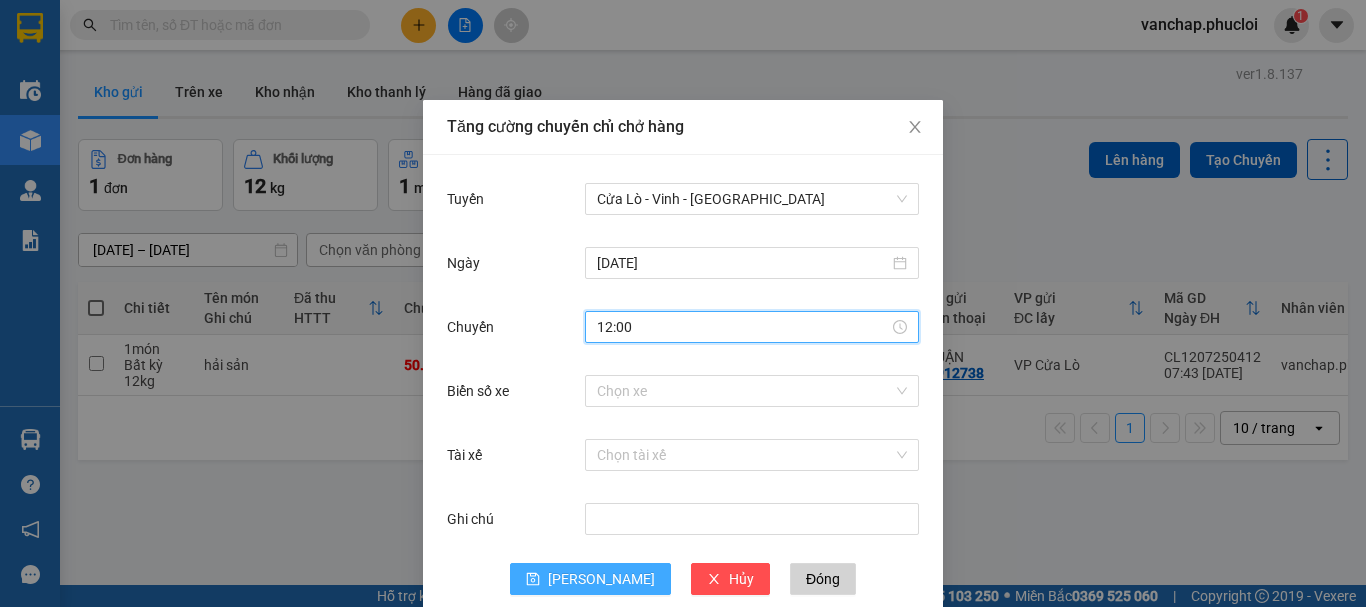 click on "[PERSON_NAME]" at bounding box center (601, 579) 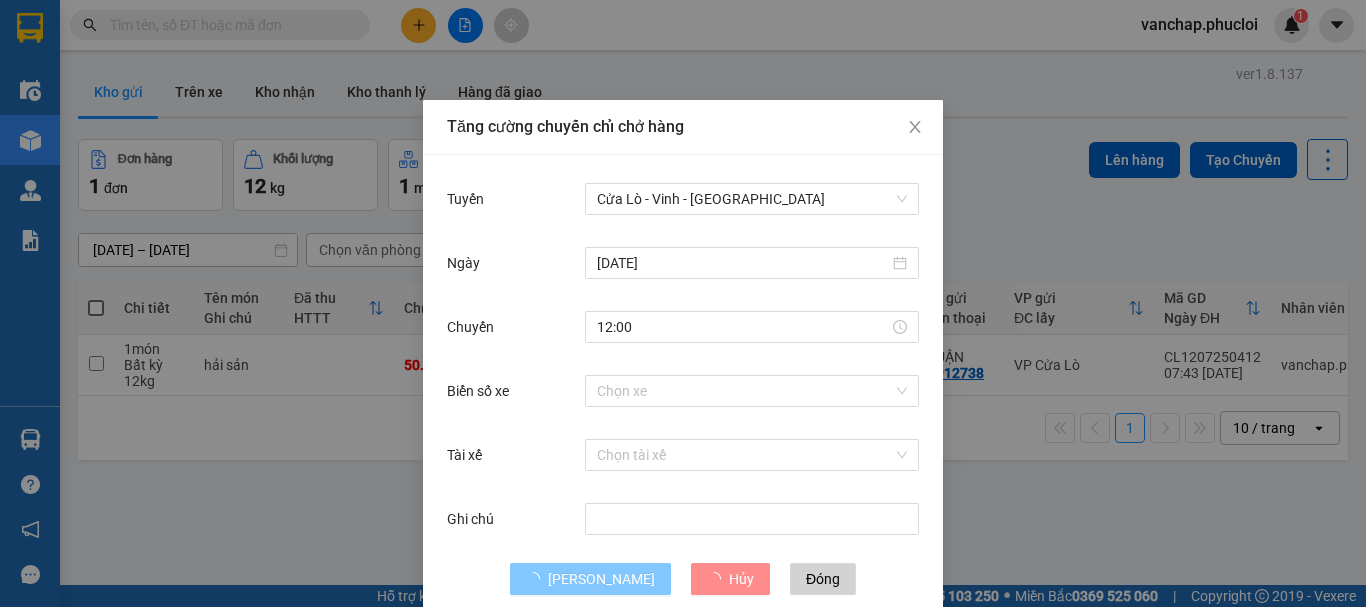 type 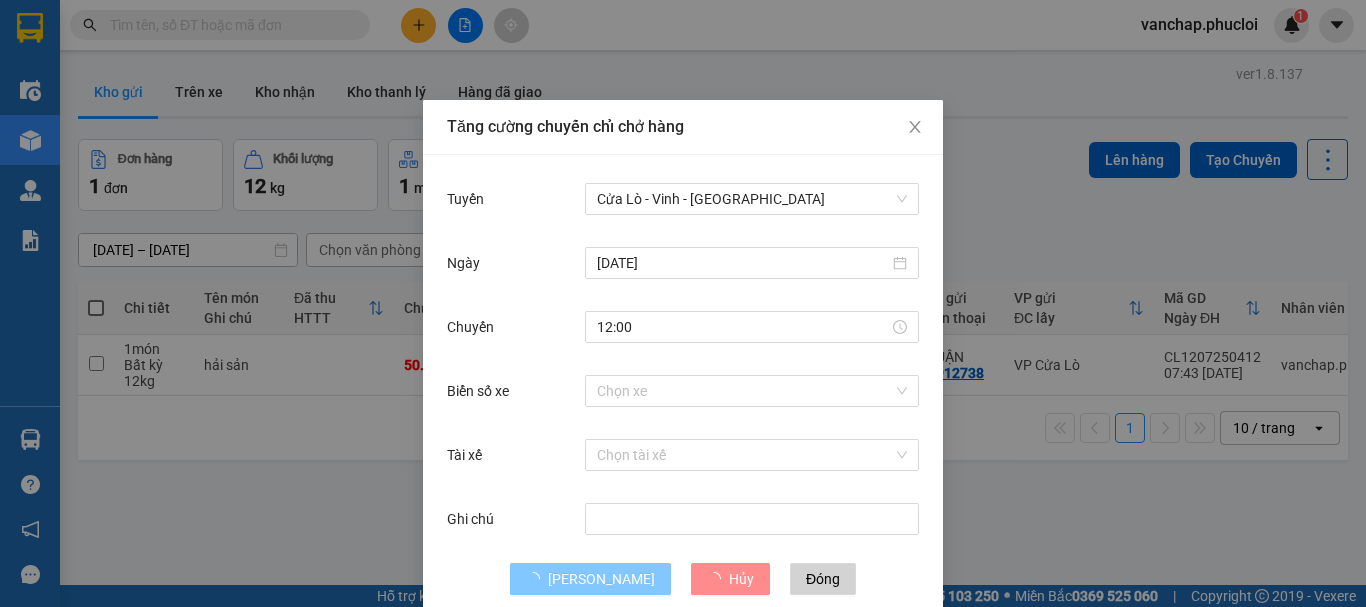 type 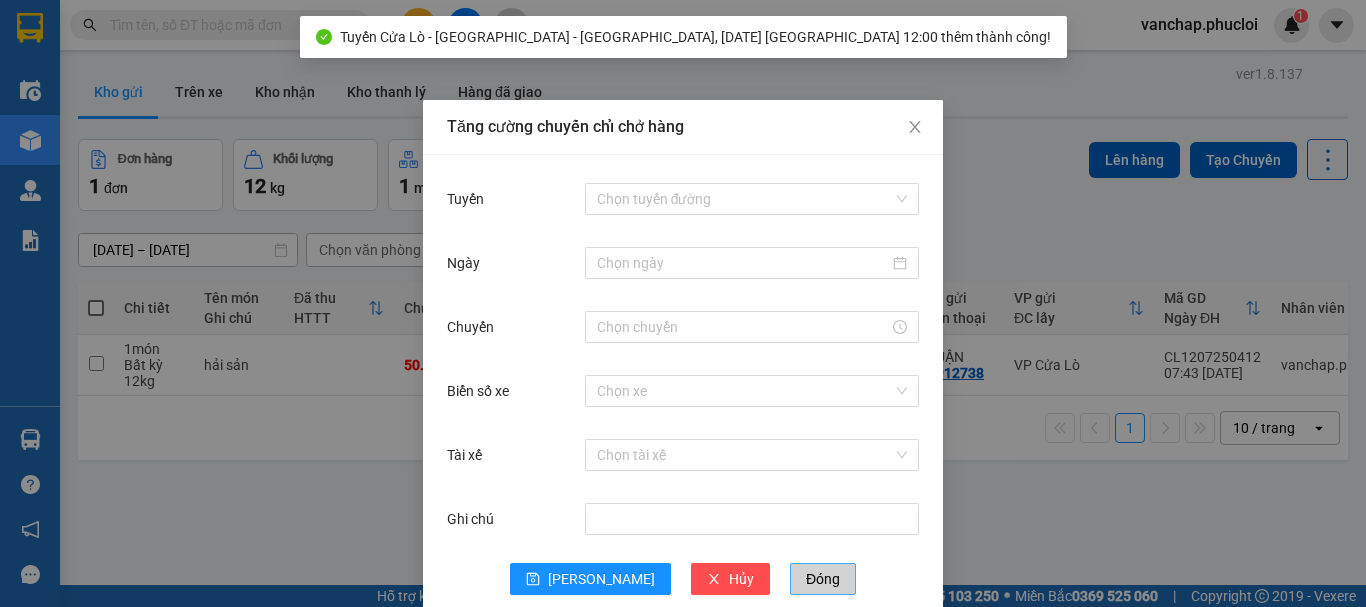 click on "Đóng" at bounding box center (823, 579) 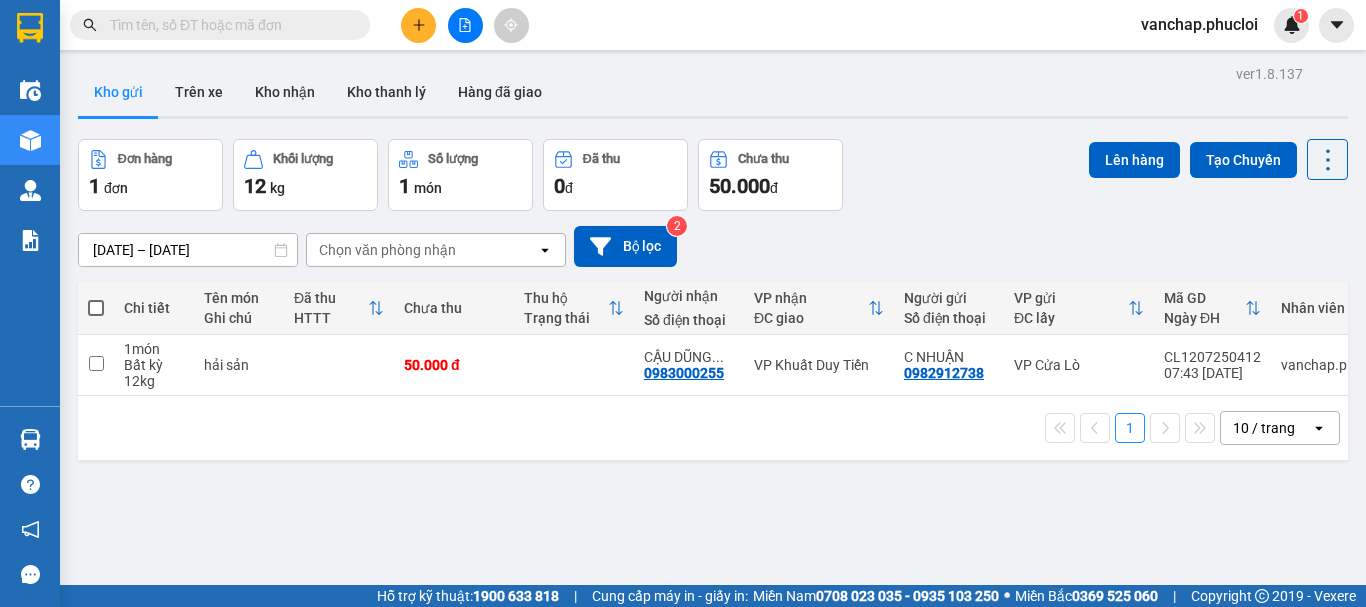 click 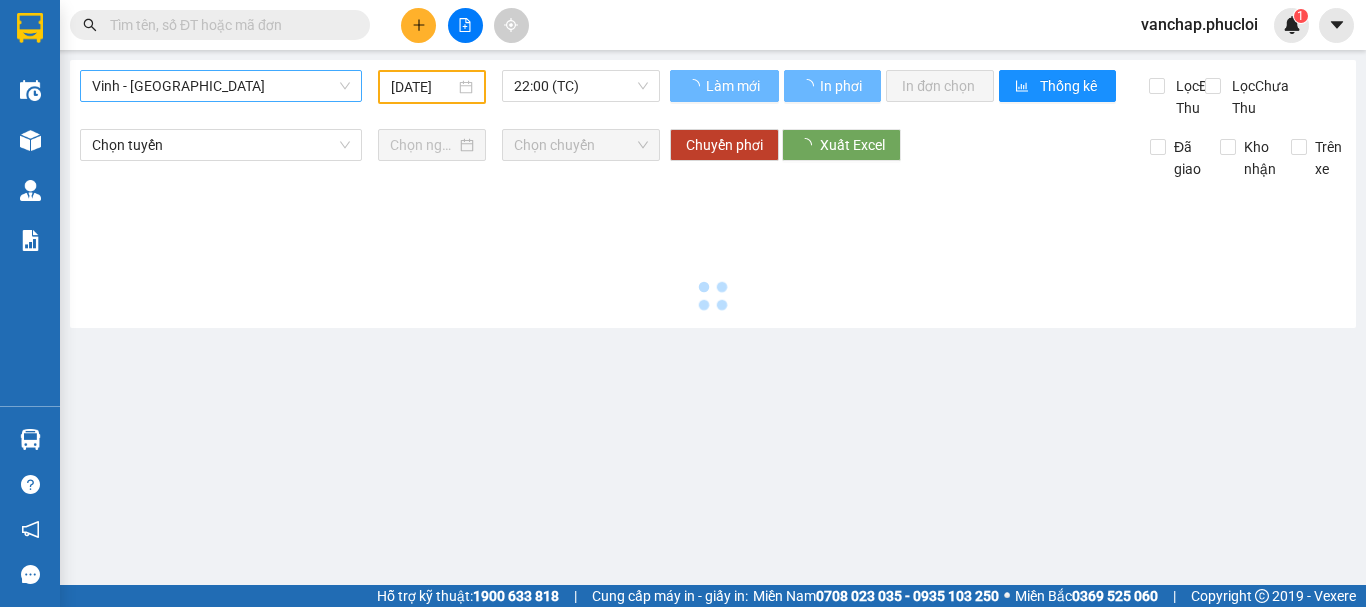 type on "[DATE]" 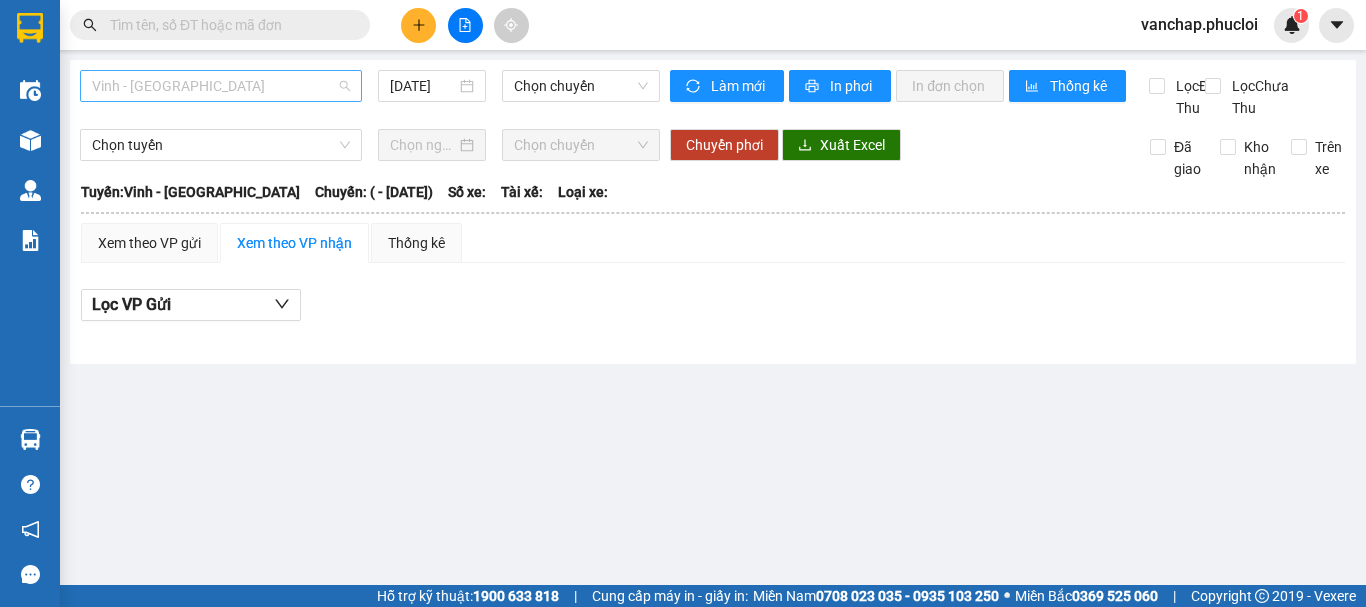 click on "Vinh - [GEOGRAPHIC_DATA]" at bounding box center [221, 86] 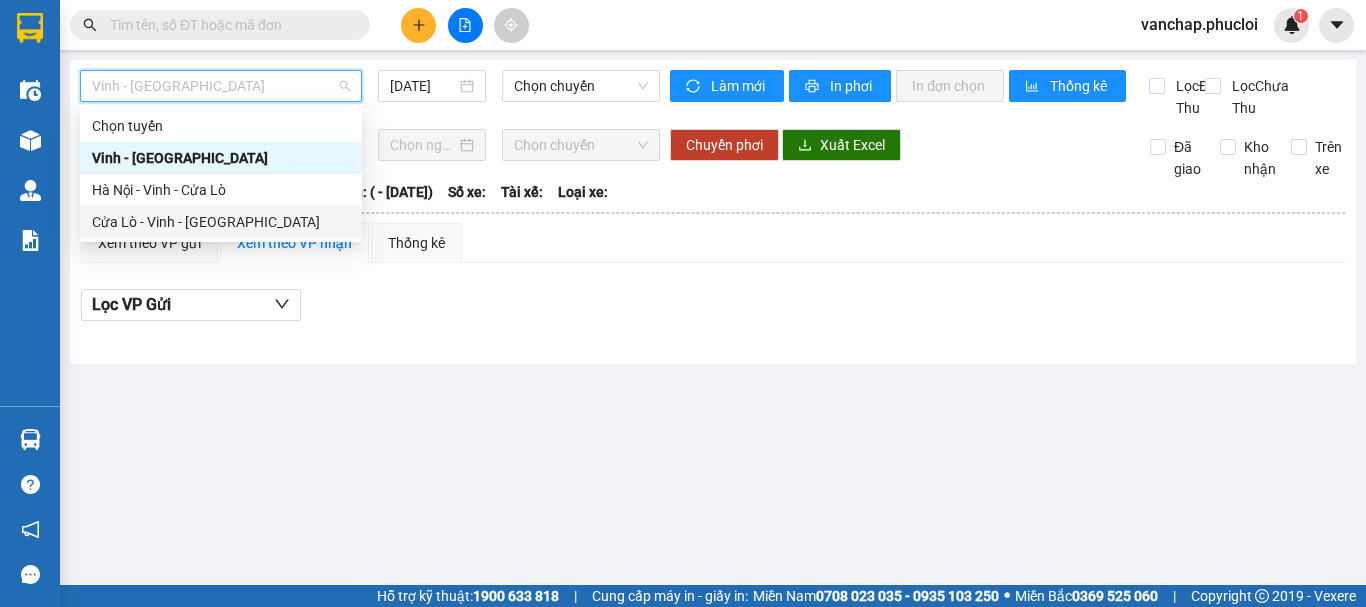click on "Cửa Lò - Vinh - [GEOGRAPHIC_DATA]" at bounding box center [221, 222] 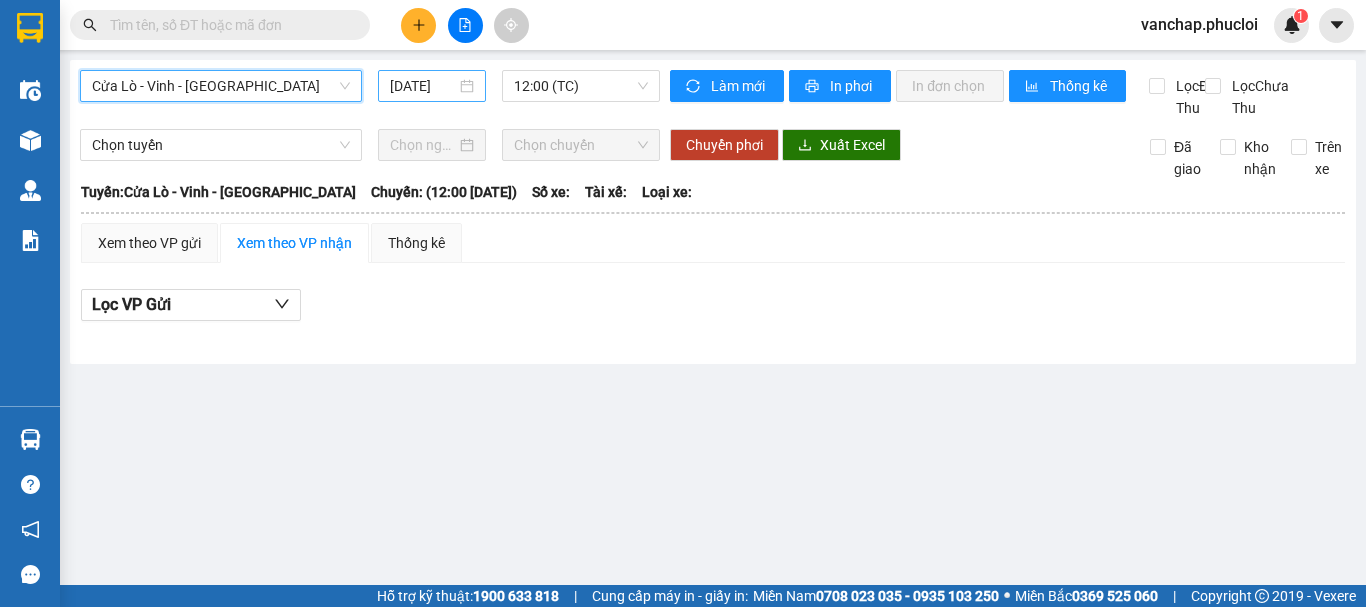 click on "[DATE]" at bounding box center (432, 86) 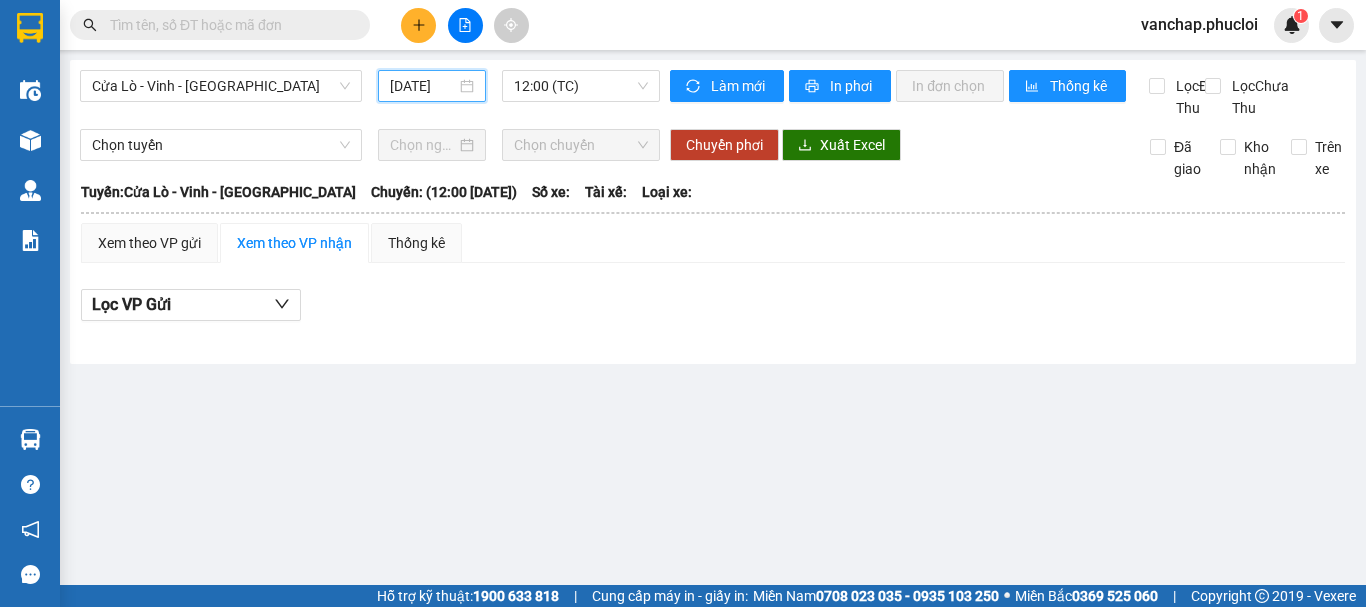 scroll, scrollTop: 0, scrollLeft: 5, axis: horizontal 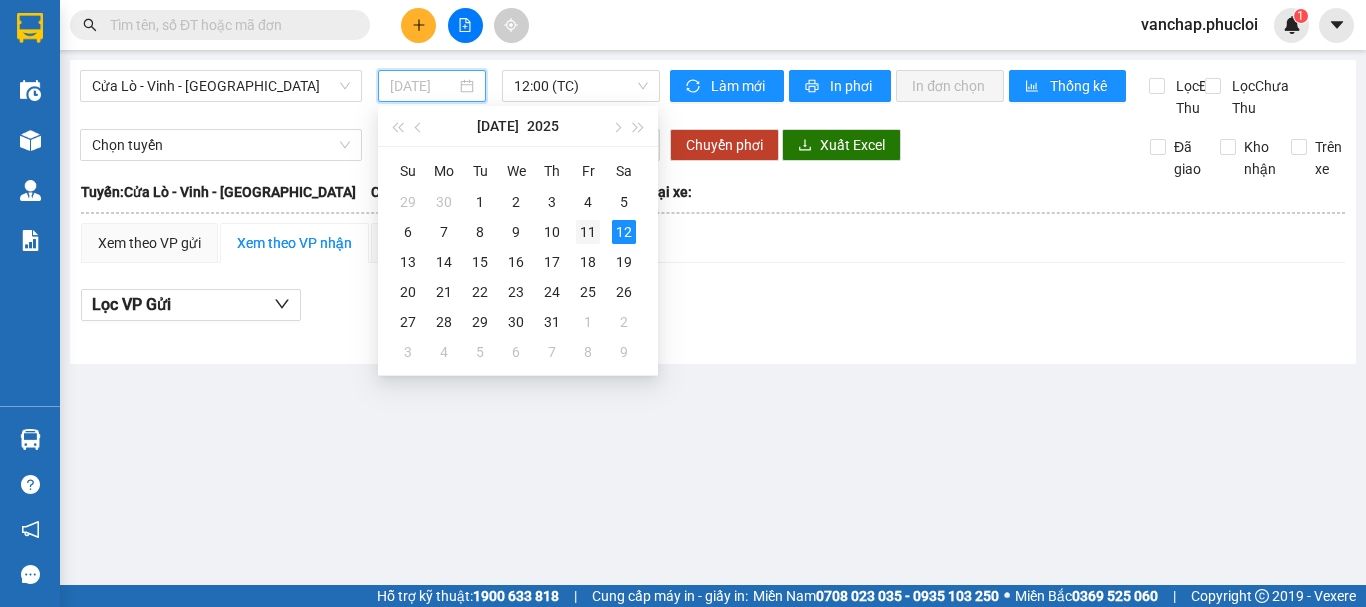 click on "11" at bounding box center [588, 232] 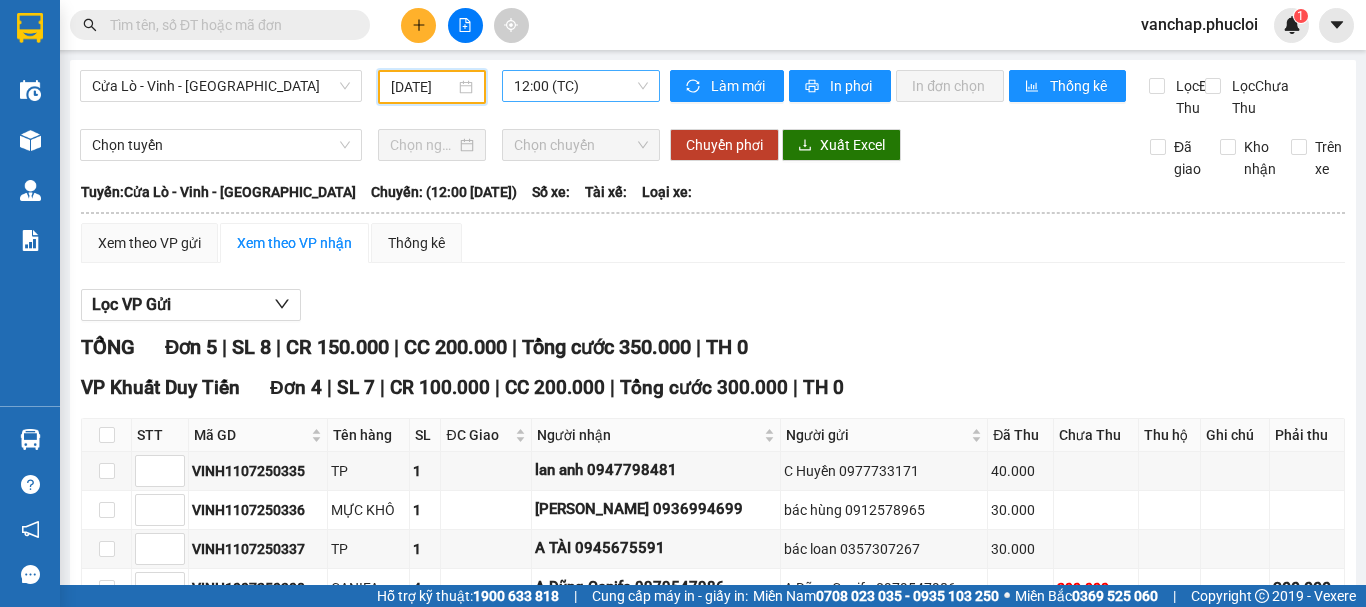 click on "12:00   (TC)" at bounding box center [581, 86] 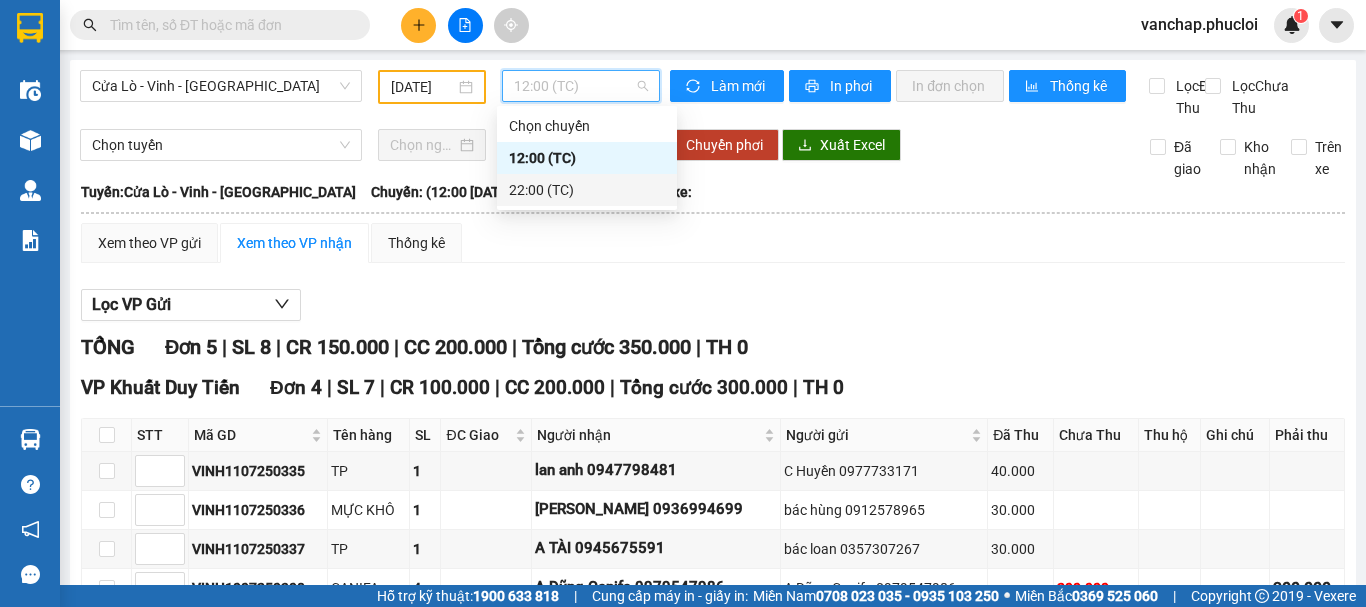click on "22:00   (TC)" at bounding box center (587, 190) 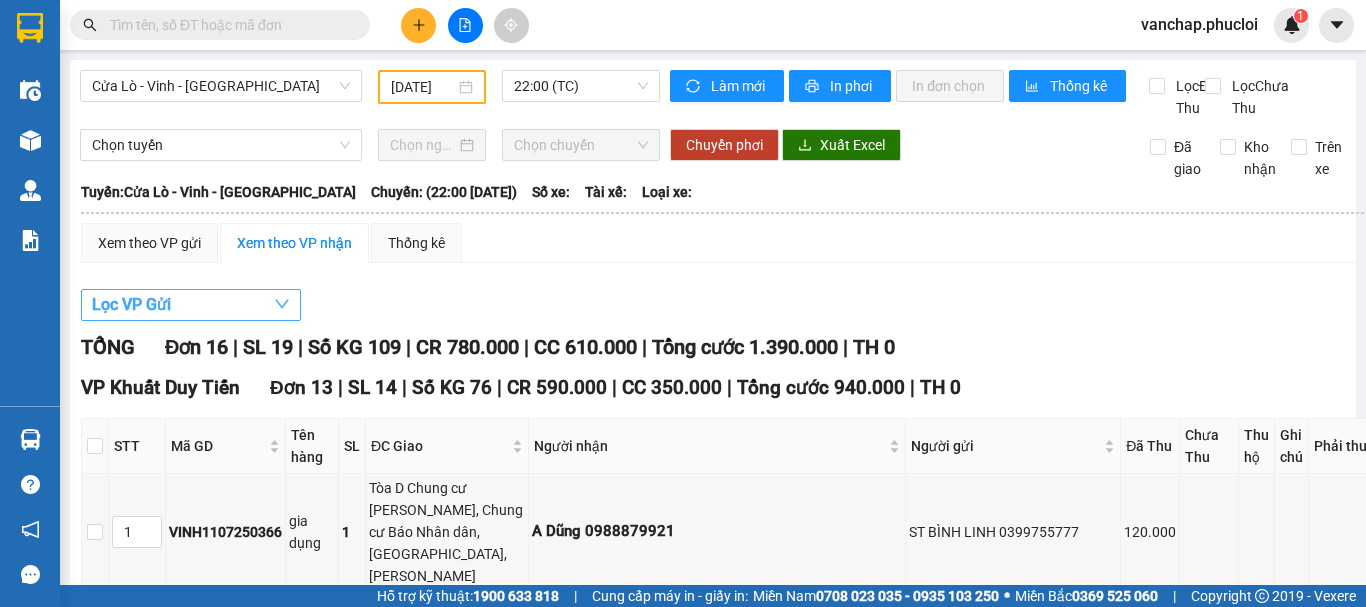 click on "Lọc VP Gửi" at bounding box center [191, 305] 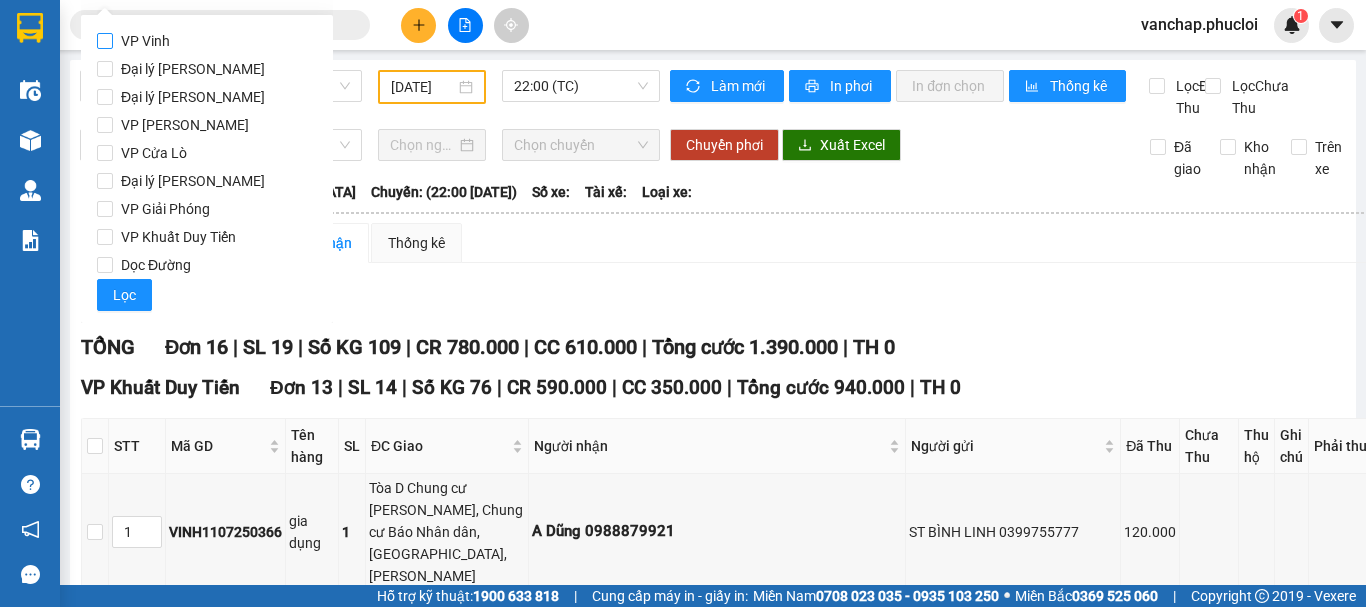 click on "VP Vinh" at bounding box center (105, 41) 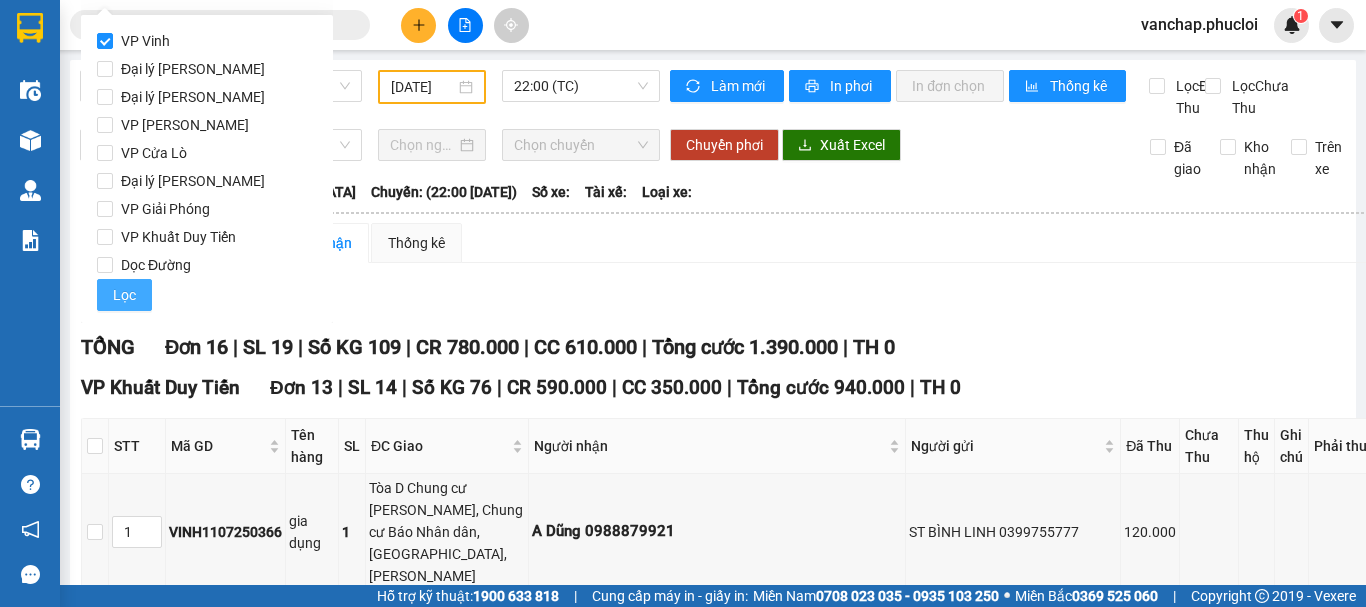 click on "Lọc" at bounding box center (124, 295) 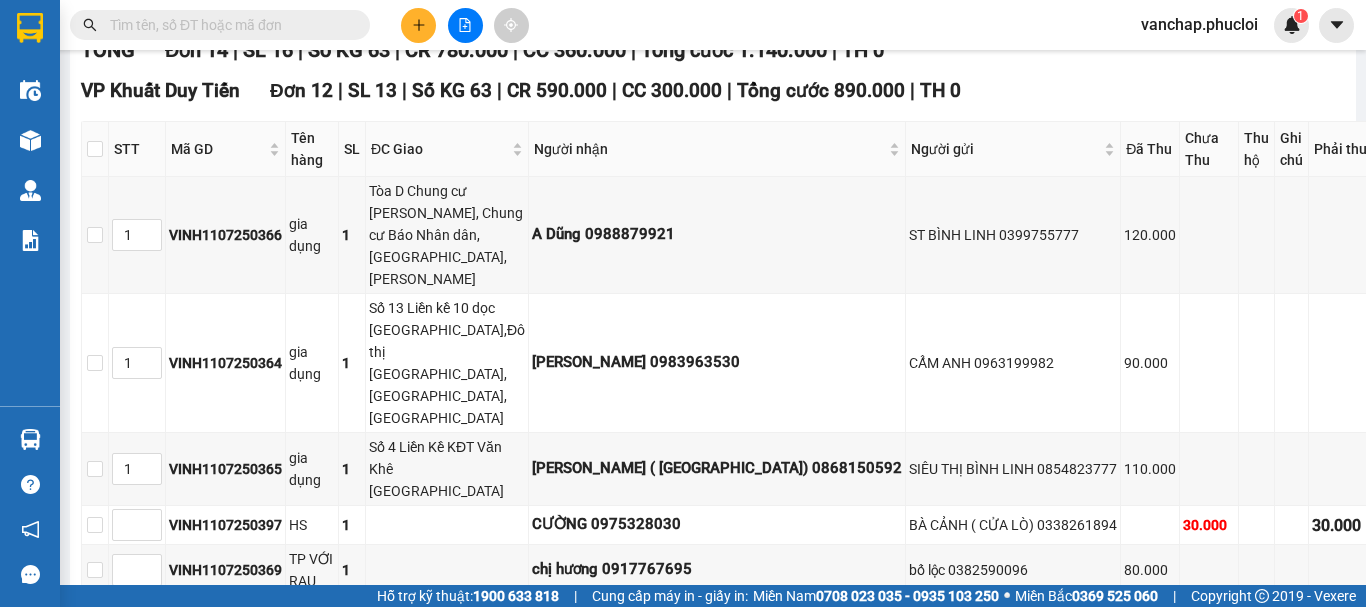 scroll, scrollTop: 925, scrollLeft: 0, axis: vertical 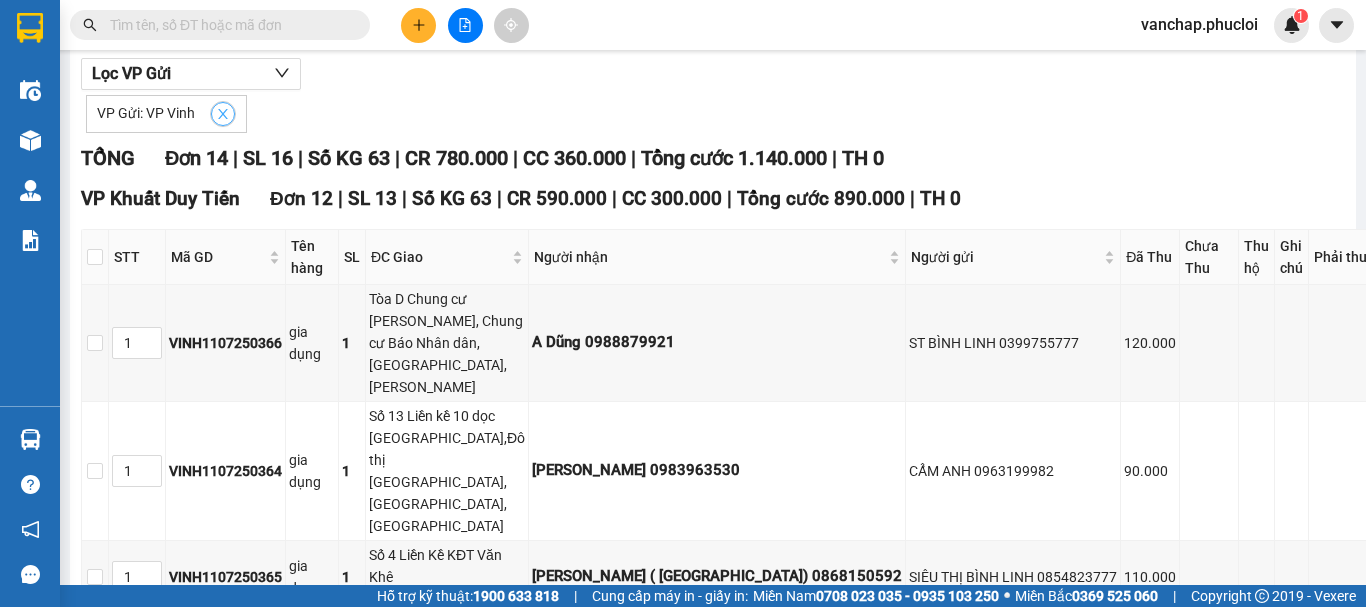 click at bounding box center [223, 114] 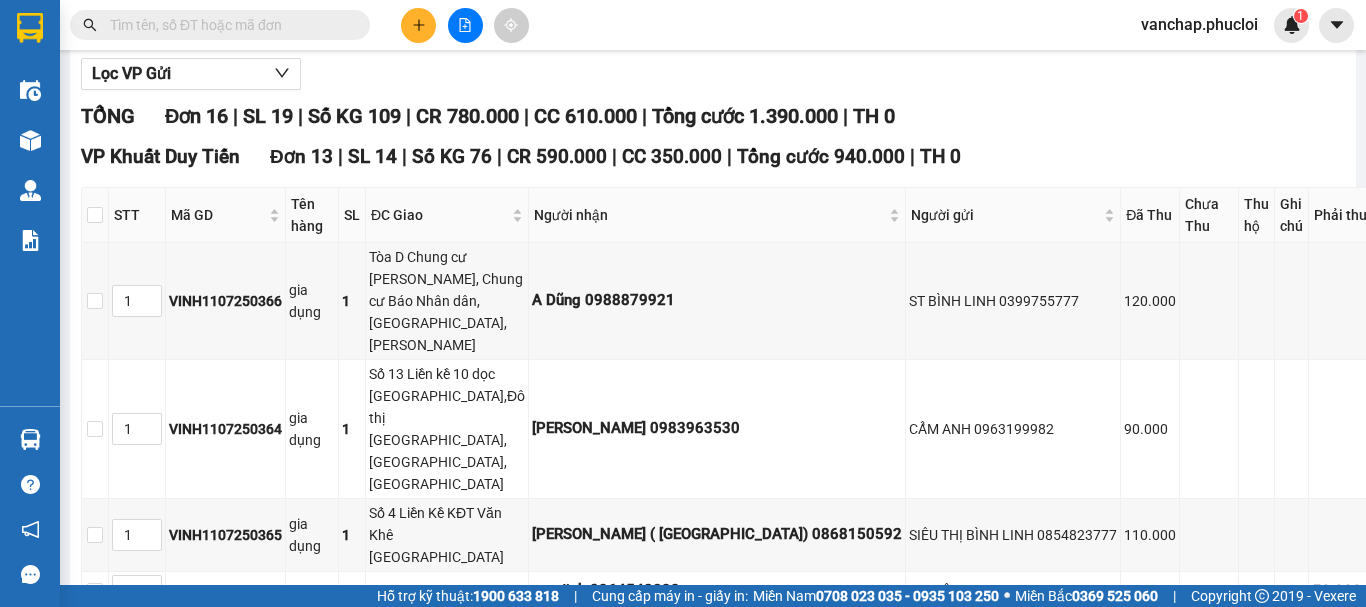 click at bounding box center [220, 25] 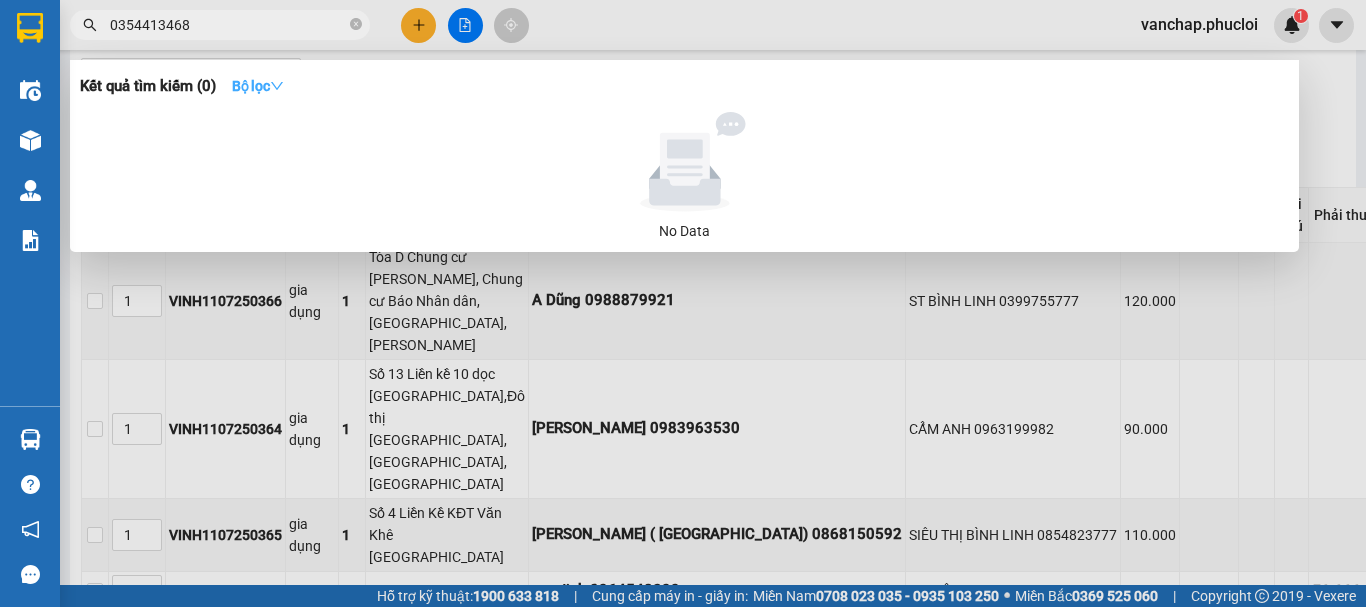 click on "Bộ lọc" at bounding box center (258, 86) 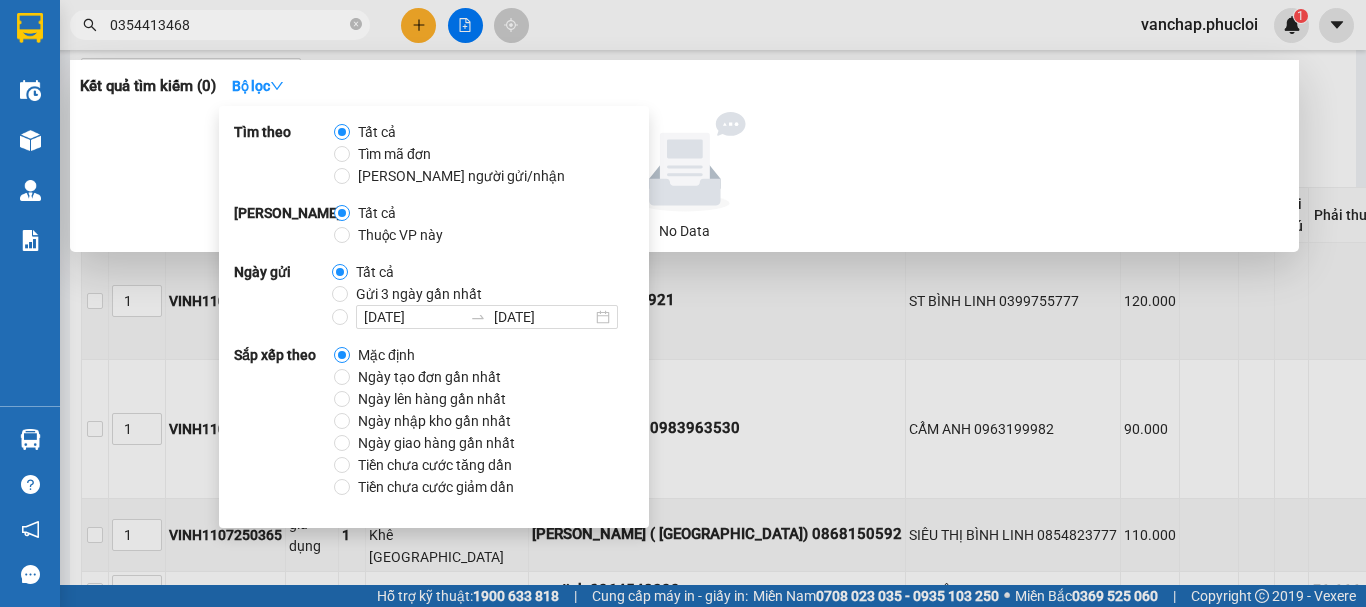 click on "0354413468" at bounding box center [228, 25] 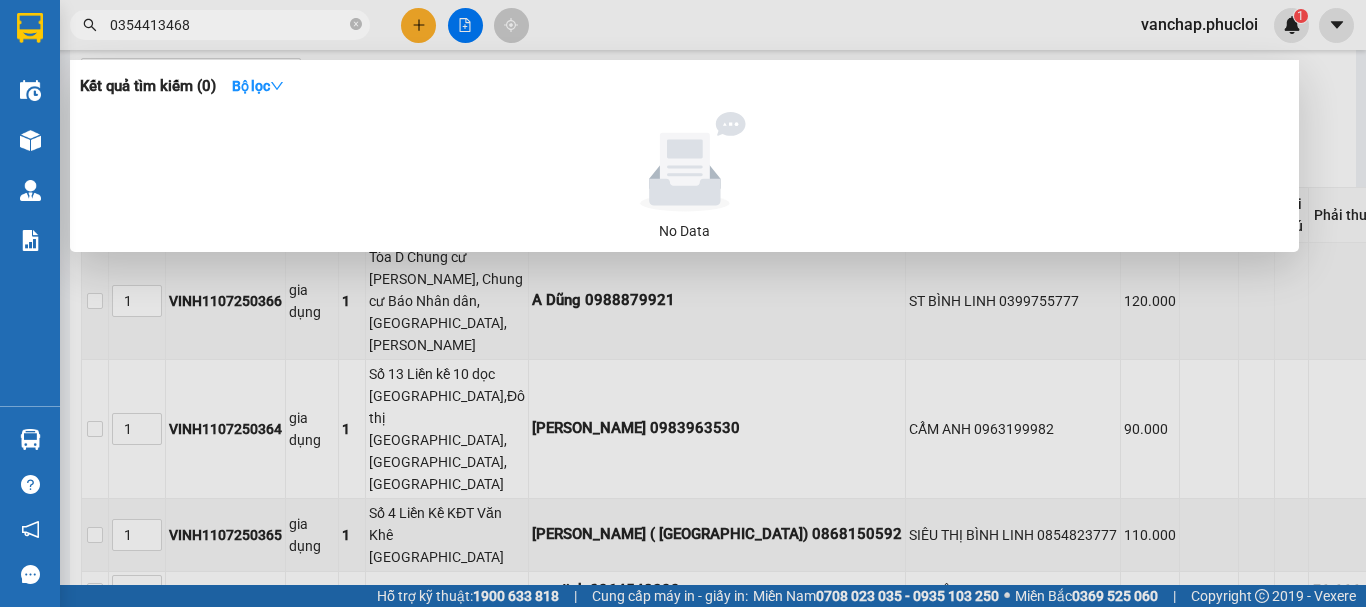 click on "0354413468" at bounding box center (228, 25) 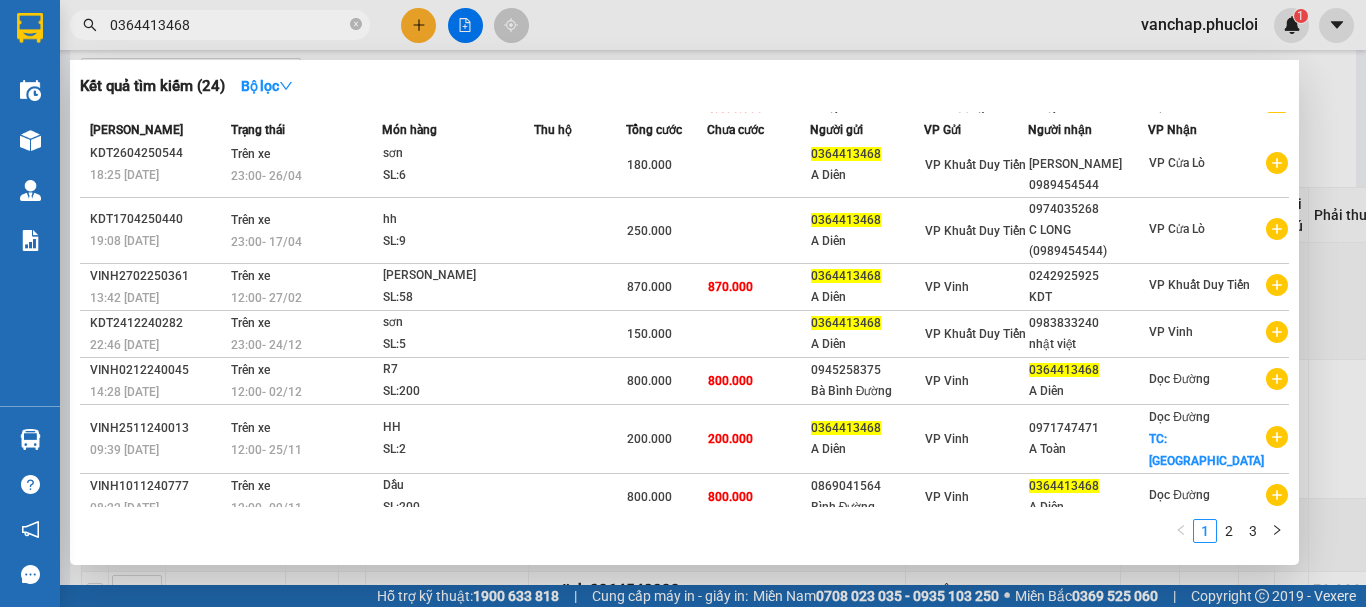 scroll, scrollTop: 149, scrollLeft: 0, axis: vertical 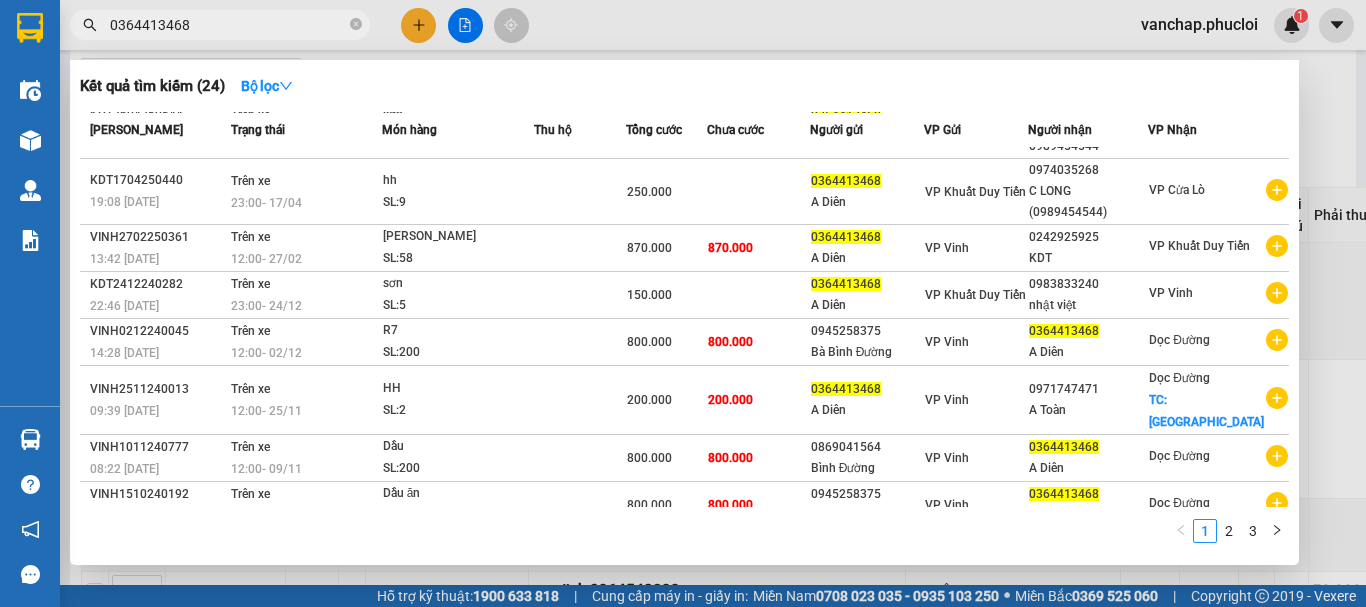 click on "0364413468" at bounding box center [228, 25] 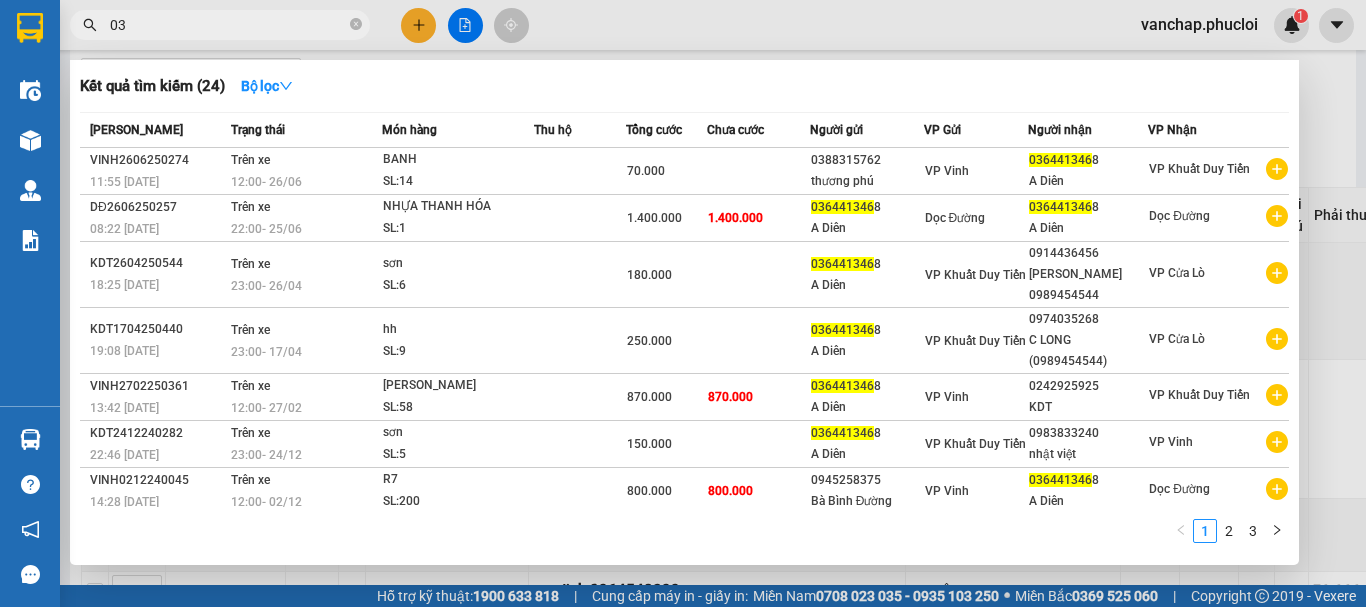 type on "0" 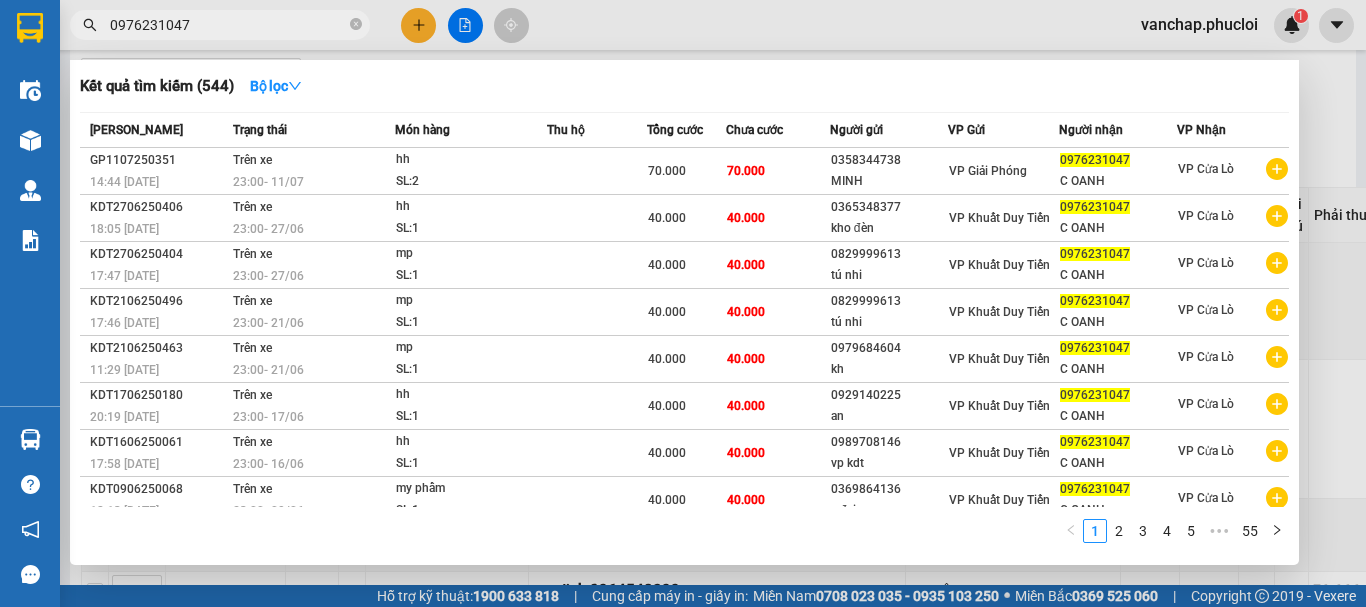 type on "0976231047" 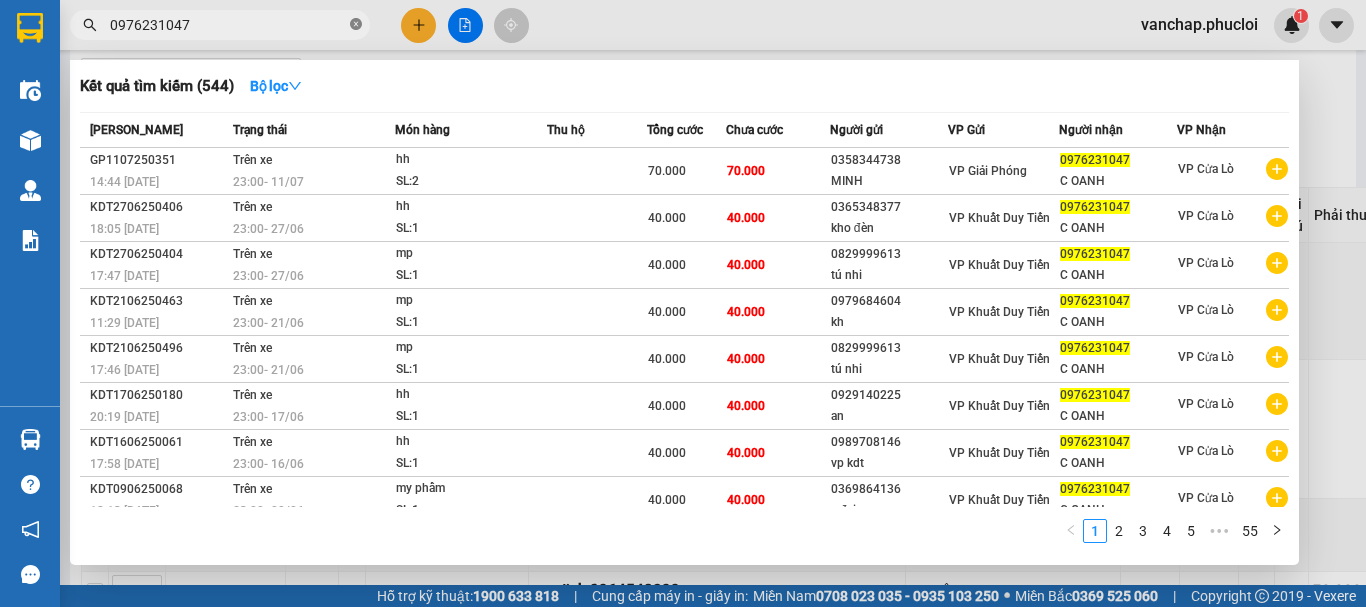 click 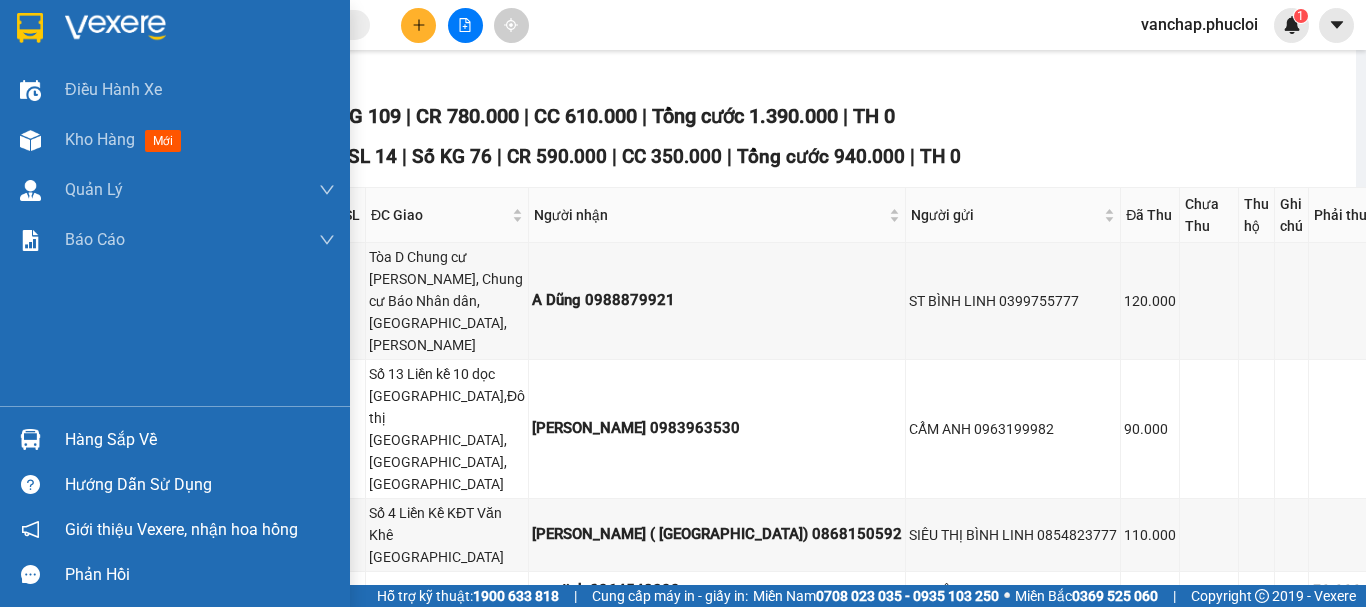 click at bounding box center [115, 28] 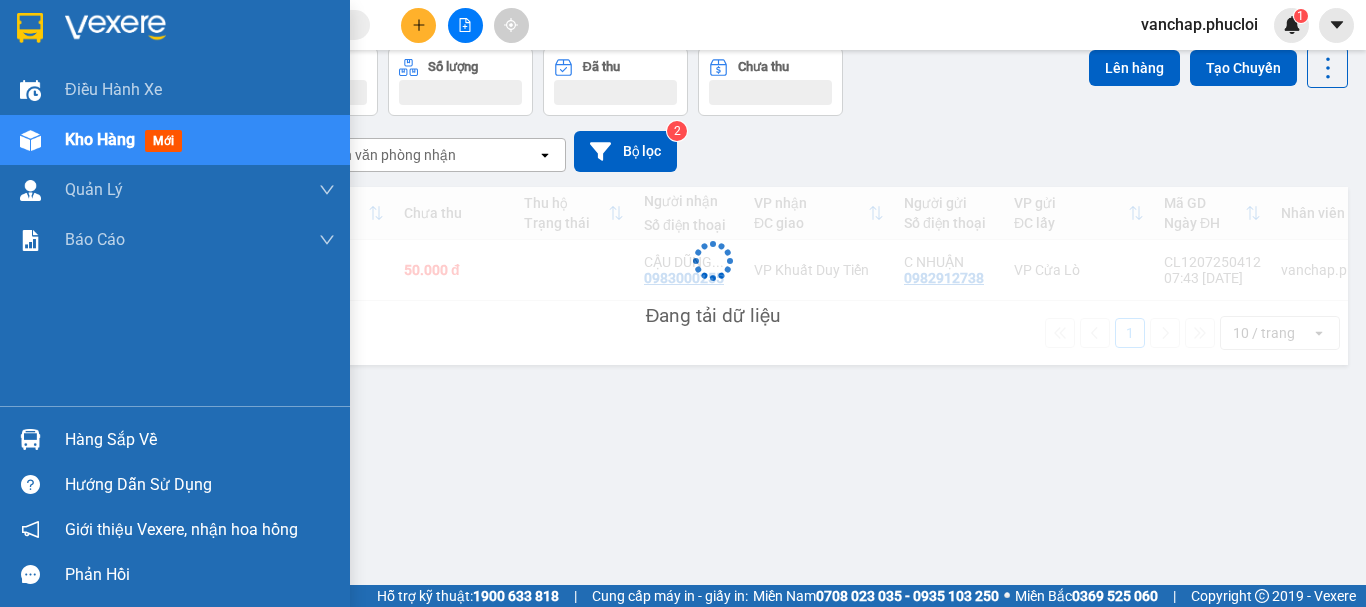 scroll, scrollTop: 0, scrollLeft: 0, axis: both 